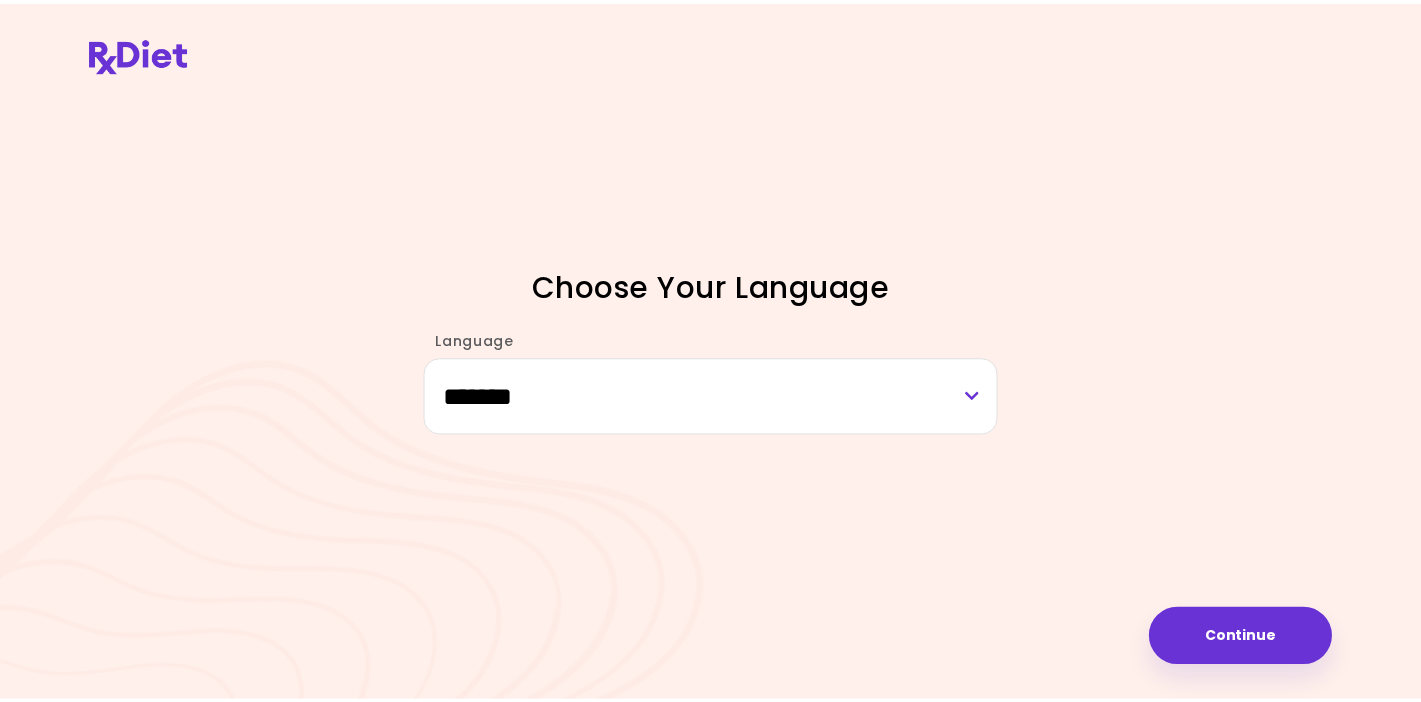 scroll, scrollTop: 0, scrollLeft: 0, axis: both 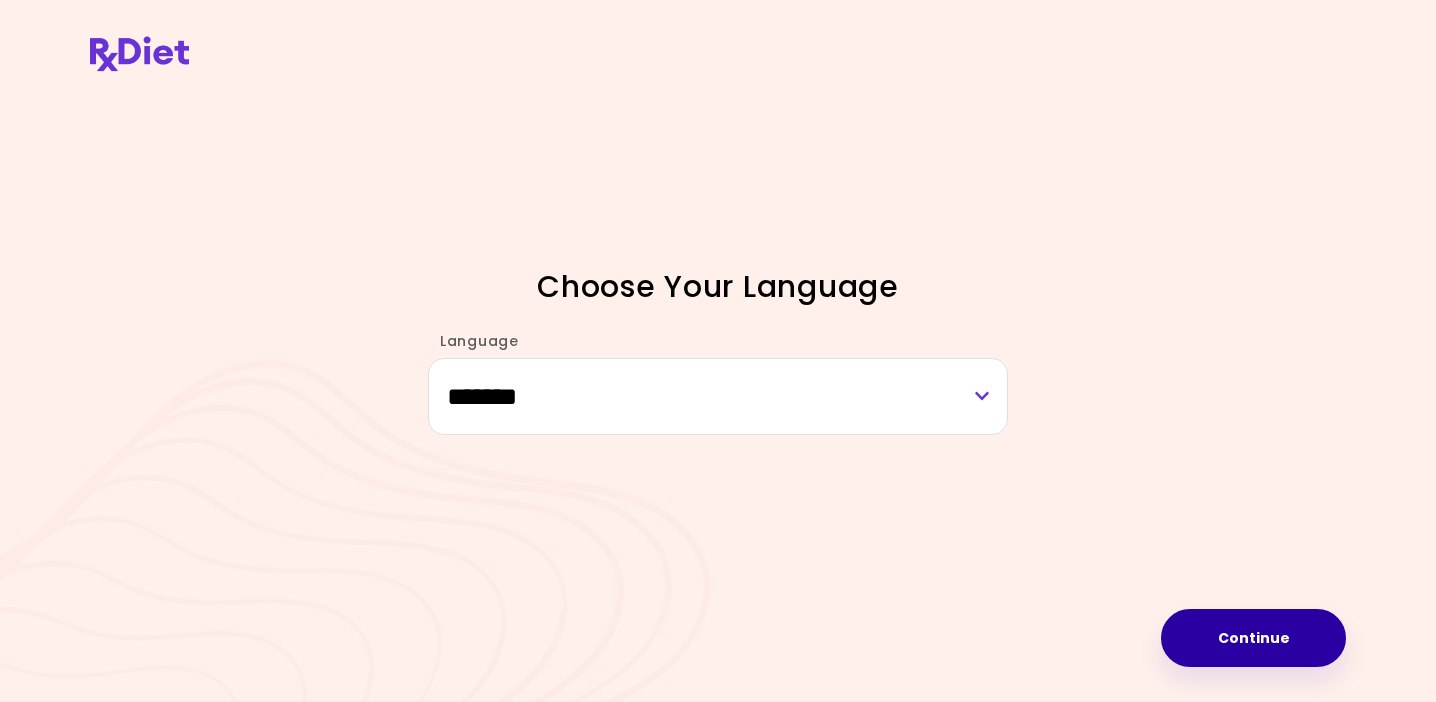 click on "Continue" at bounding box center [1253, 638] 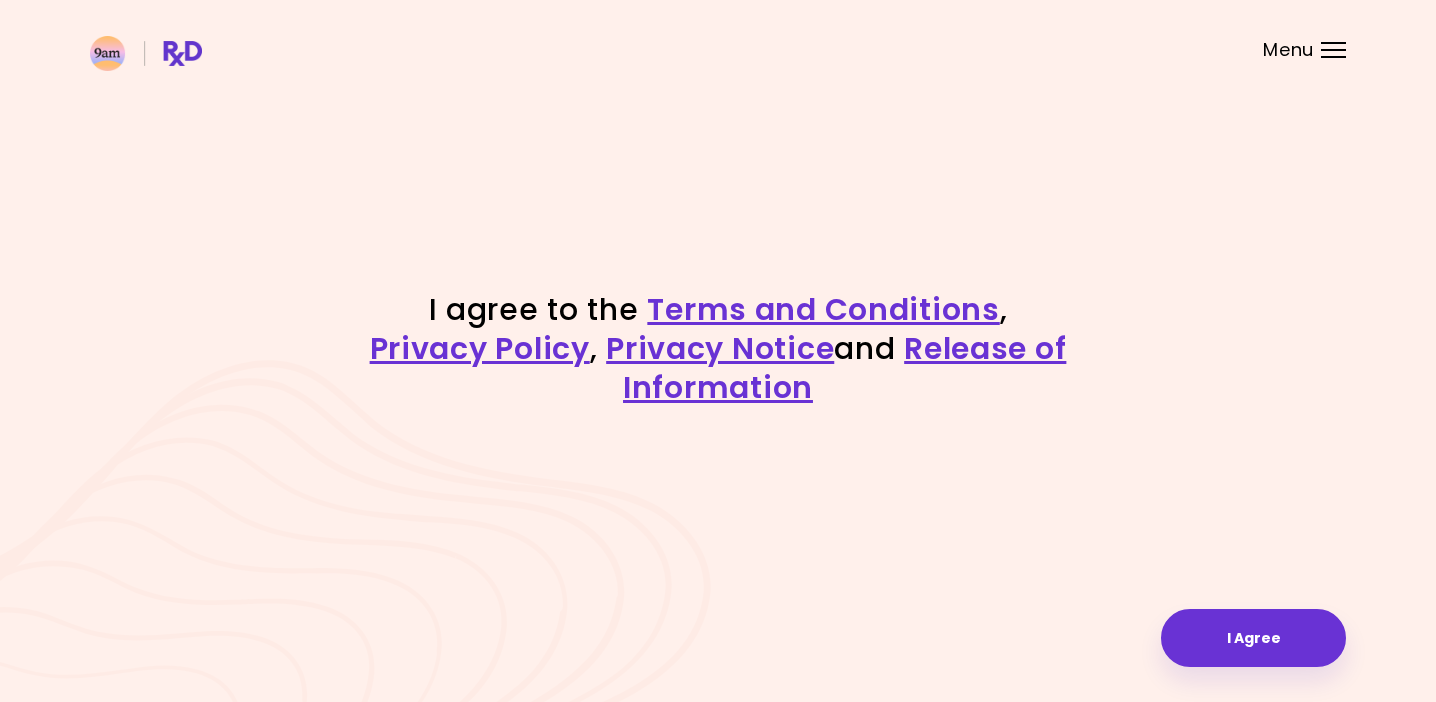 click on "I Agree" at bounding box center (1253, 638) 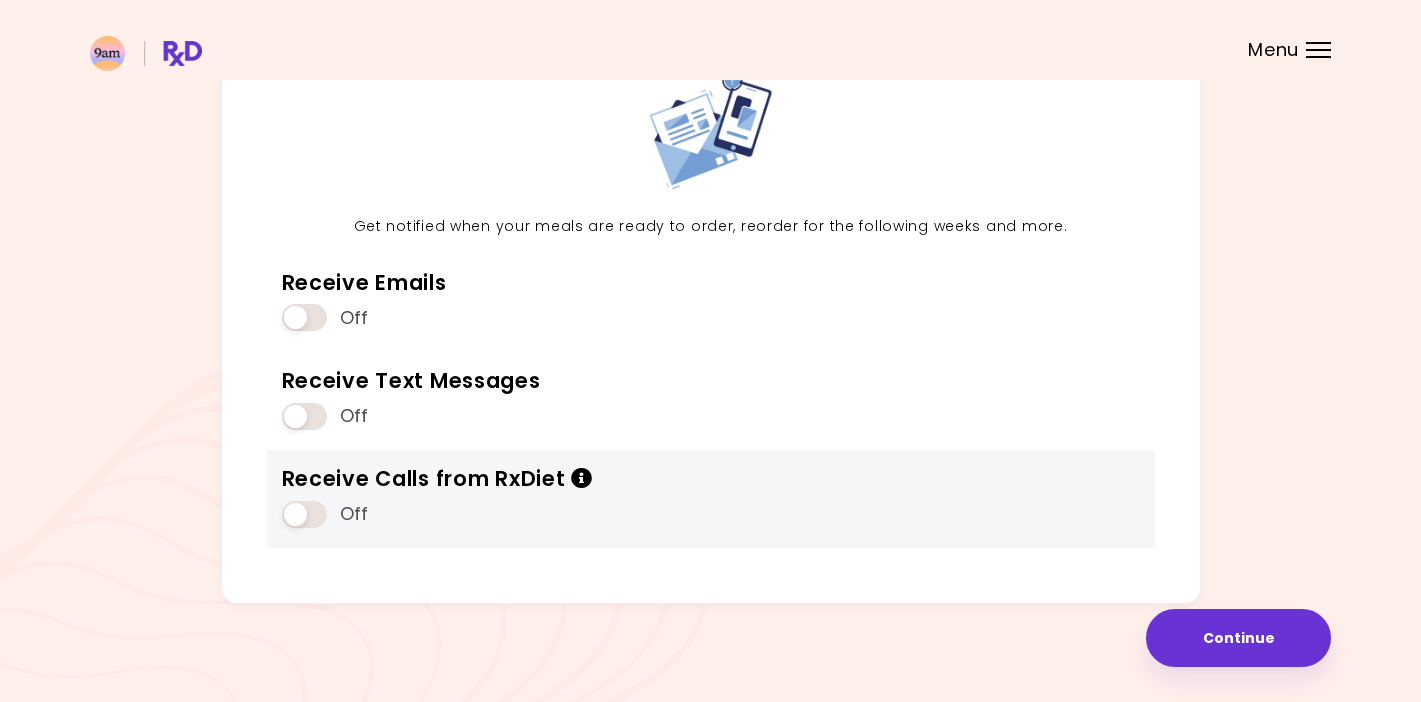 scroll, scrollTop: 135, scrollLeft: 0, axis: vertical 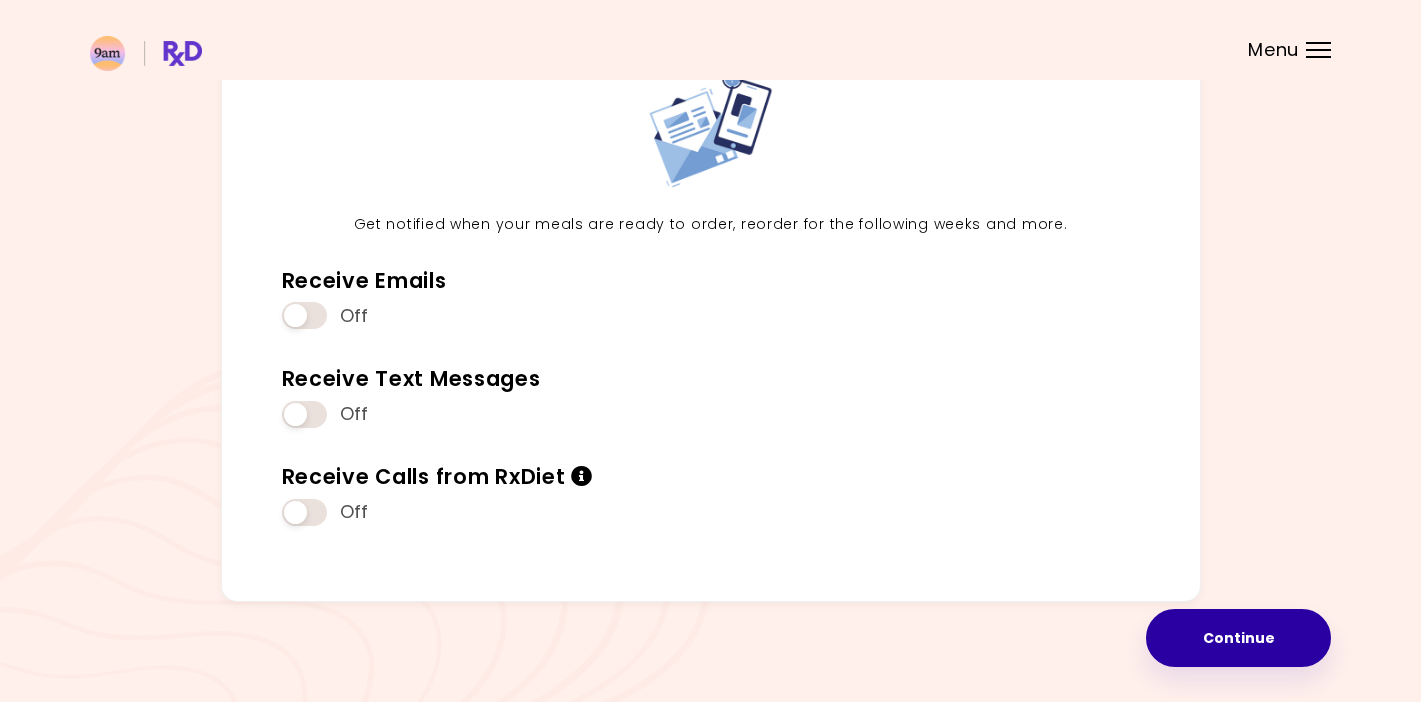 click on "Continue" at bounding box center [1238, 638] 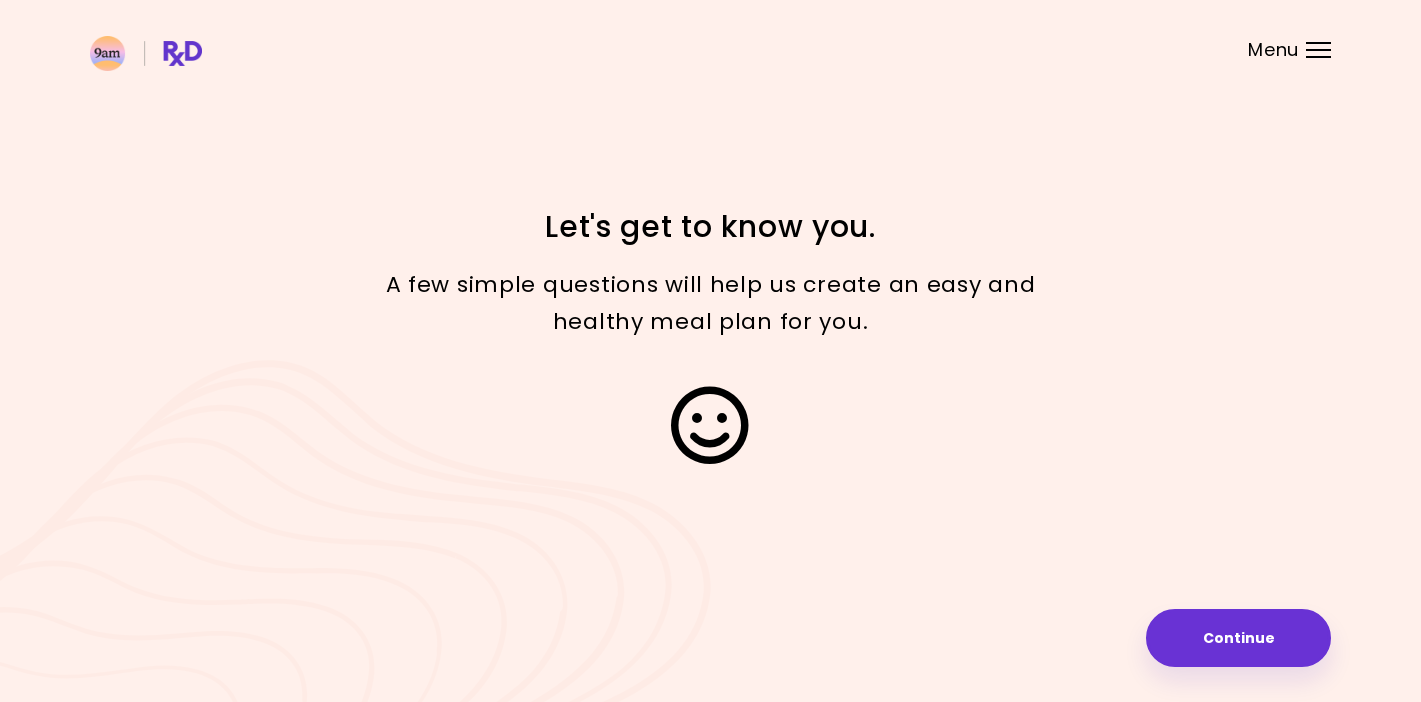 scroll, scrollTop: 0, scrollLeft: 0, axis: both 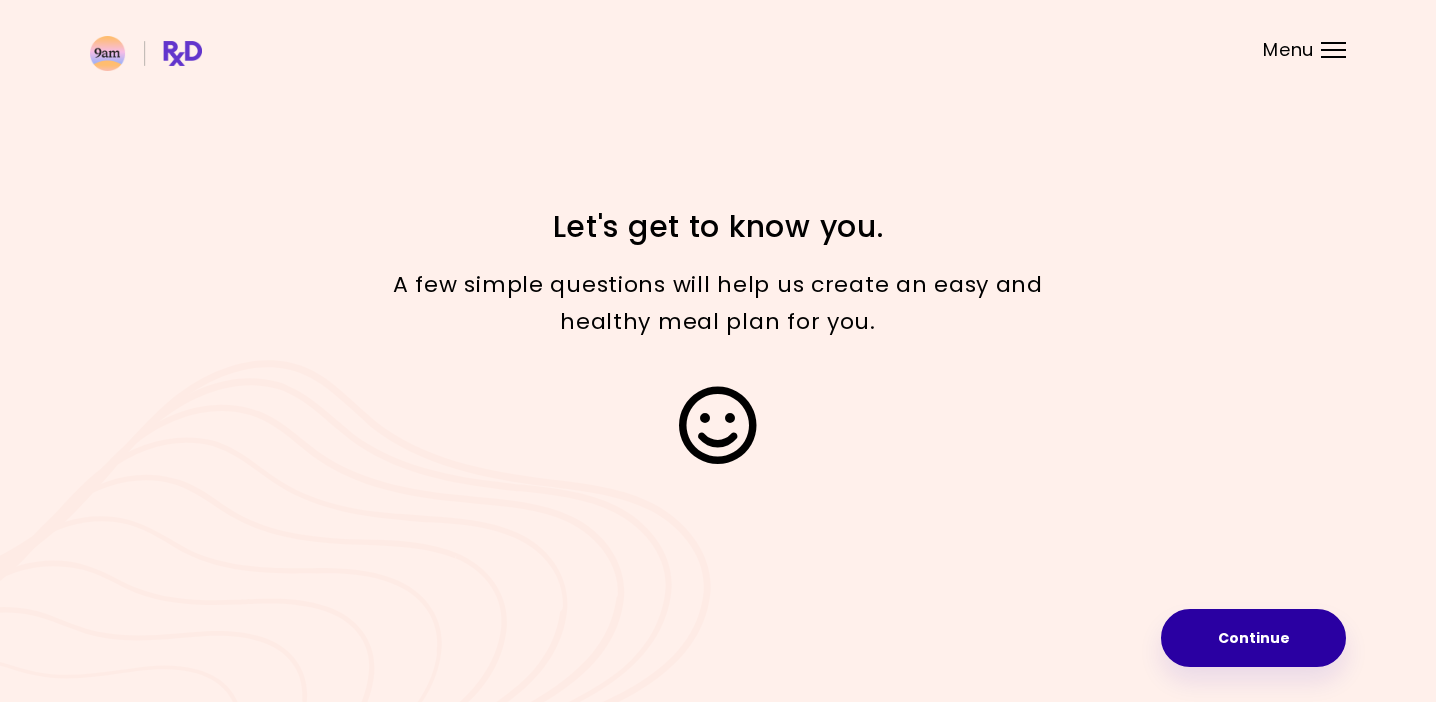 click on "Continue" at bounding box center [1253, 638] 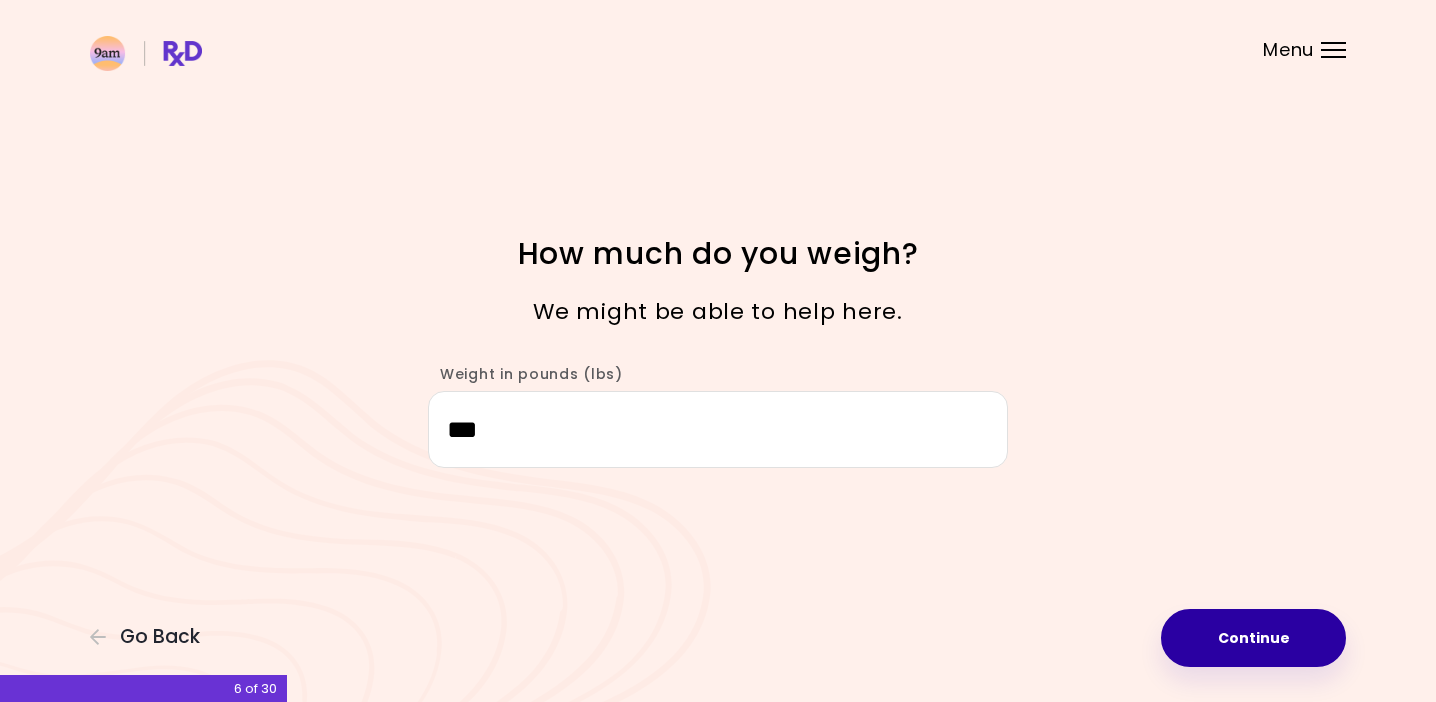 type on "***" 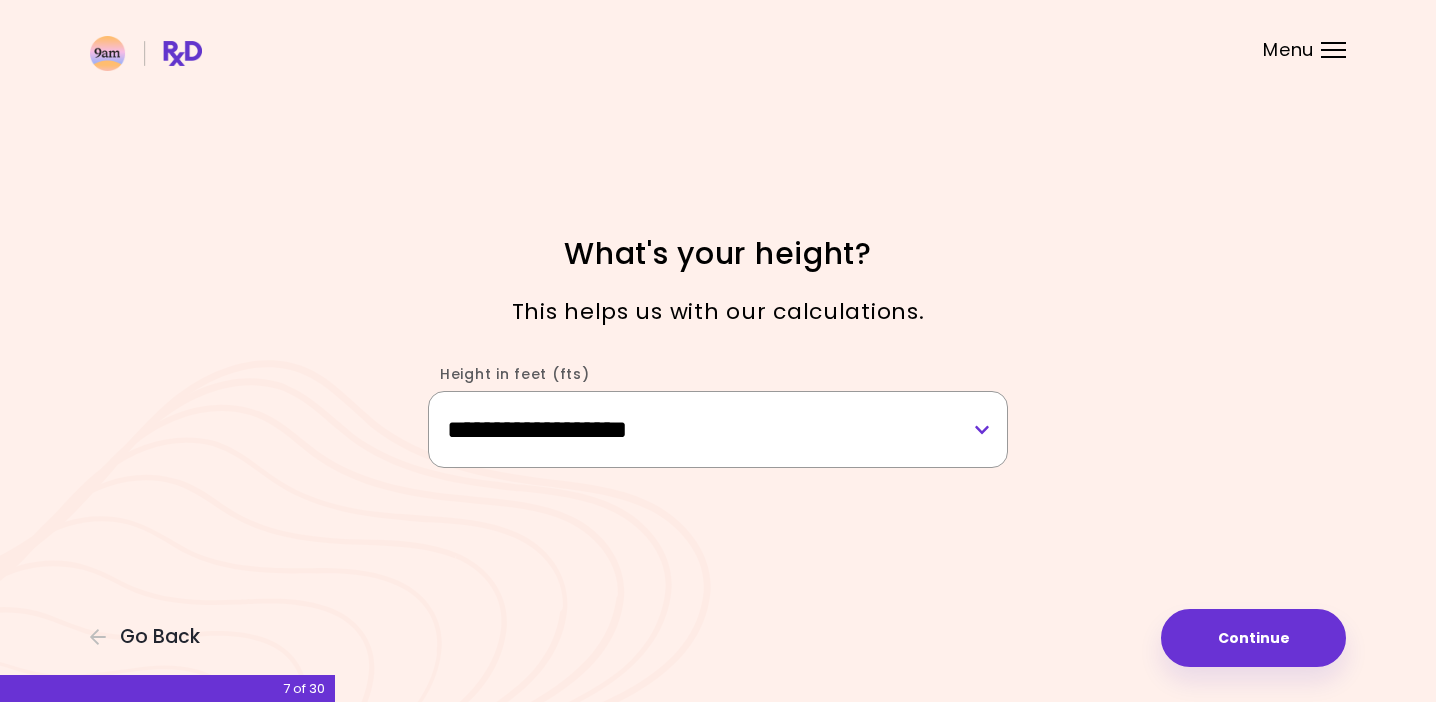 click on "**********" at bounding box center [718, 429] 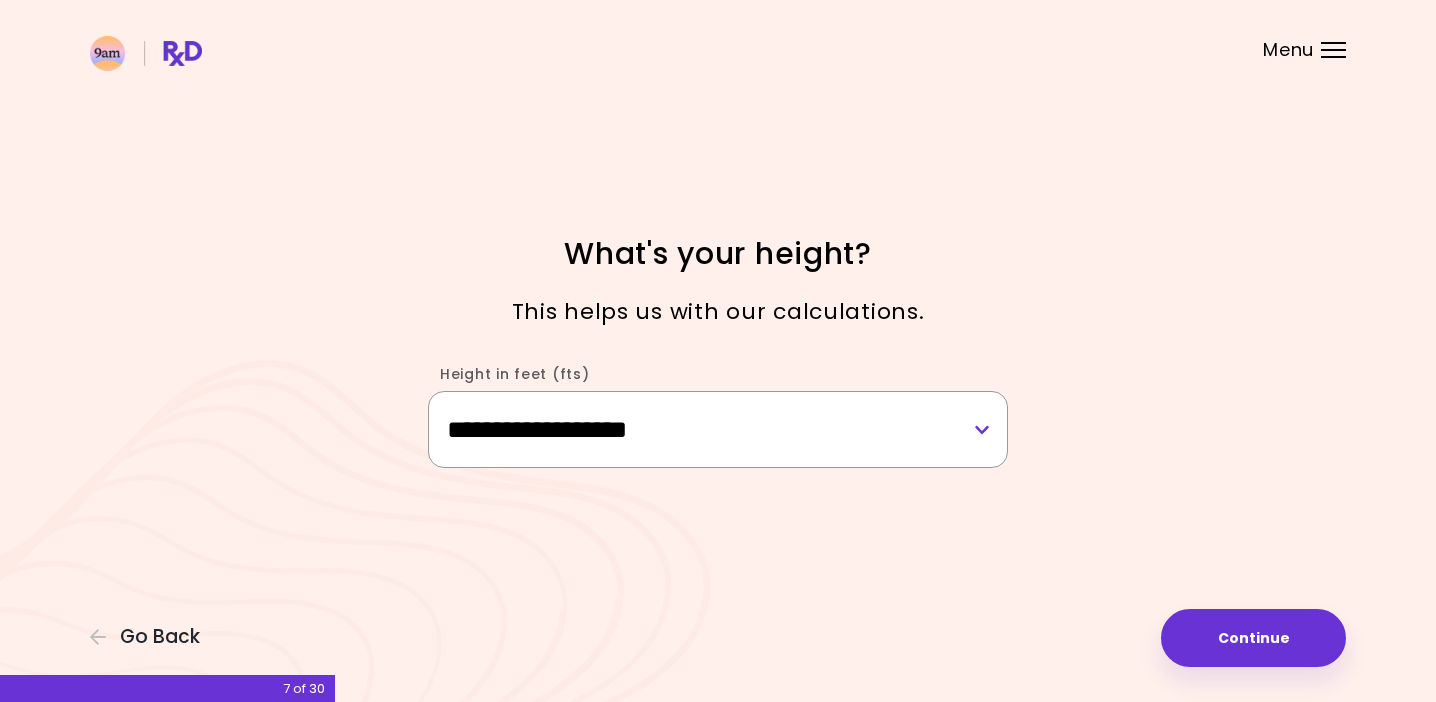 select on "****" 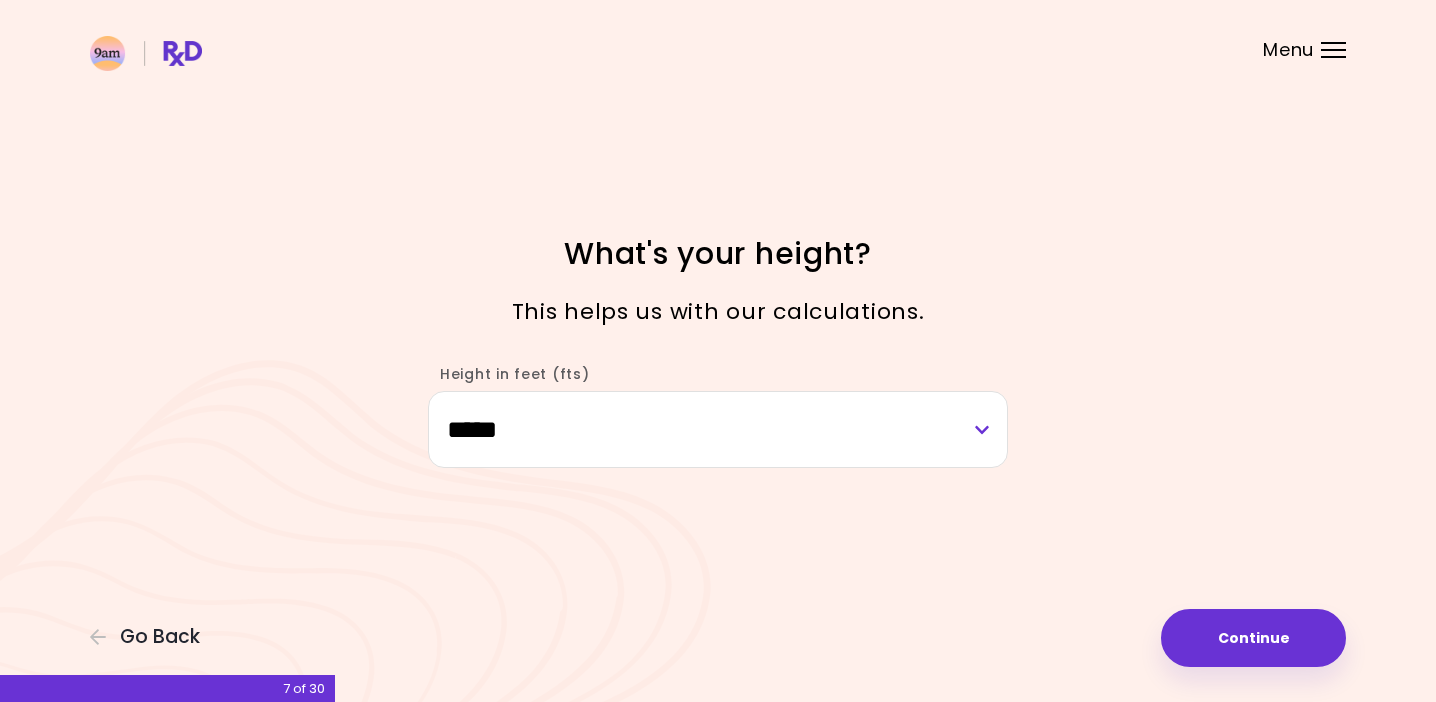 click on "Continue" at bounding box center (1253, 638) 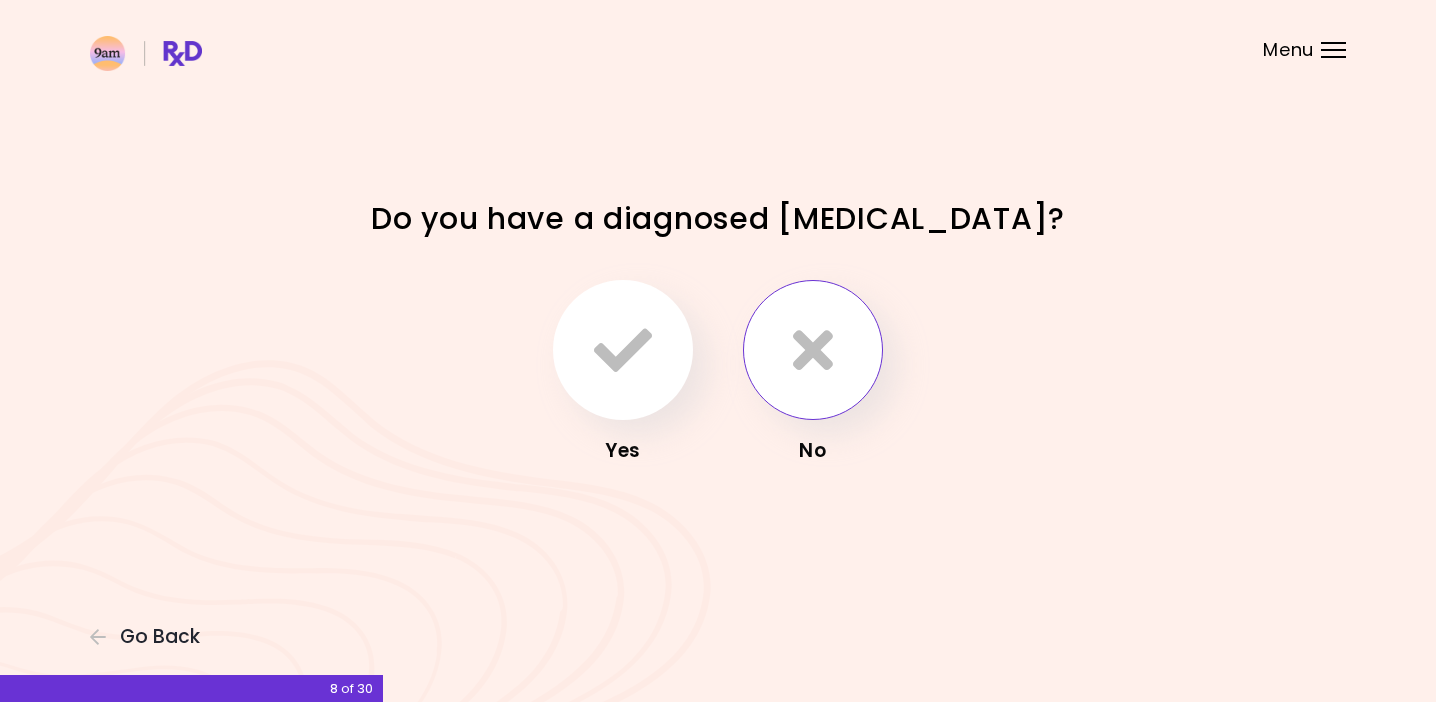 click at bounding box center (813, 350) 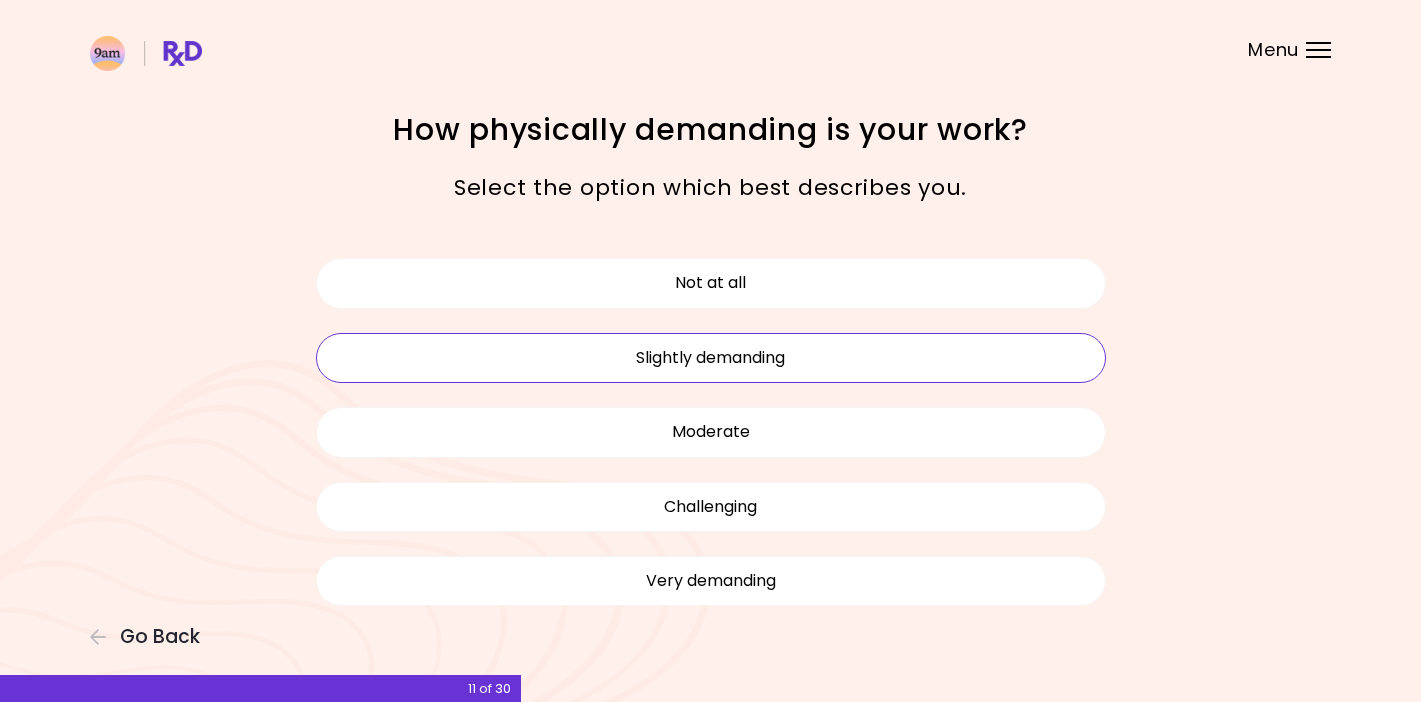 click on "Slightly demanding" at bounding box center (711, 358) 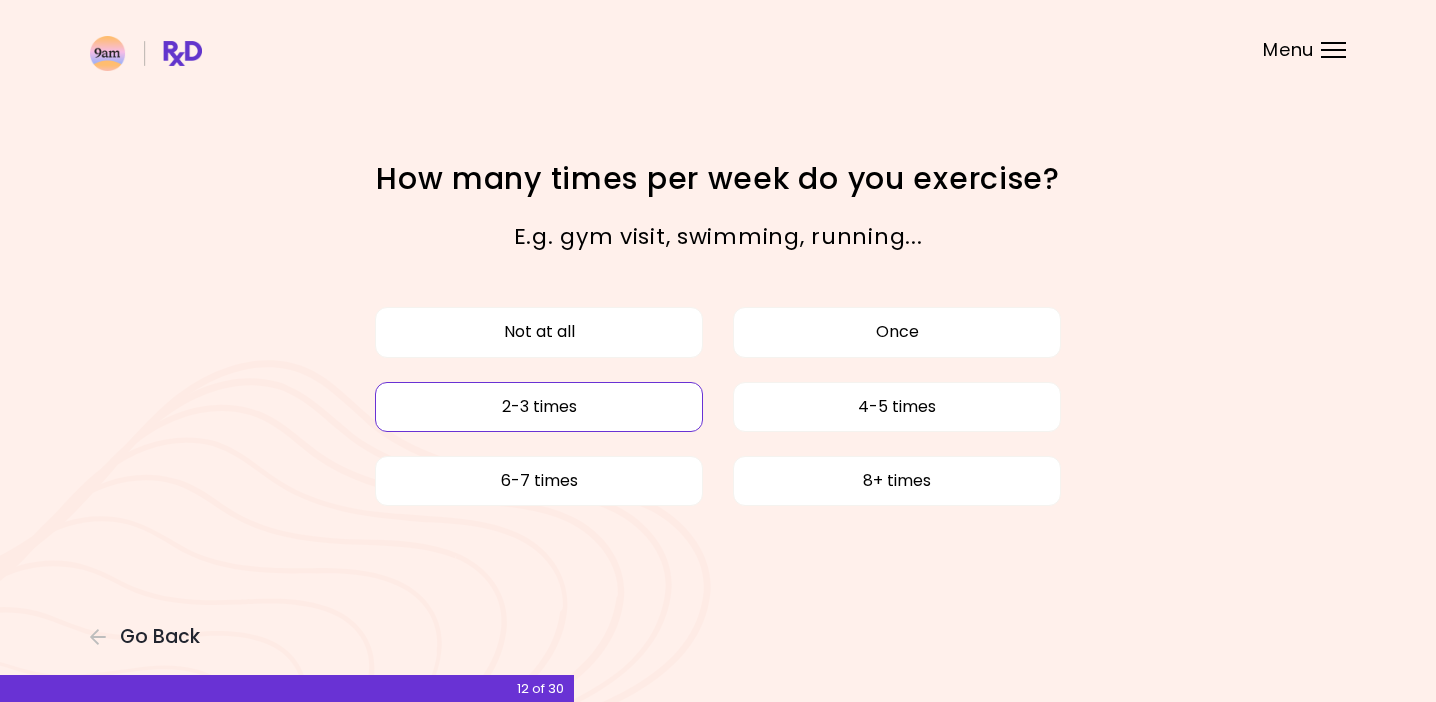 click on "2-3 times" at bounding box center [539, 407] 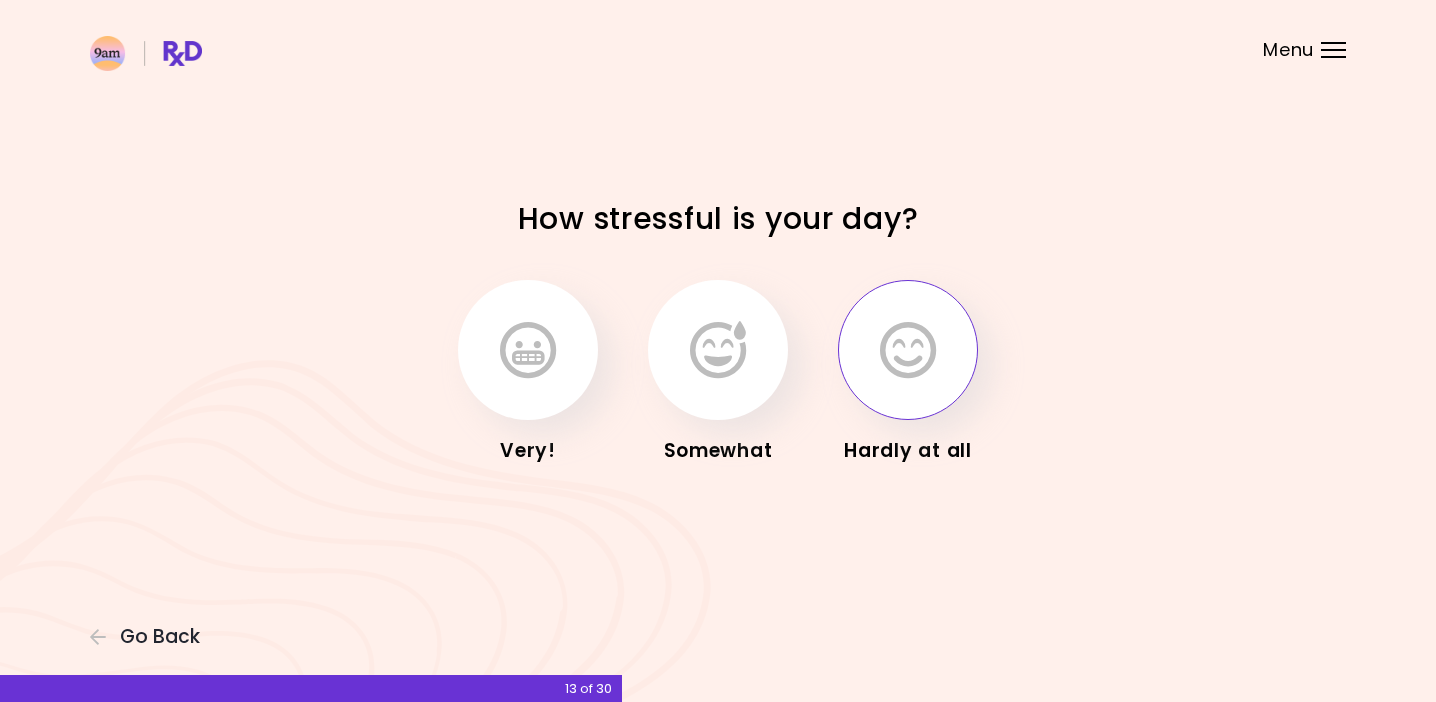 click at bounding box center [908, 350] 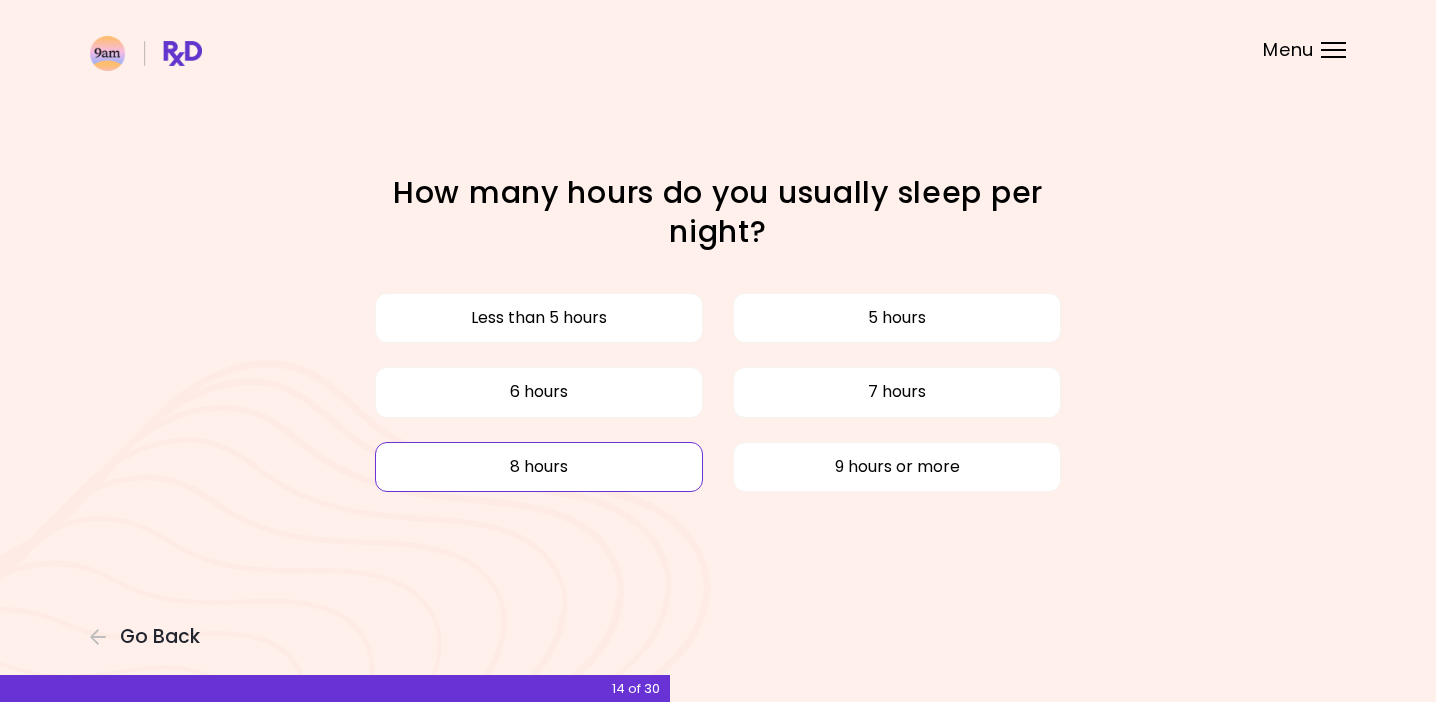 click on "8 hours" at bounding box center (539, 467) 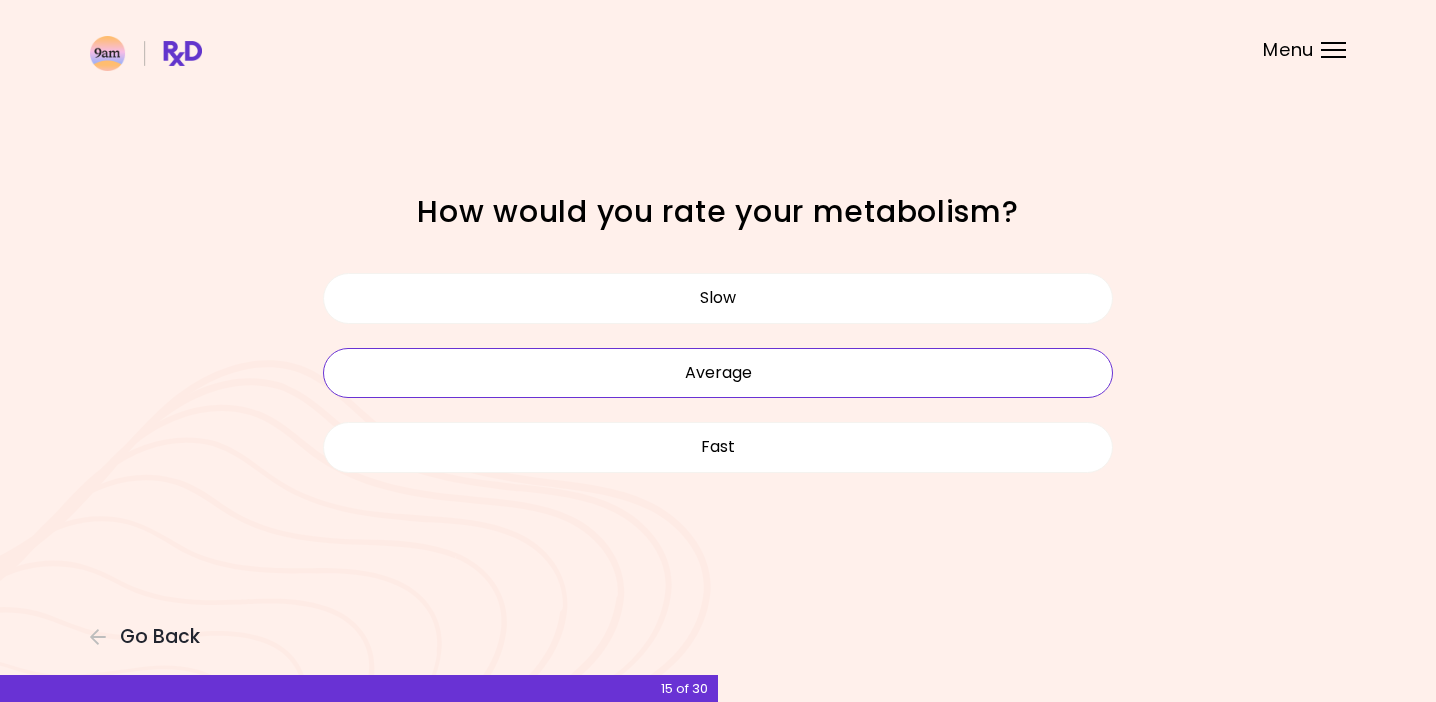click on "Average" at bounding box center (718, 373) 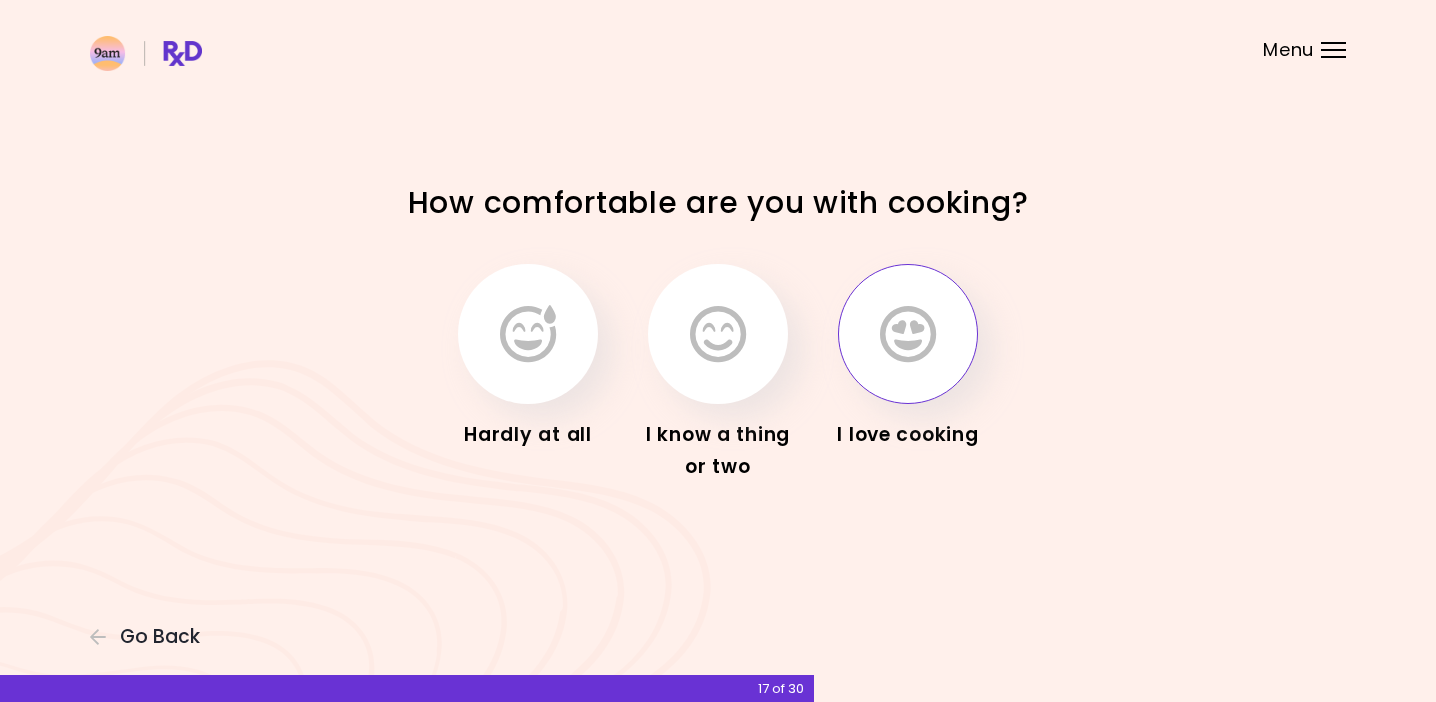 click at bounding box center [908, 334] 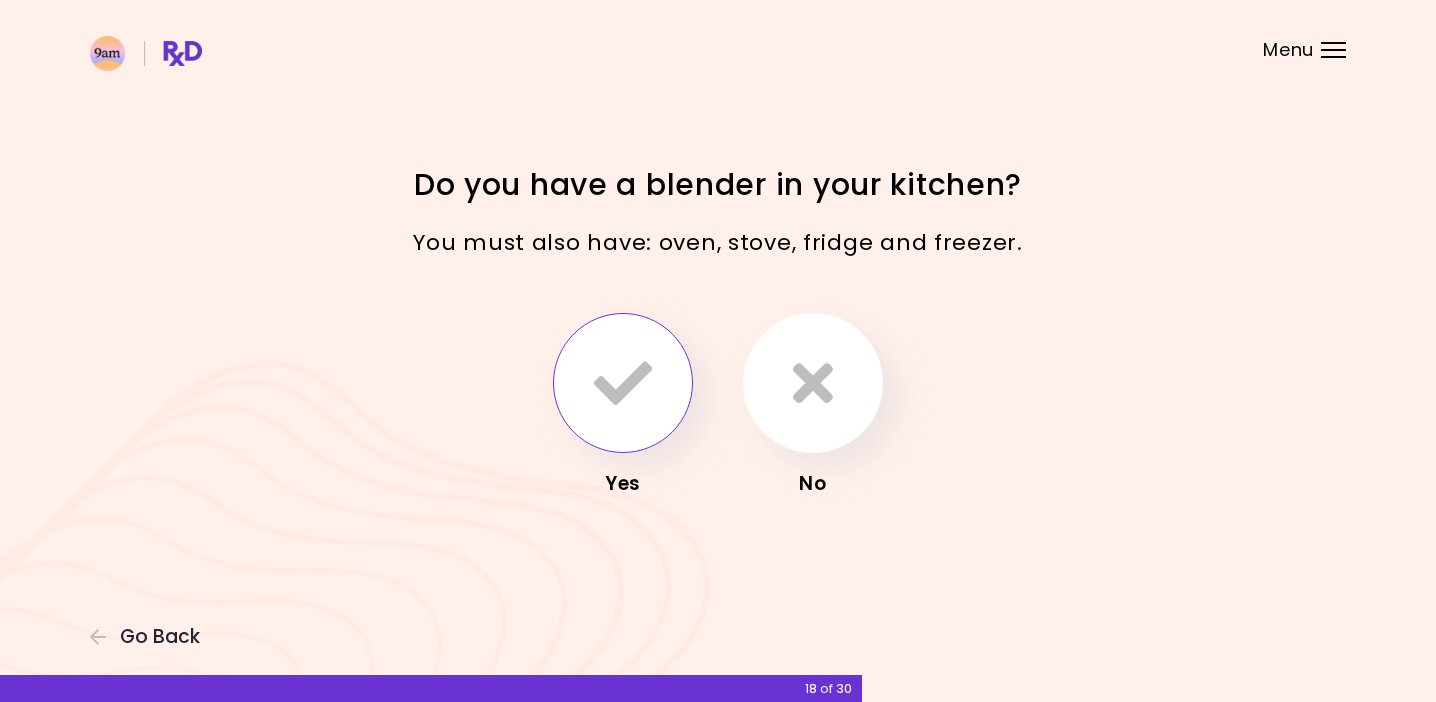 click at bounding box center [623, 383] 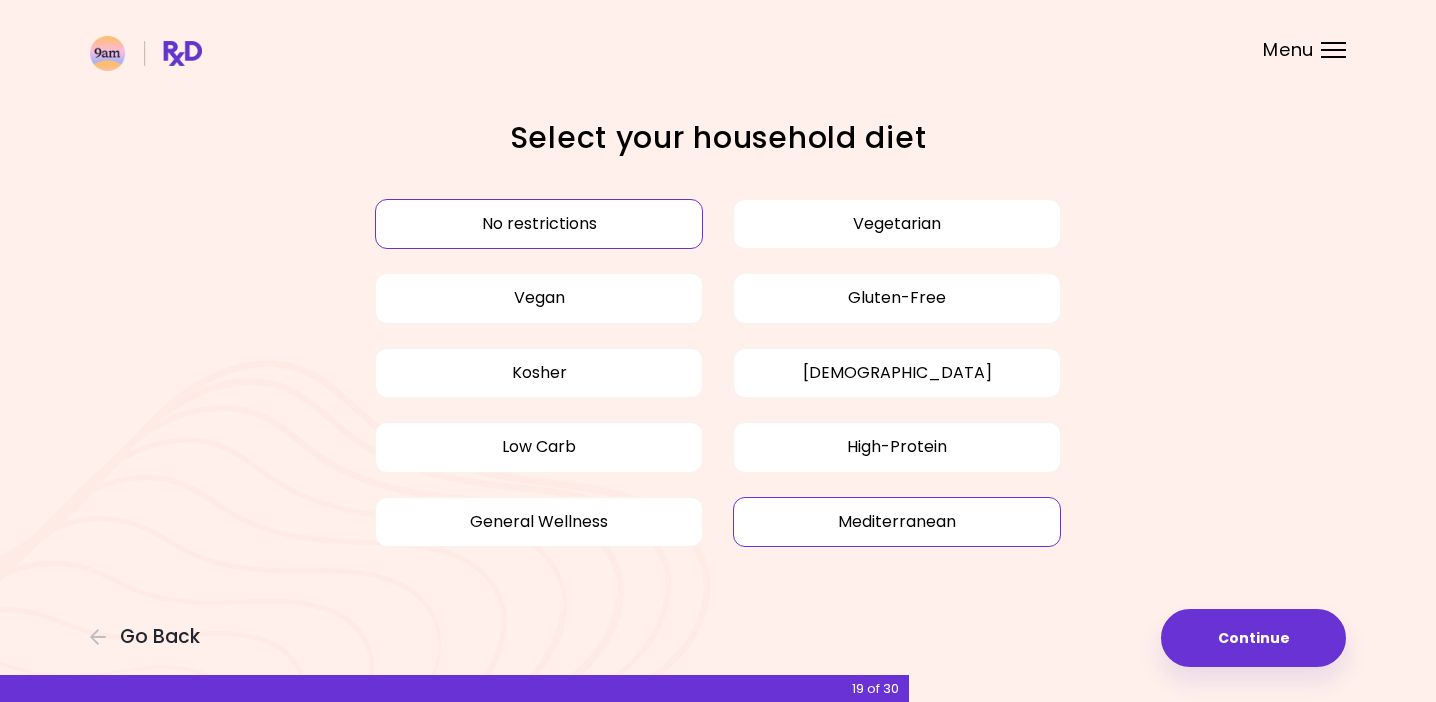 click on "Mediterranean" at bounding box center [897, 522] 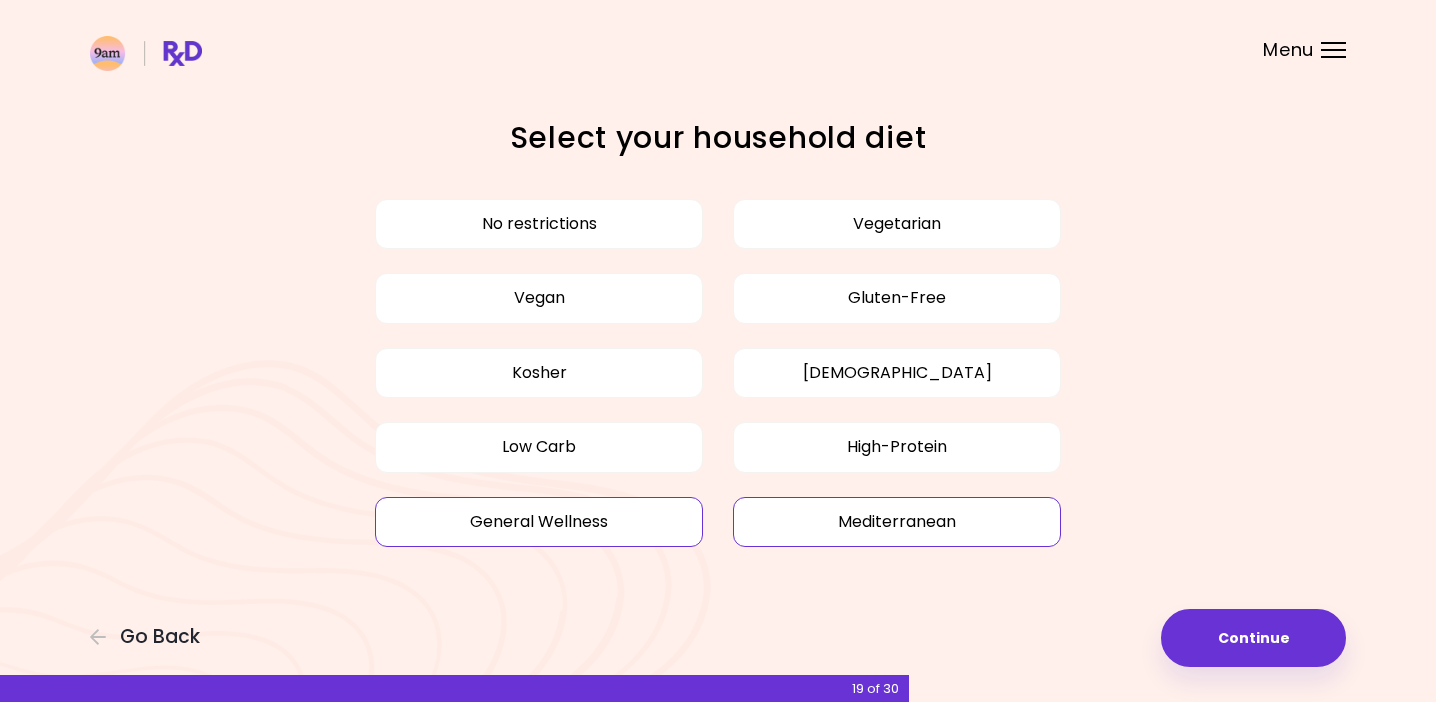 click on "General Wellness" at bounding box center [539, 522] 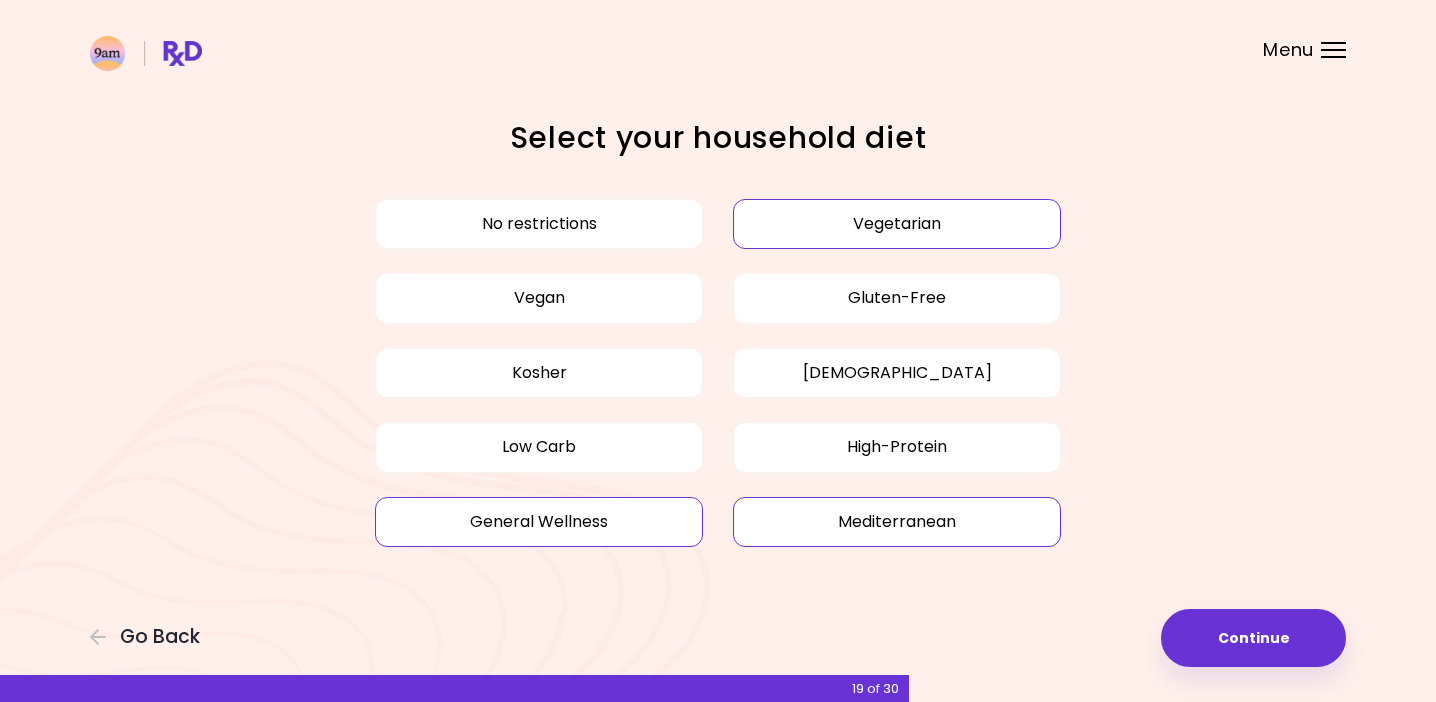 click on "Vegetarian" at bounding box center [897, 224] 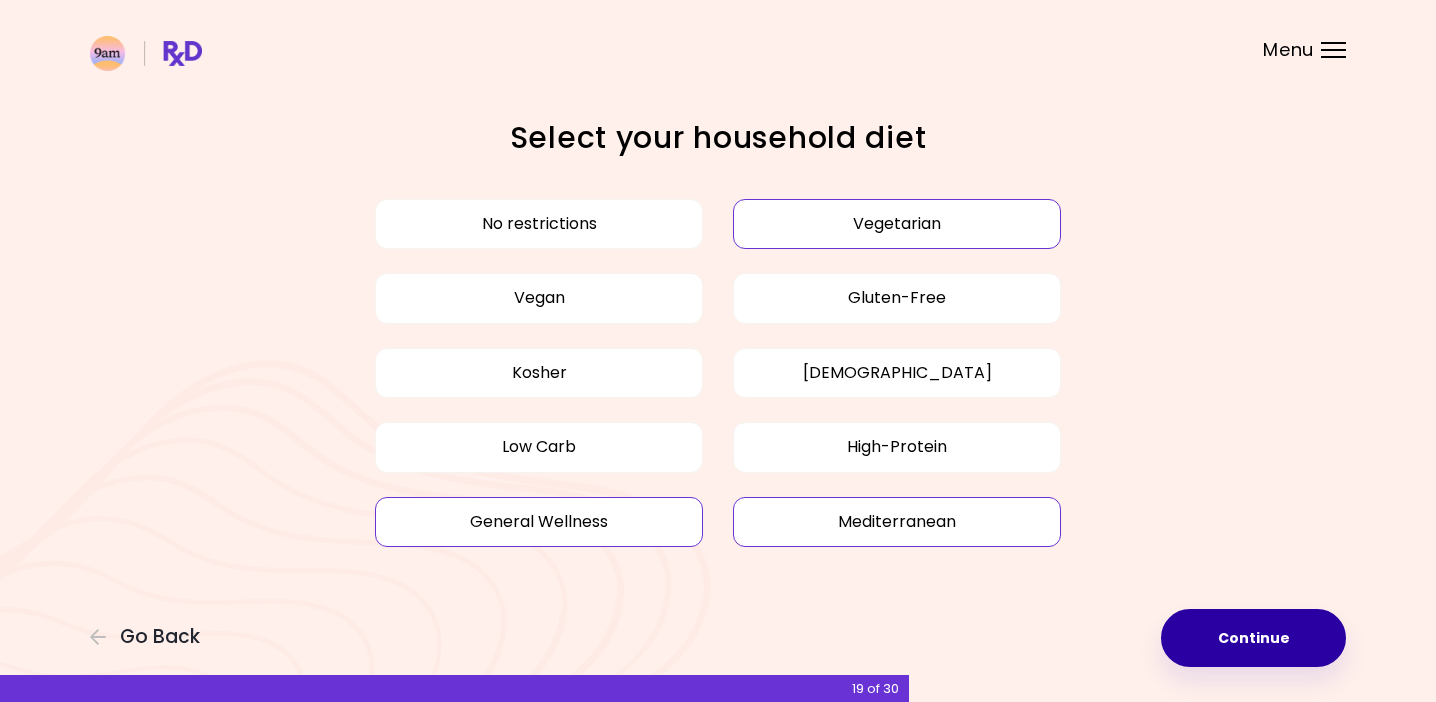 click on "Continue" at bounding box center [1253, 638] 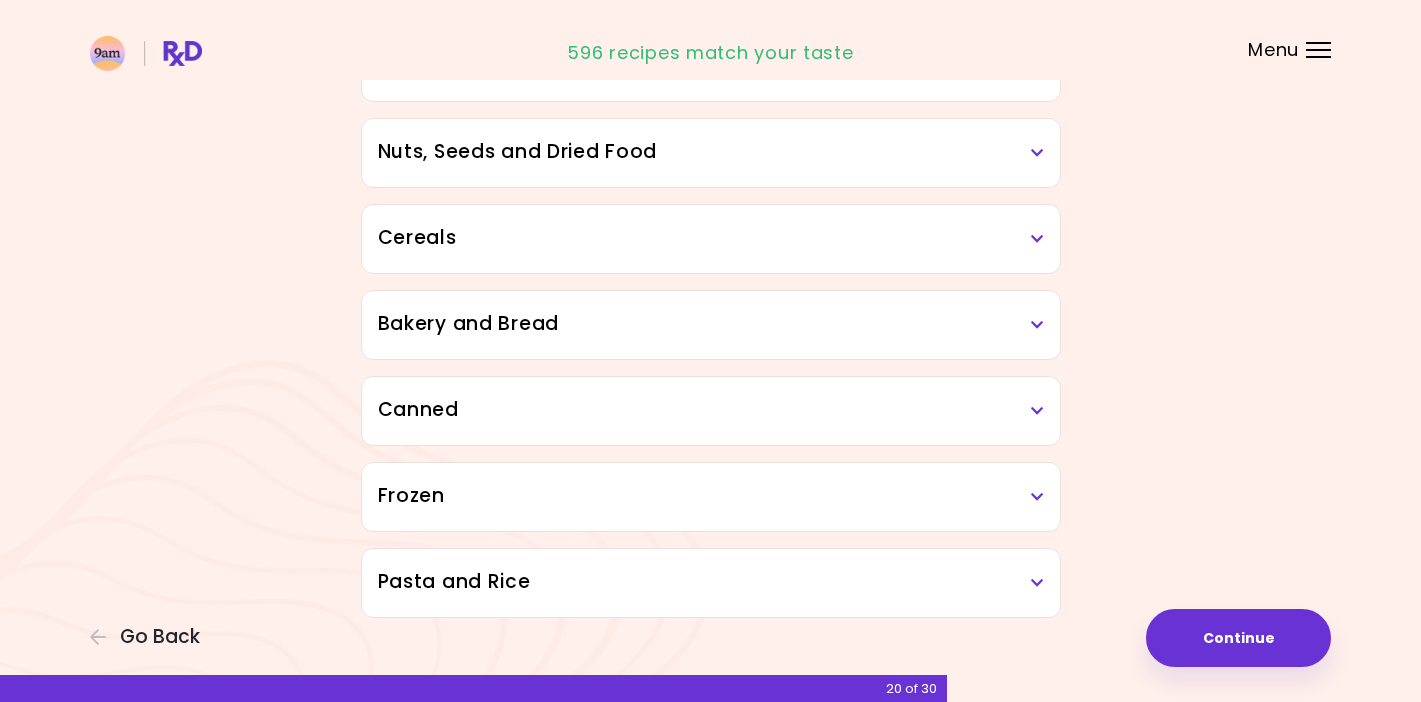 scroll, scrollTop: 920, scrollLeft: 0, axis: vertical 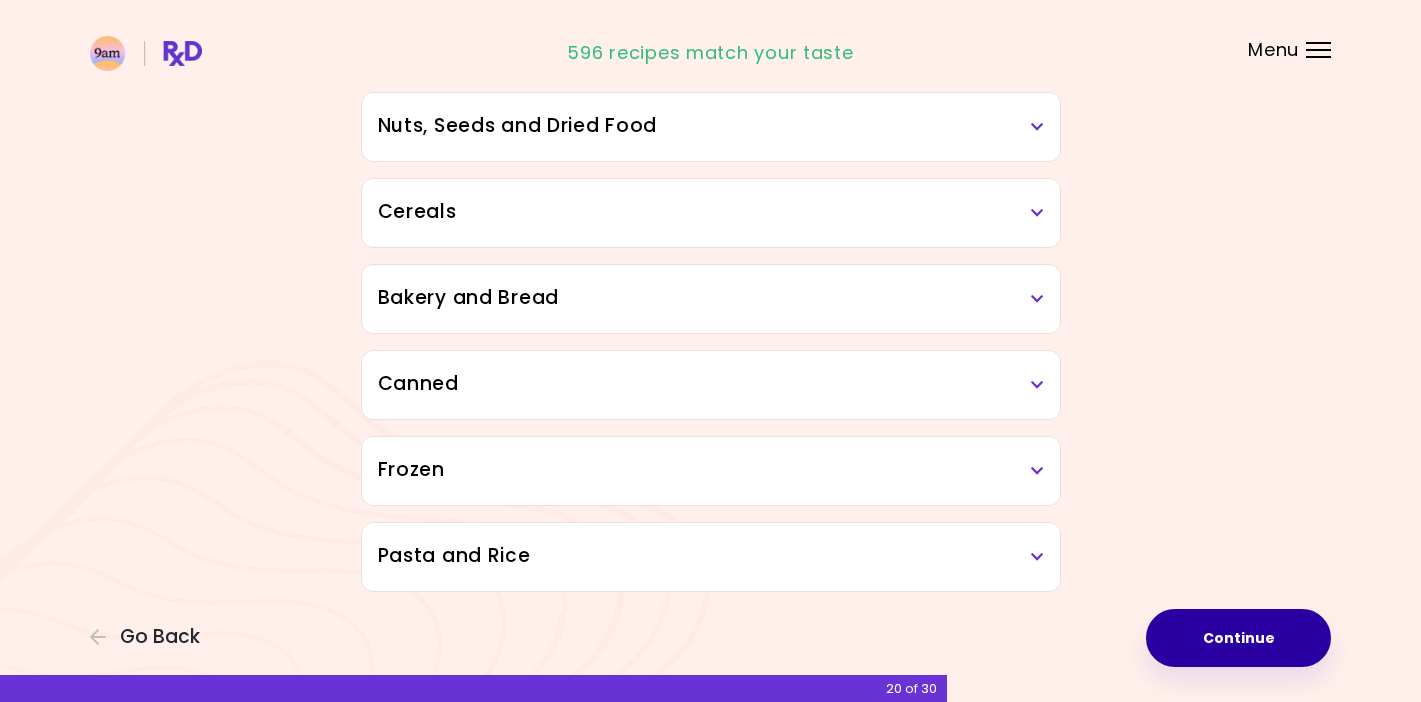 click on "Continue" at bounding box center [1238, 638] 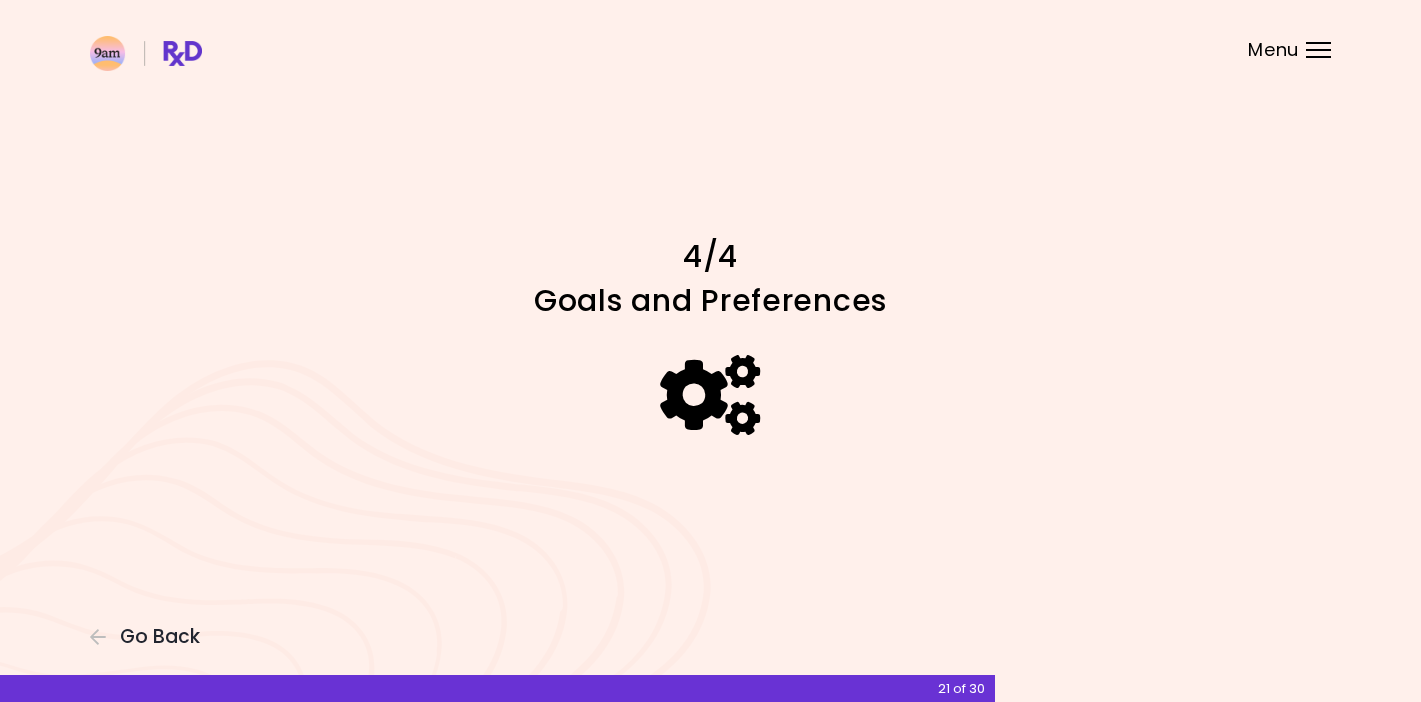 scroll, scrollTop: 0, scrollLeft: 0, axis: both 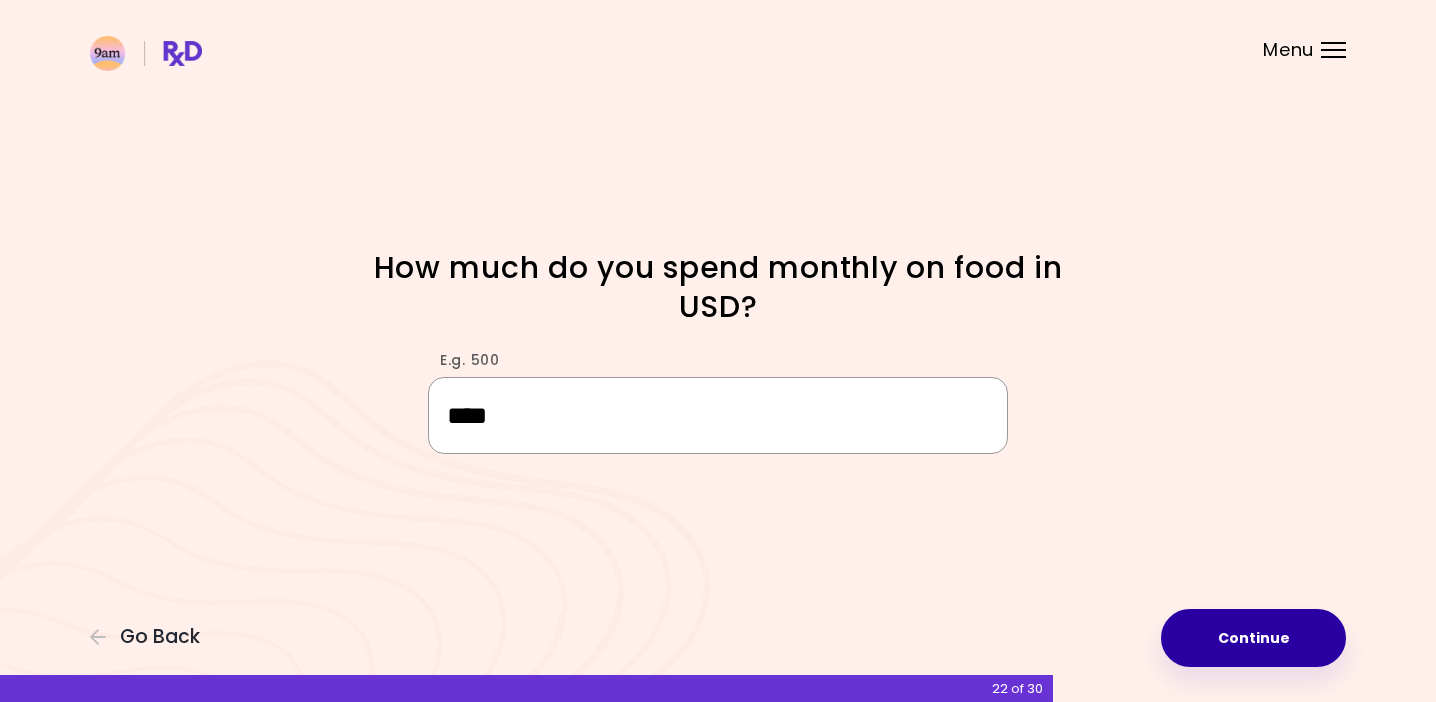 type on "****" 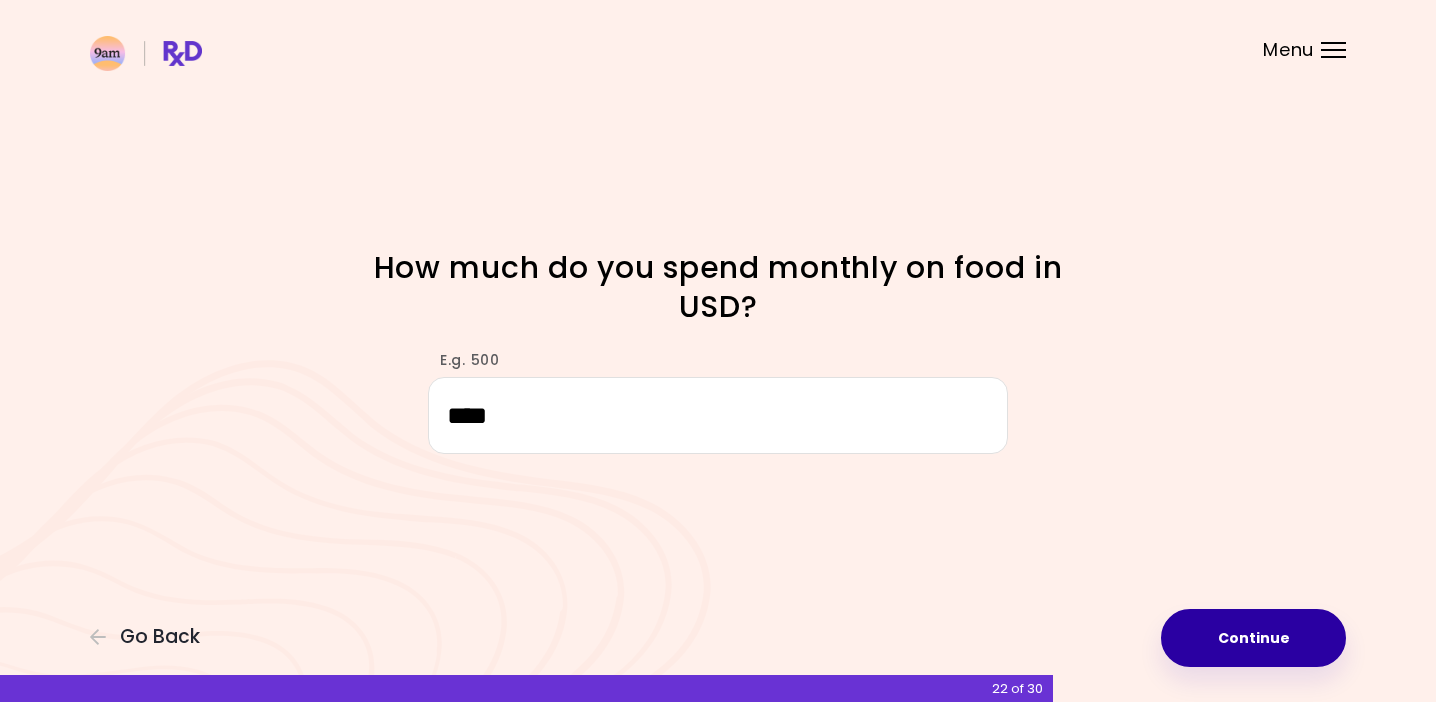 click on "Continue" at bounding box center [1253, 638] 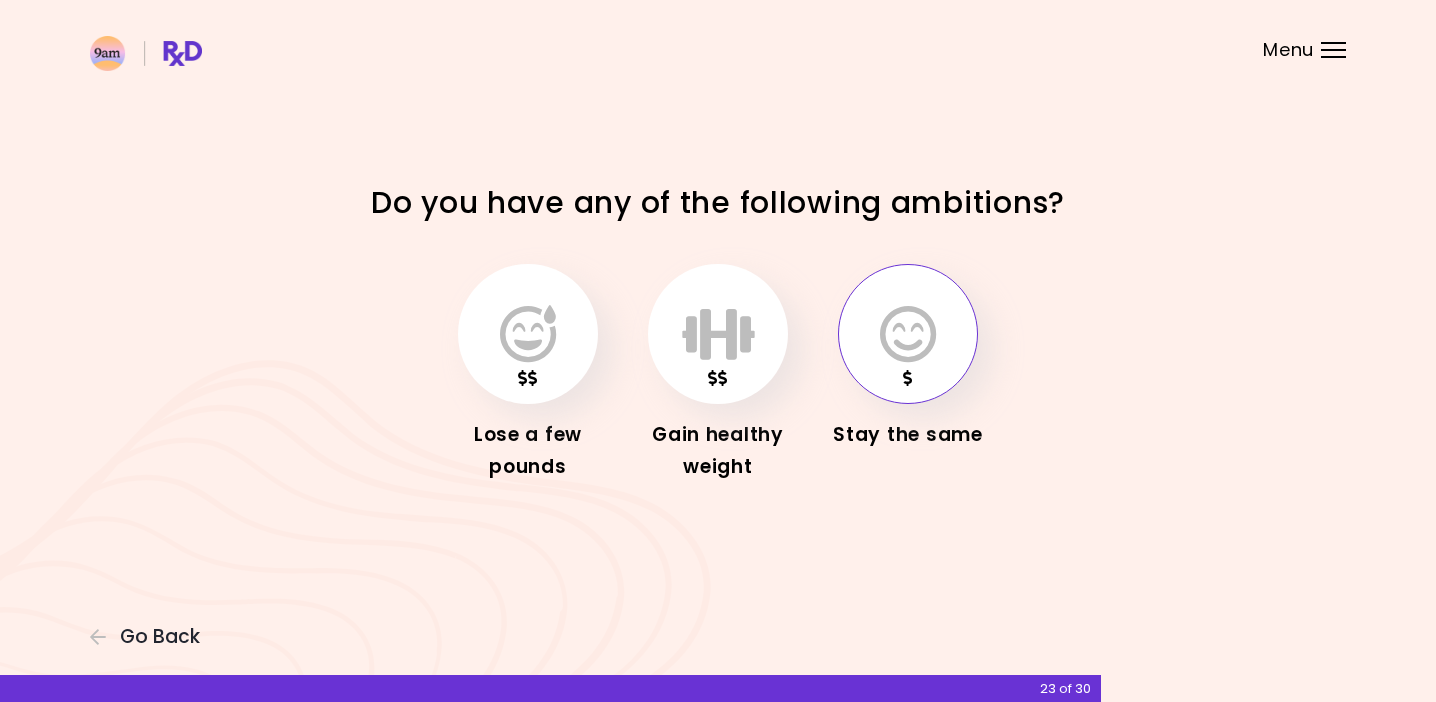 click at bounding box center [908, 334] 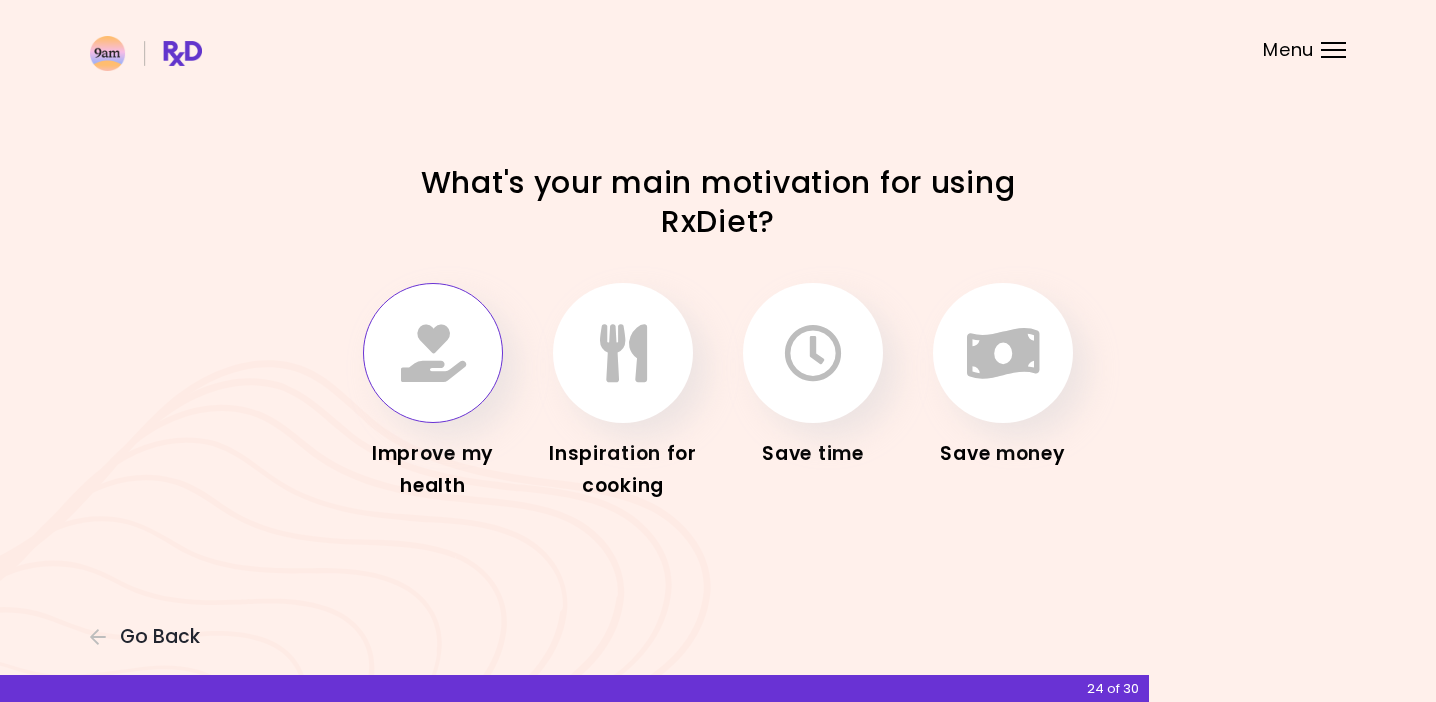 click at bounding box center (433, 353) 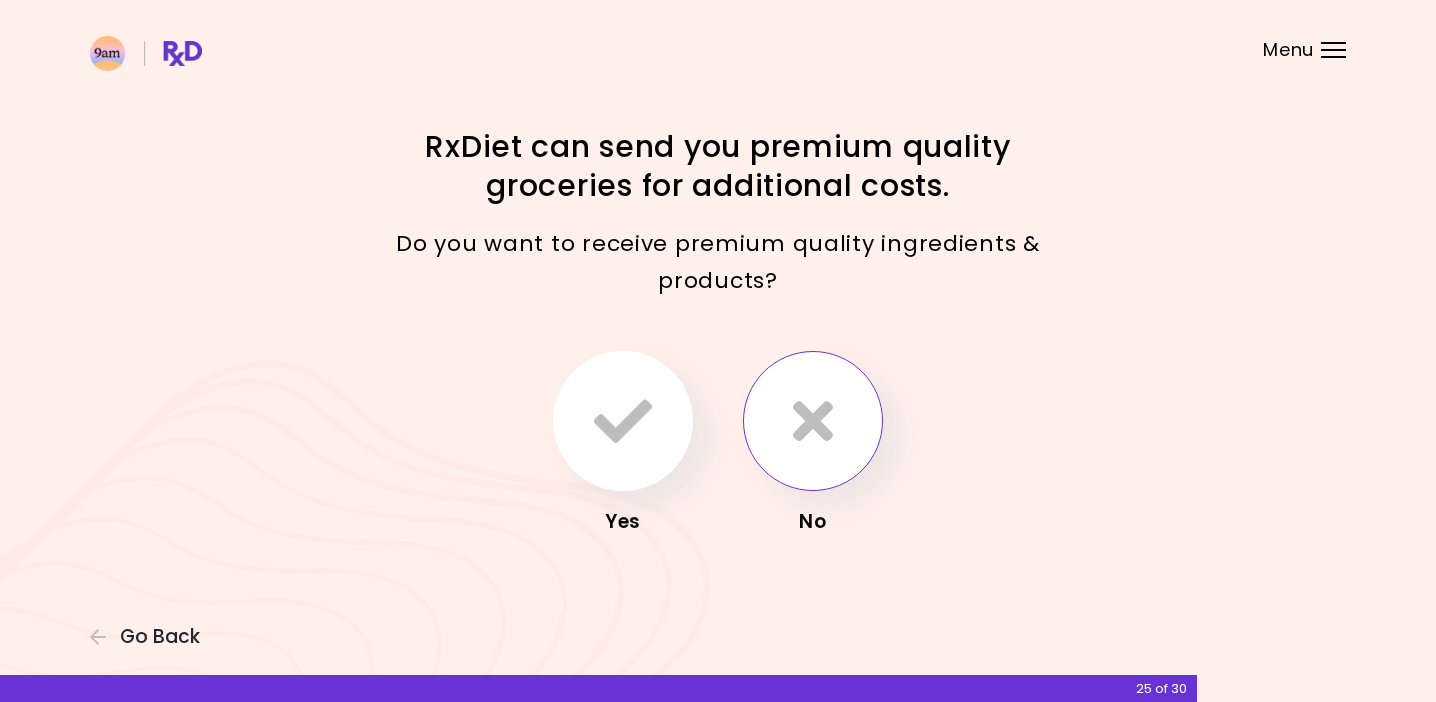 click at bounding box center [813, 421] 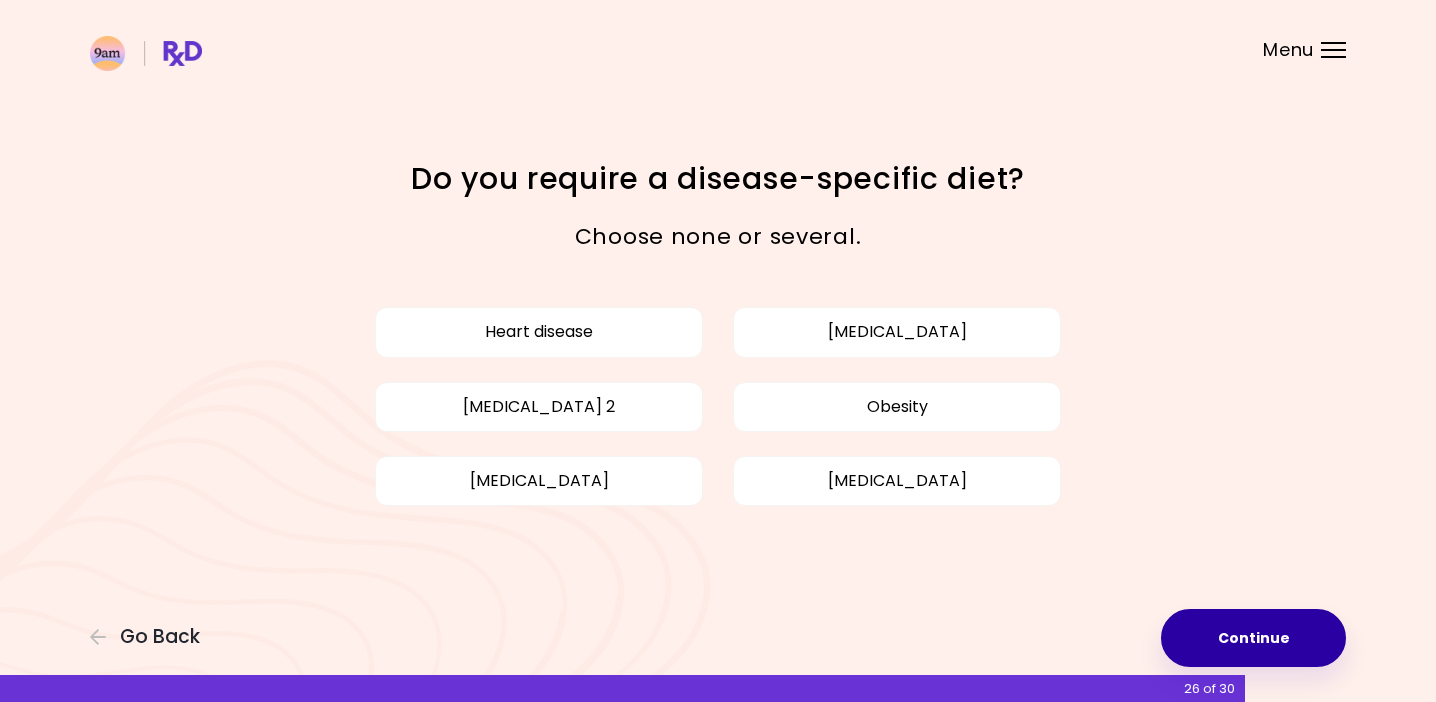 click on "Continue" at bounding box center (1253, 638) 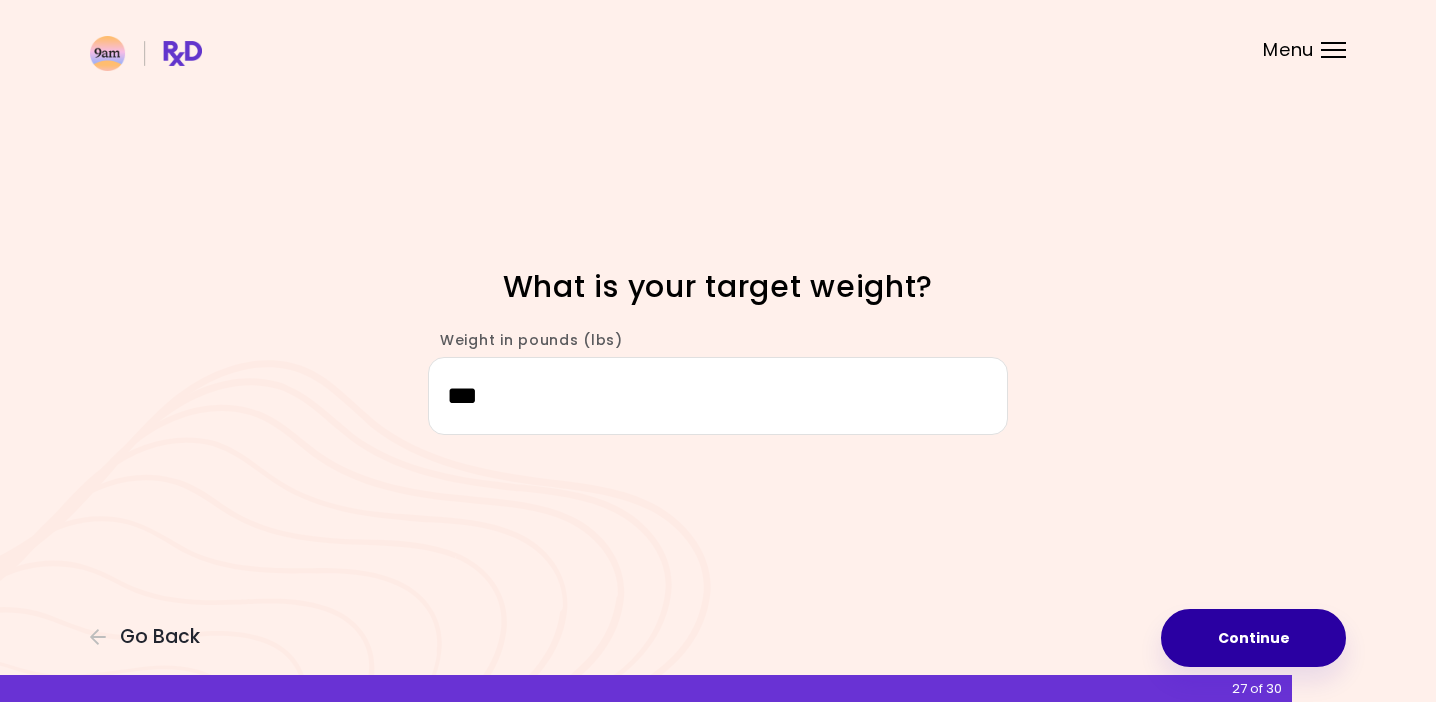 type on "***" 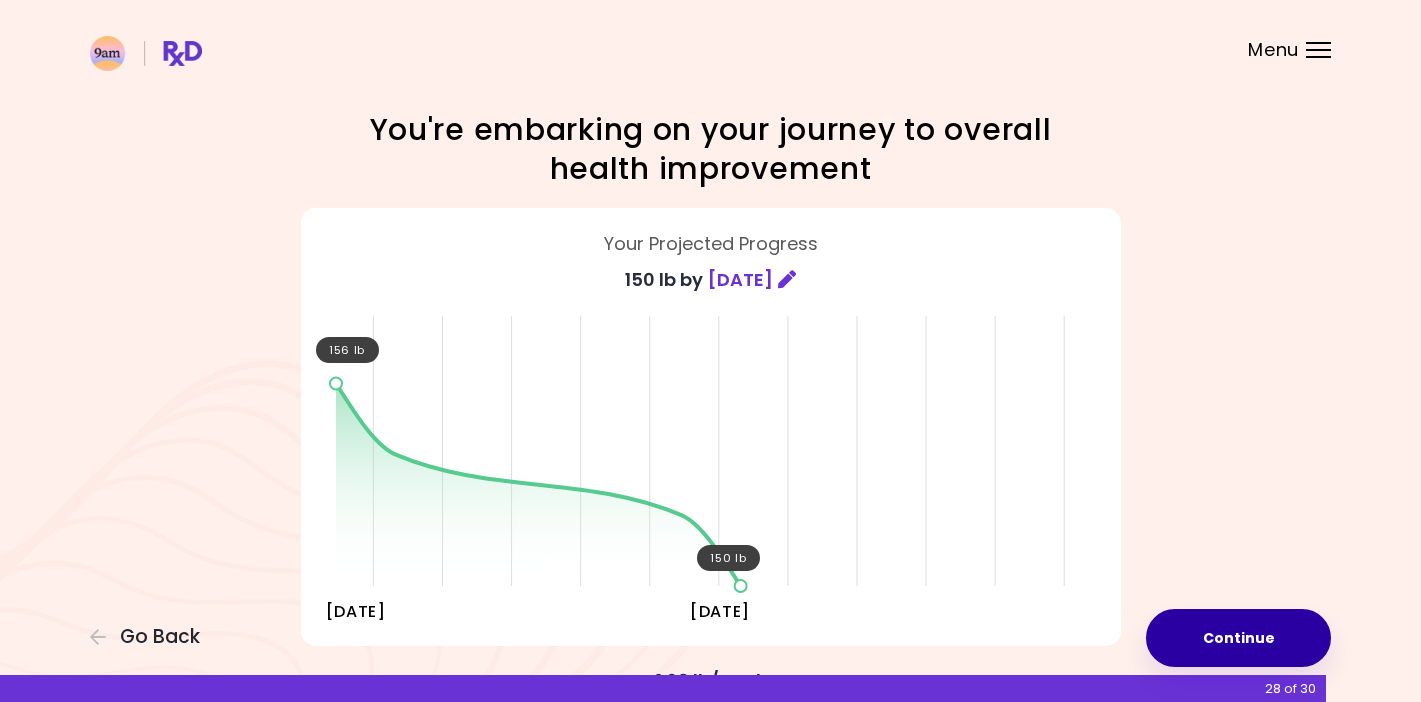 click on "Continue" at bounding box center [1238, 638] 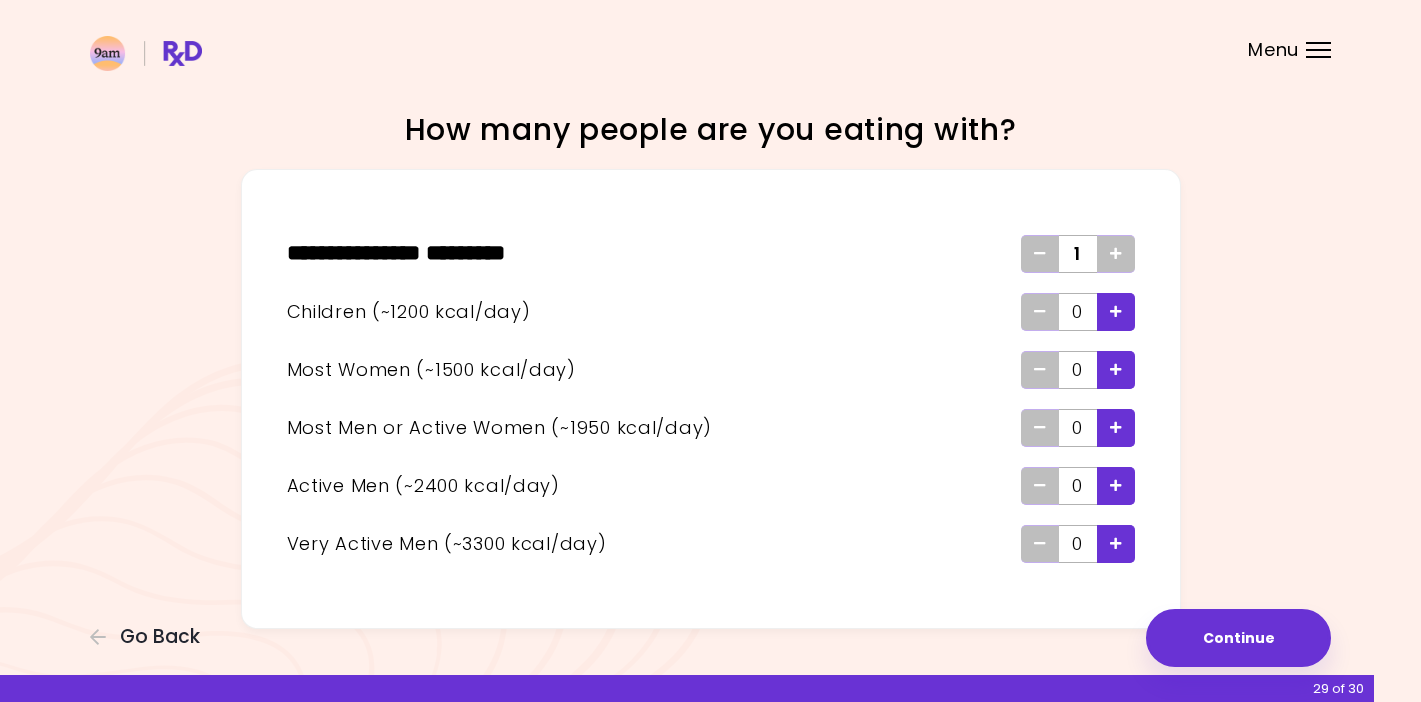 click at bounding box center (1116, 312) 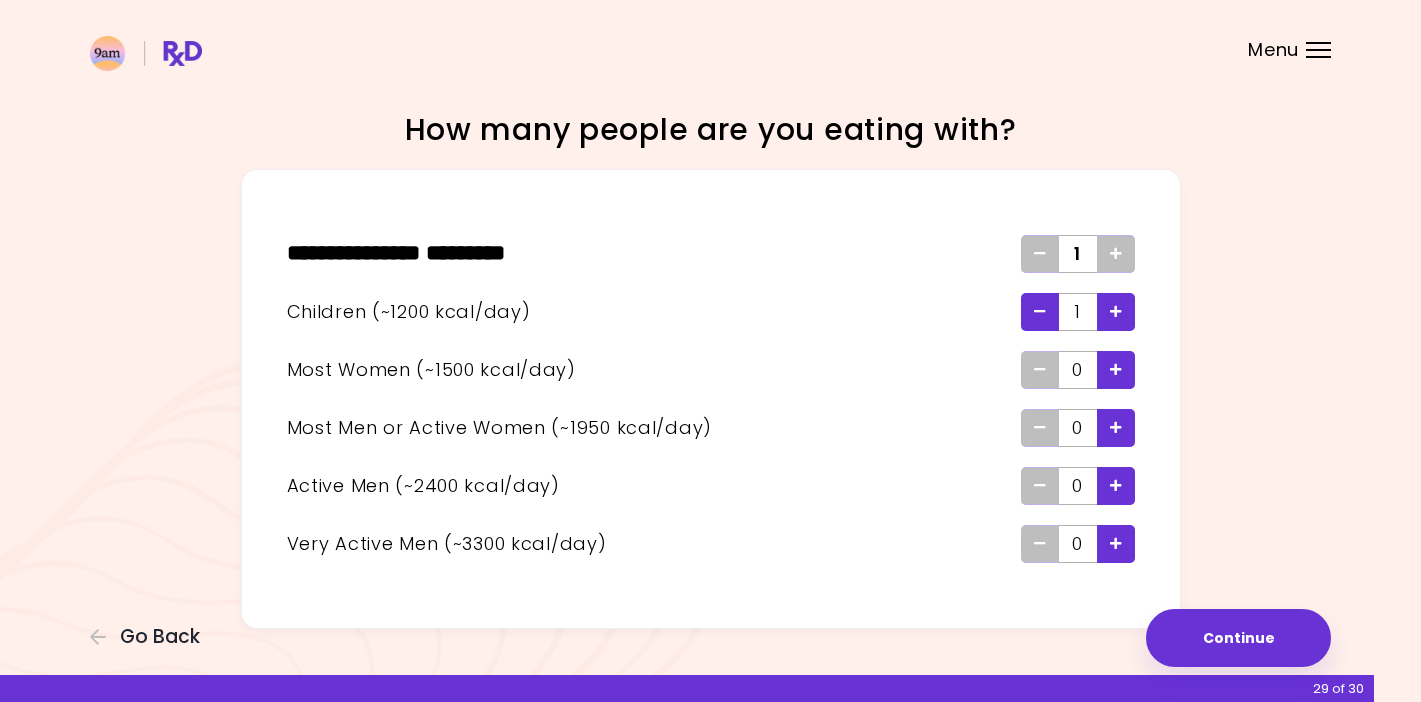 click at bounding box center (1116, 312) 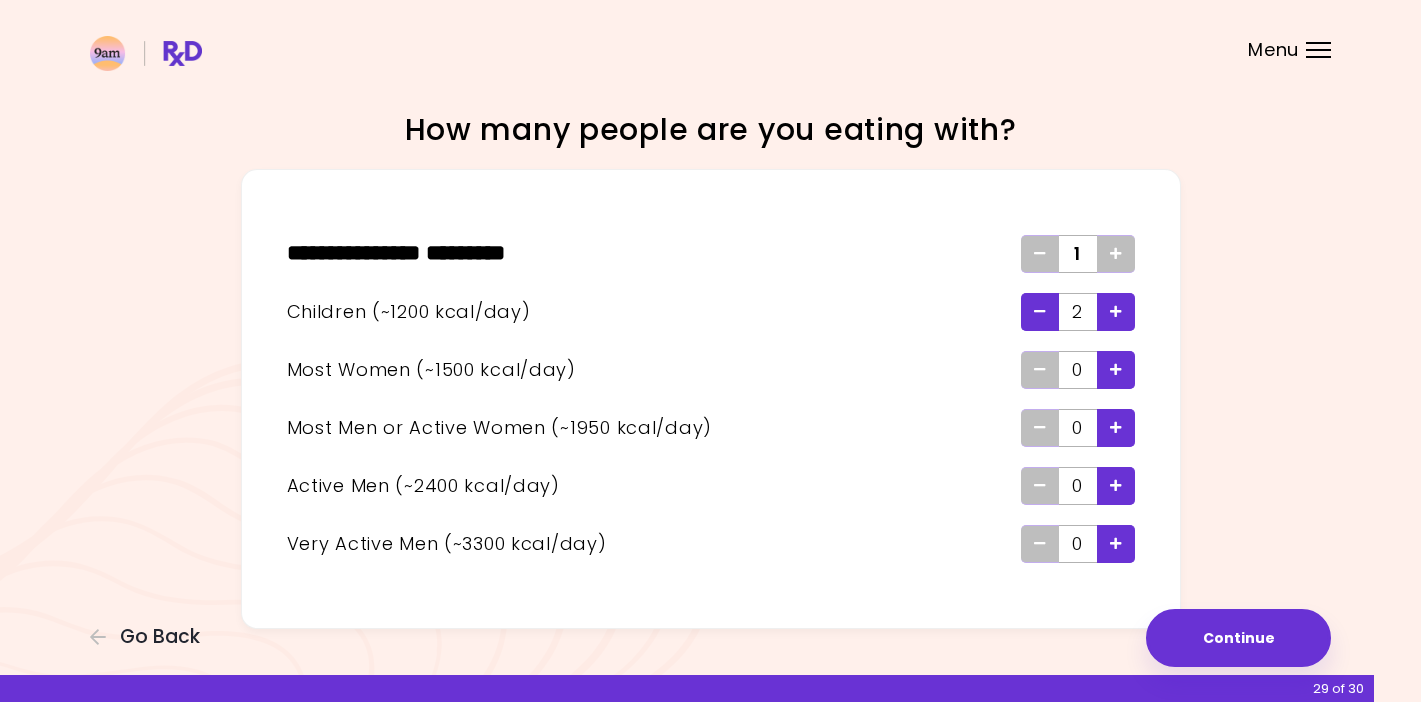 click at bounding box center (1116, 312) 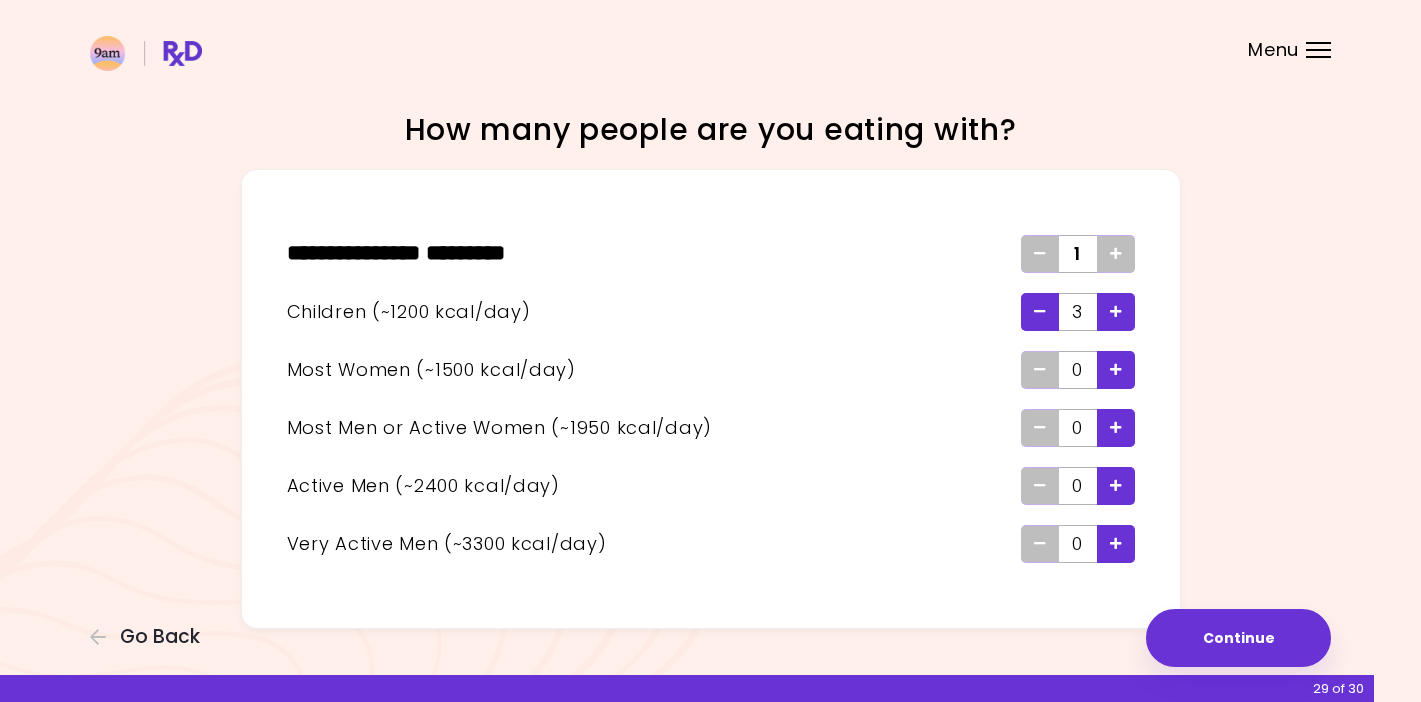 click at bounding box center [1116, 486] 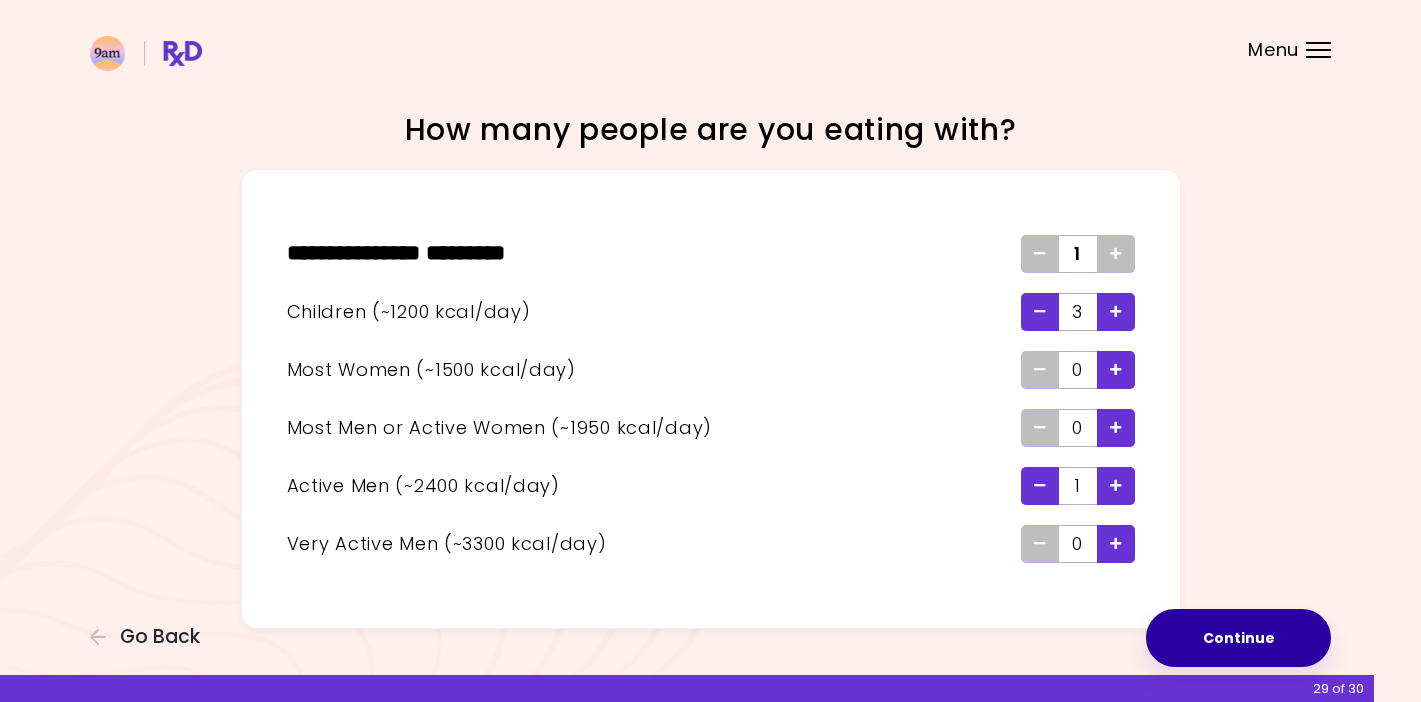 click on "Continue" at bounding box center [1238, 638] 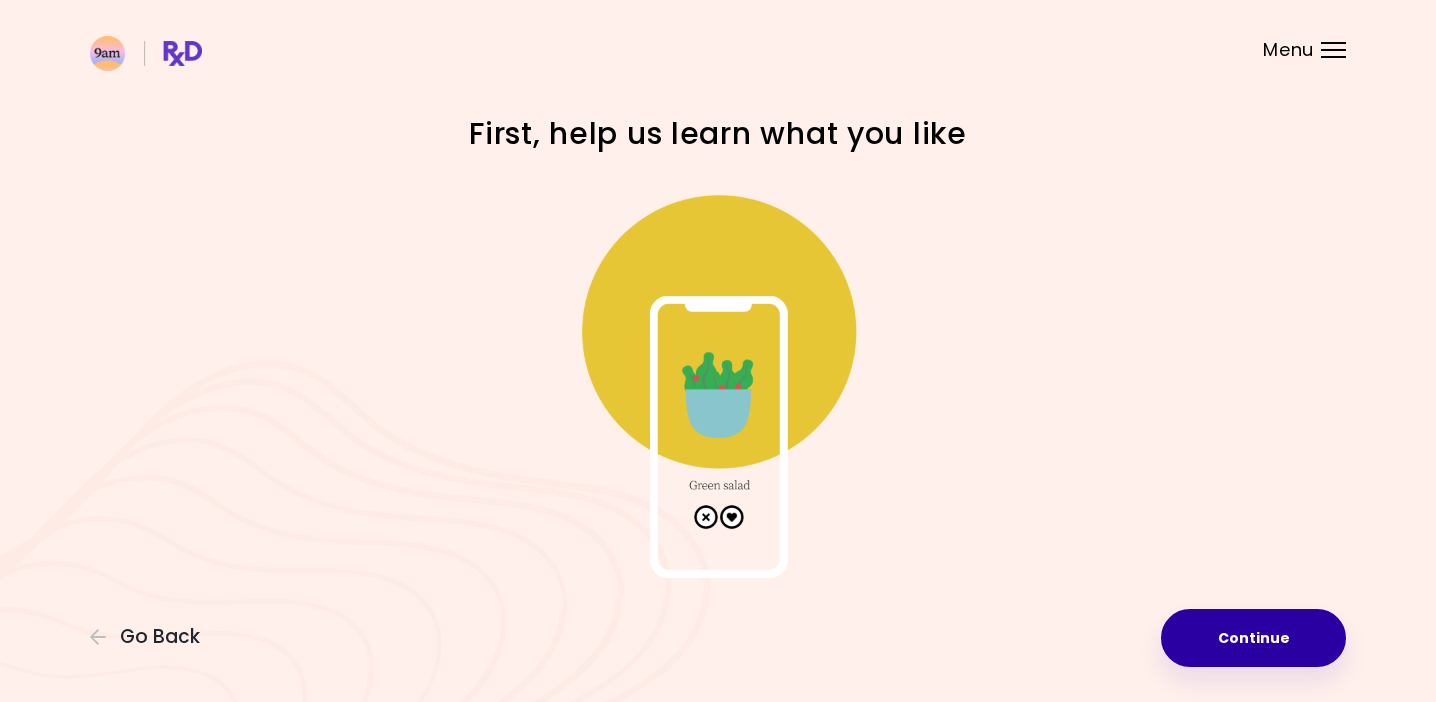 click on "Continue" at bounding box center (1253, 638) 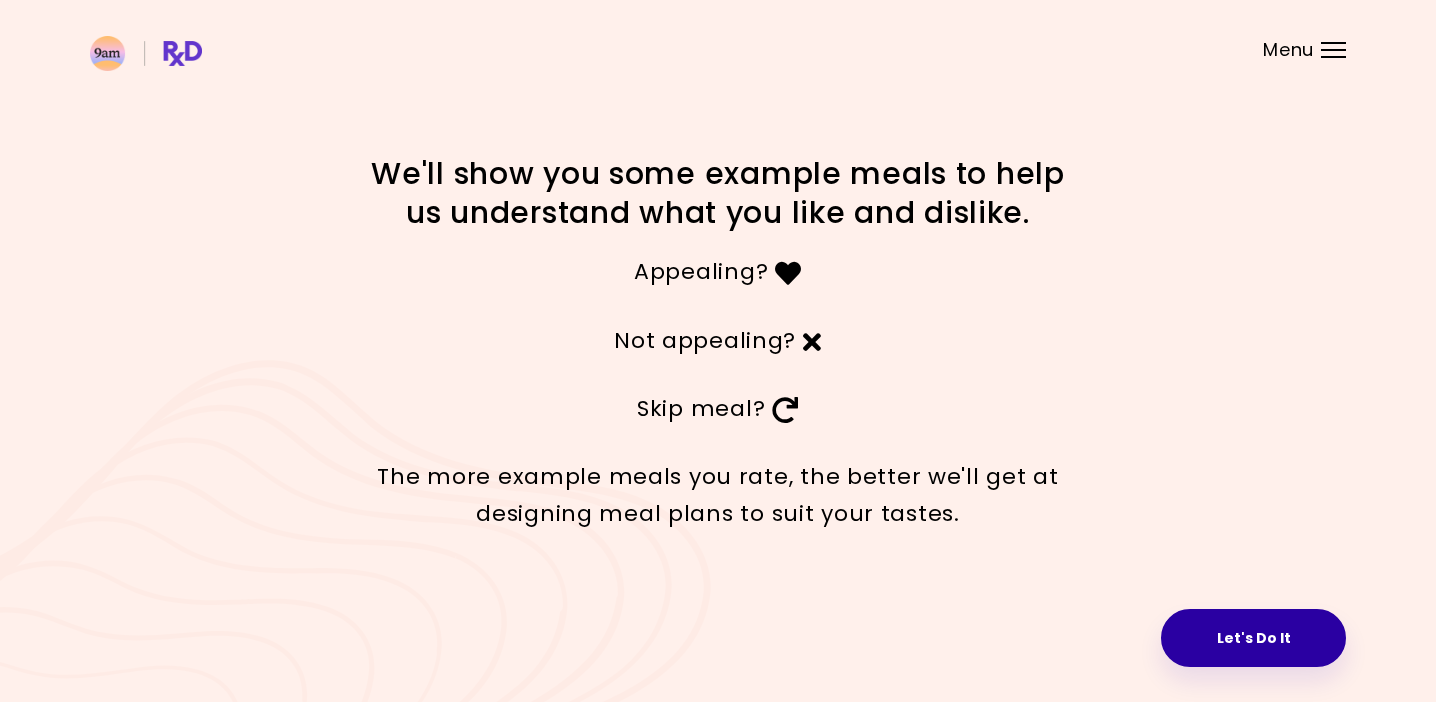 click on "Let's Do It" at bounding box center [1253, 638] 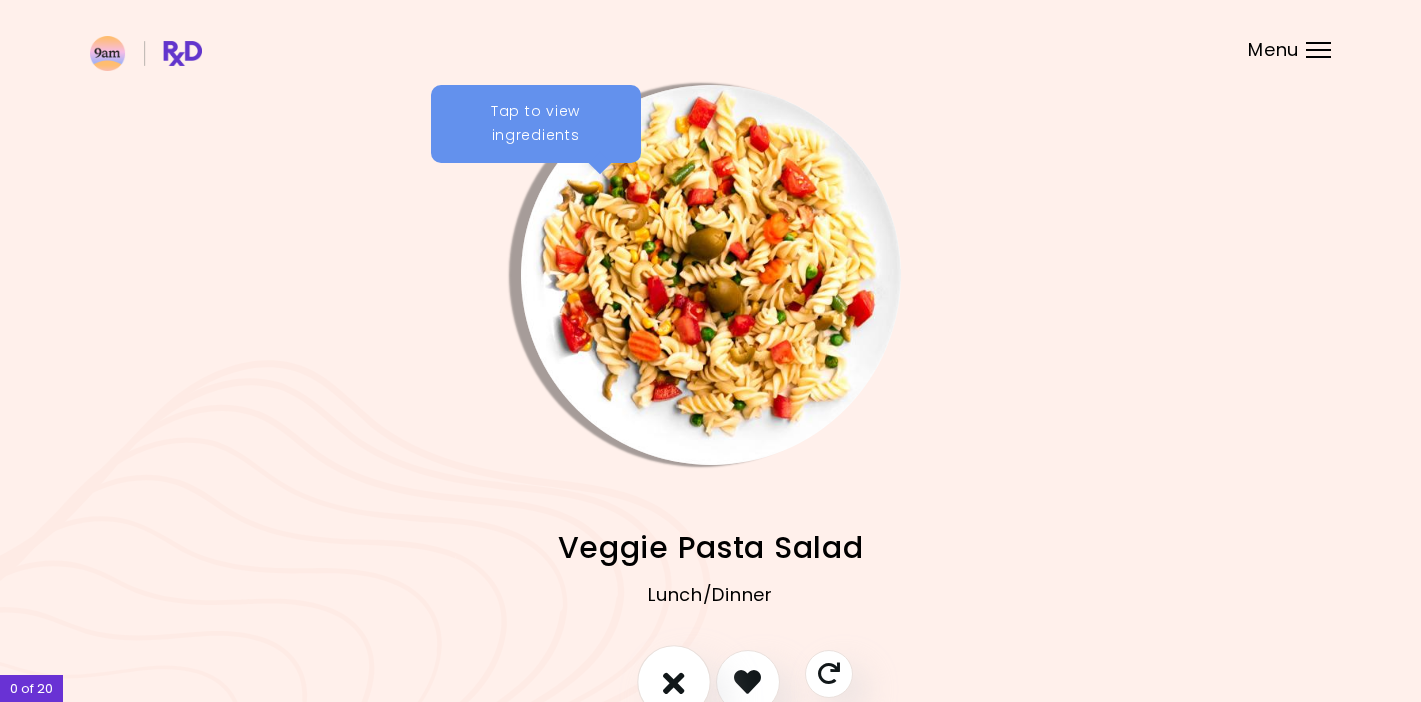 click at bounding box center (674, 681) 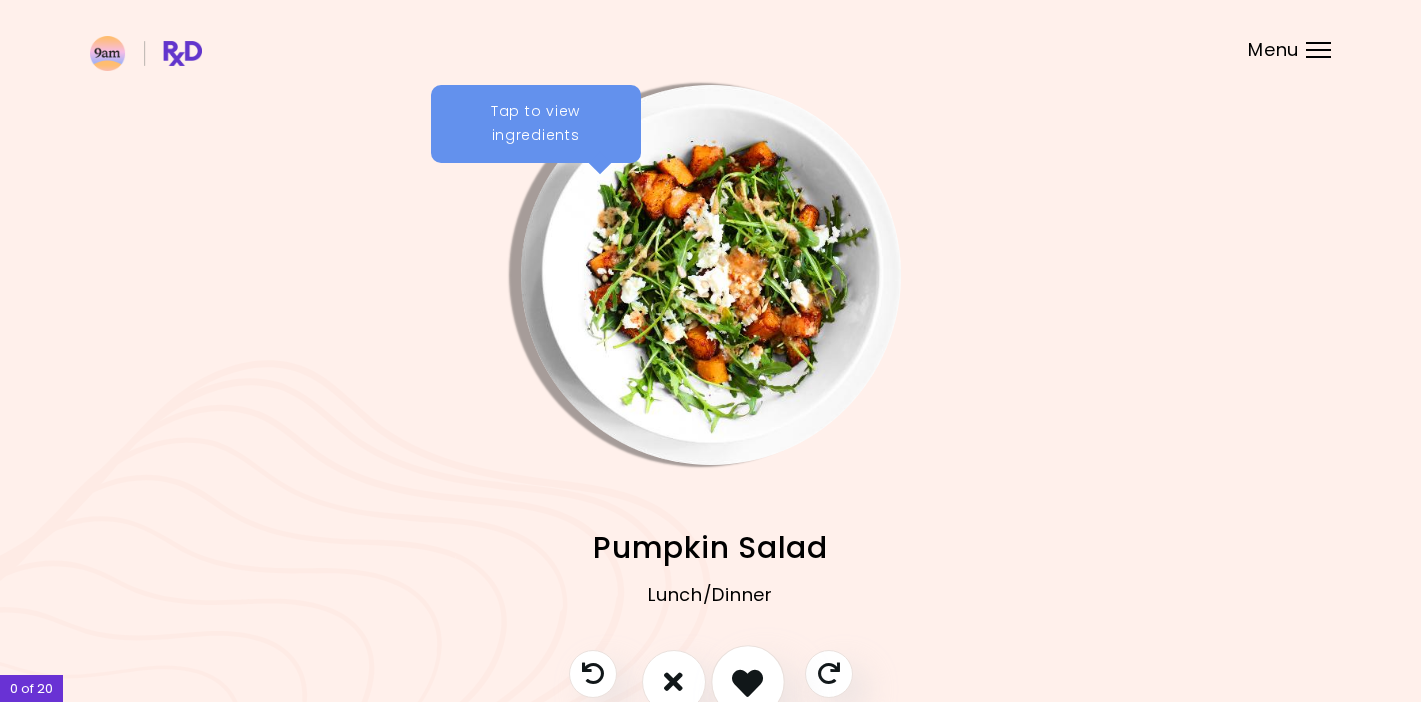 click at bounding box center [747, 681] 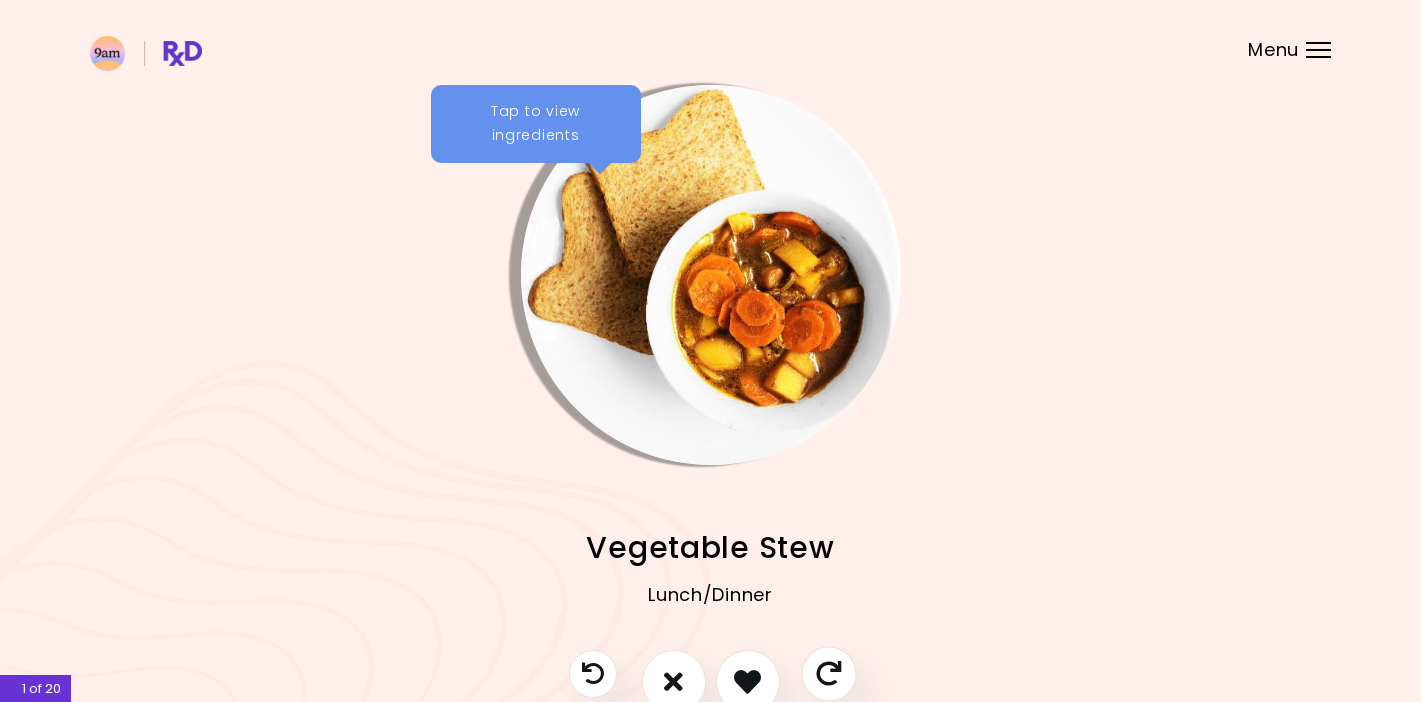 click at bounding box center (828, 673) 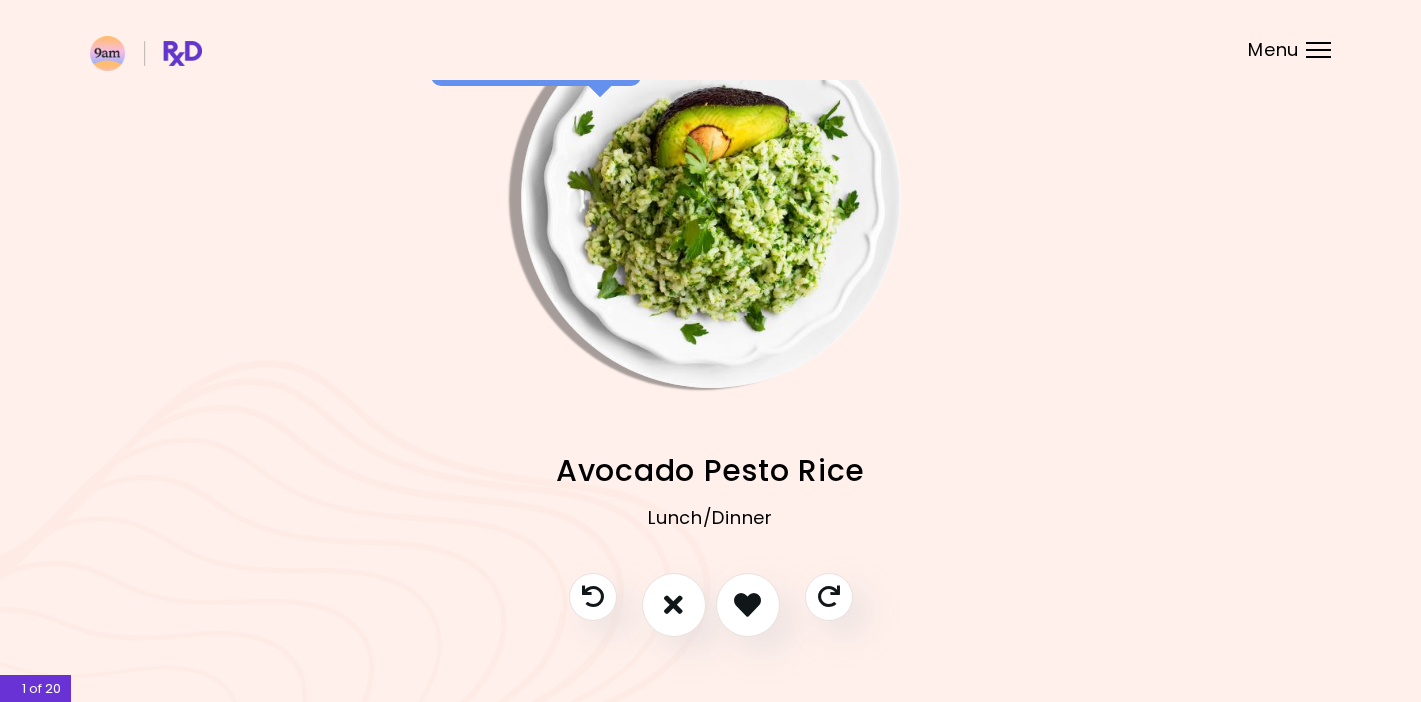 scroll, scrollTop: 94, scrollLeft: 0, axis: vertical 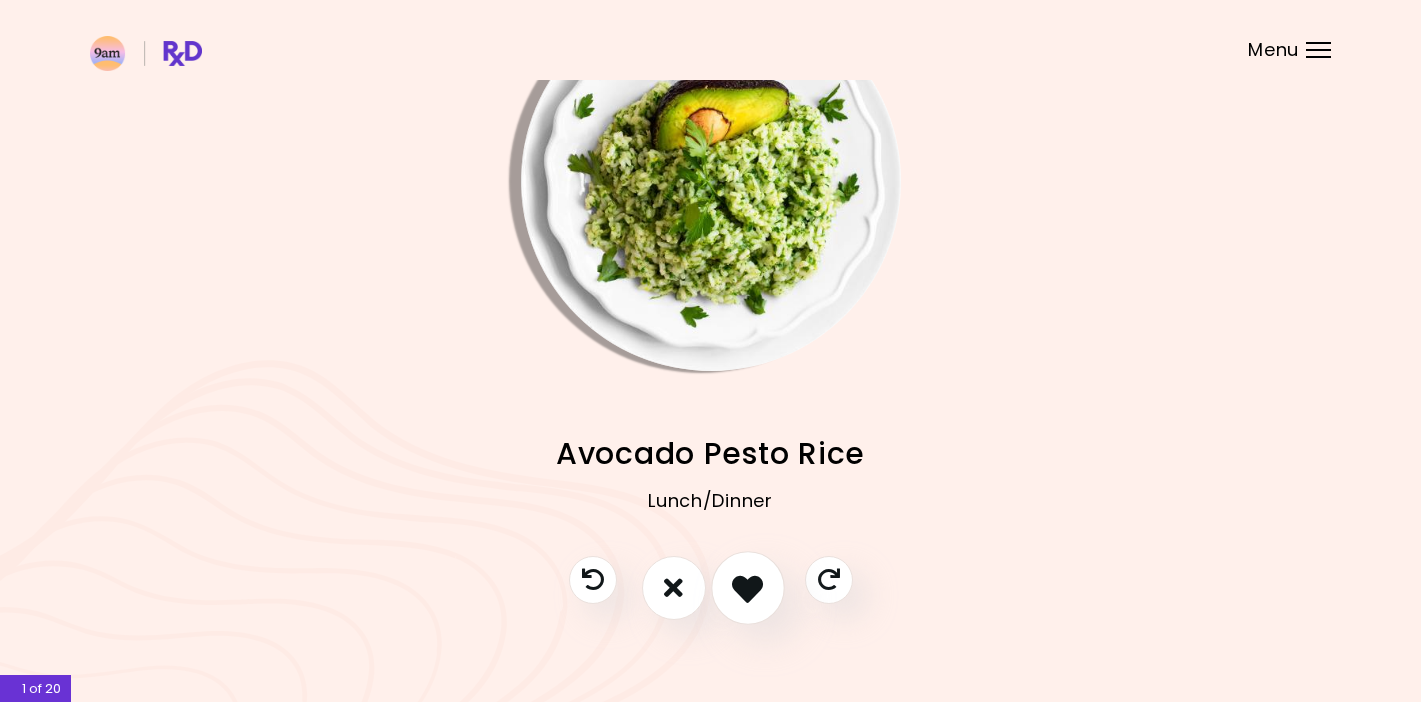 click at bounding box center (748, 588) 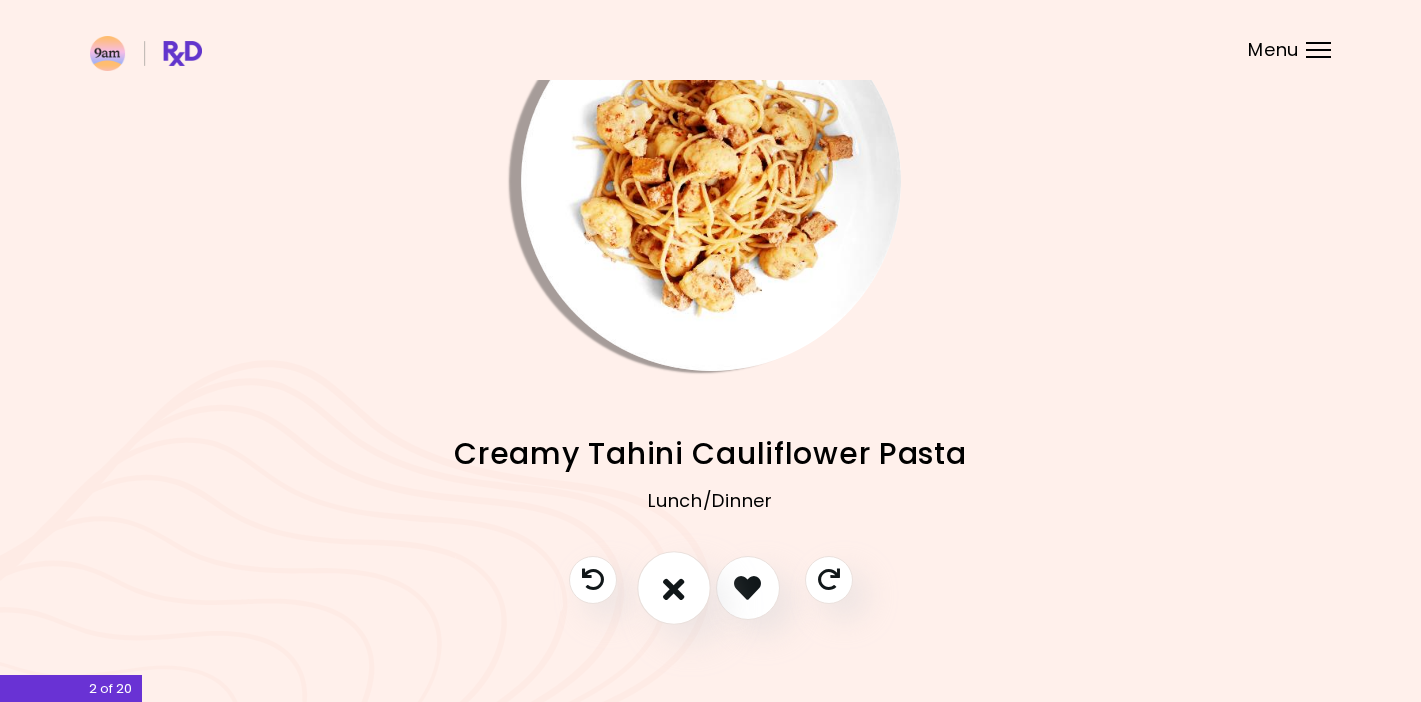 click at bounding box center (674, 587) 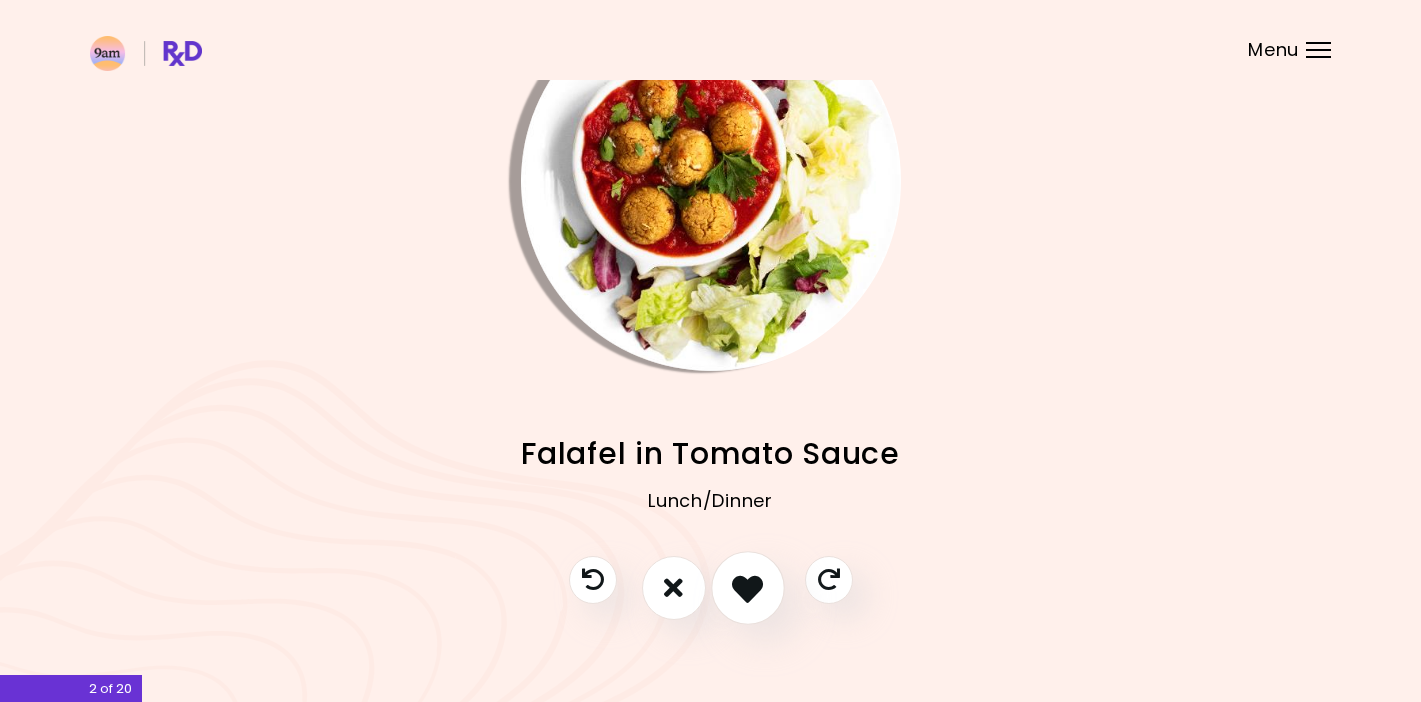 click at bounding box center [747, 587] 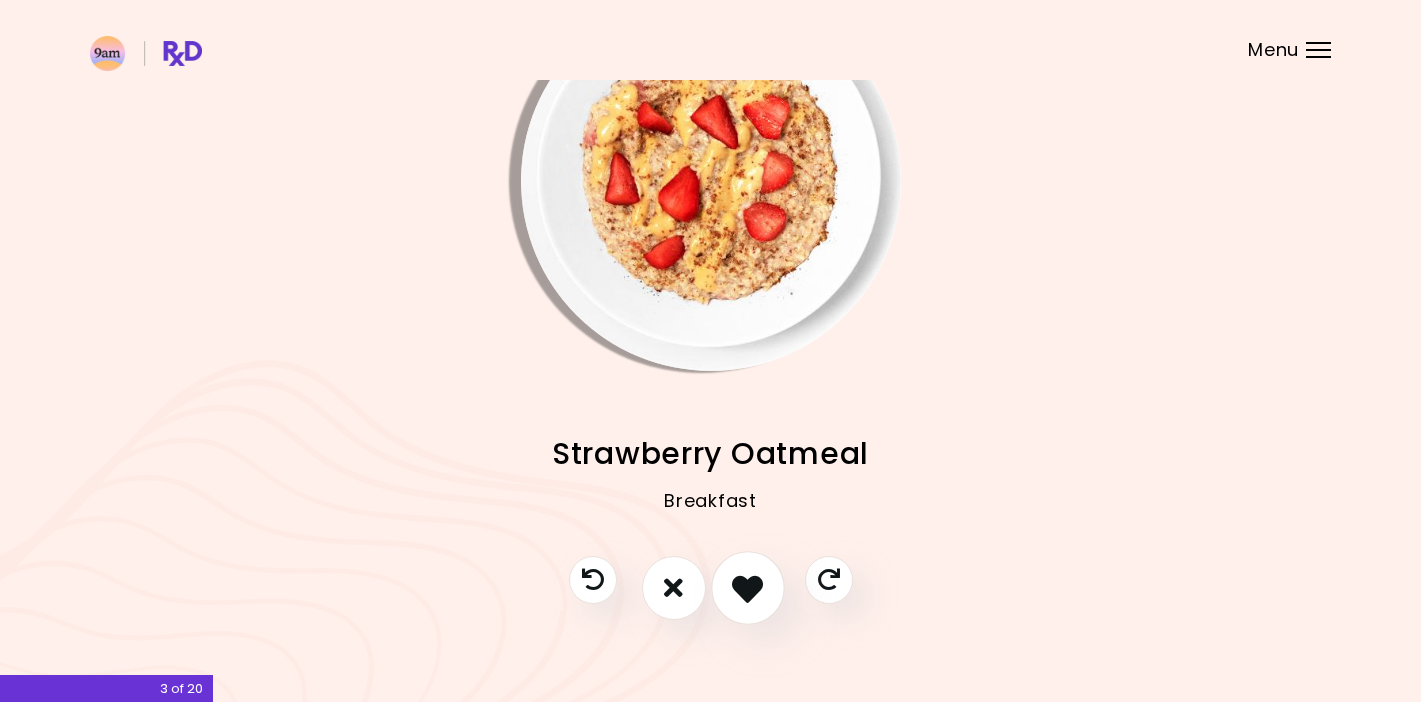 click at bounding box center [747, 587] 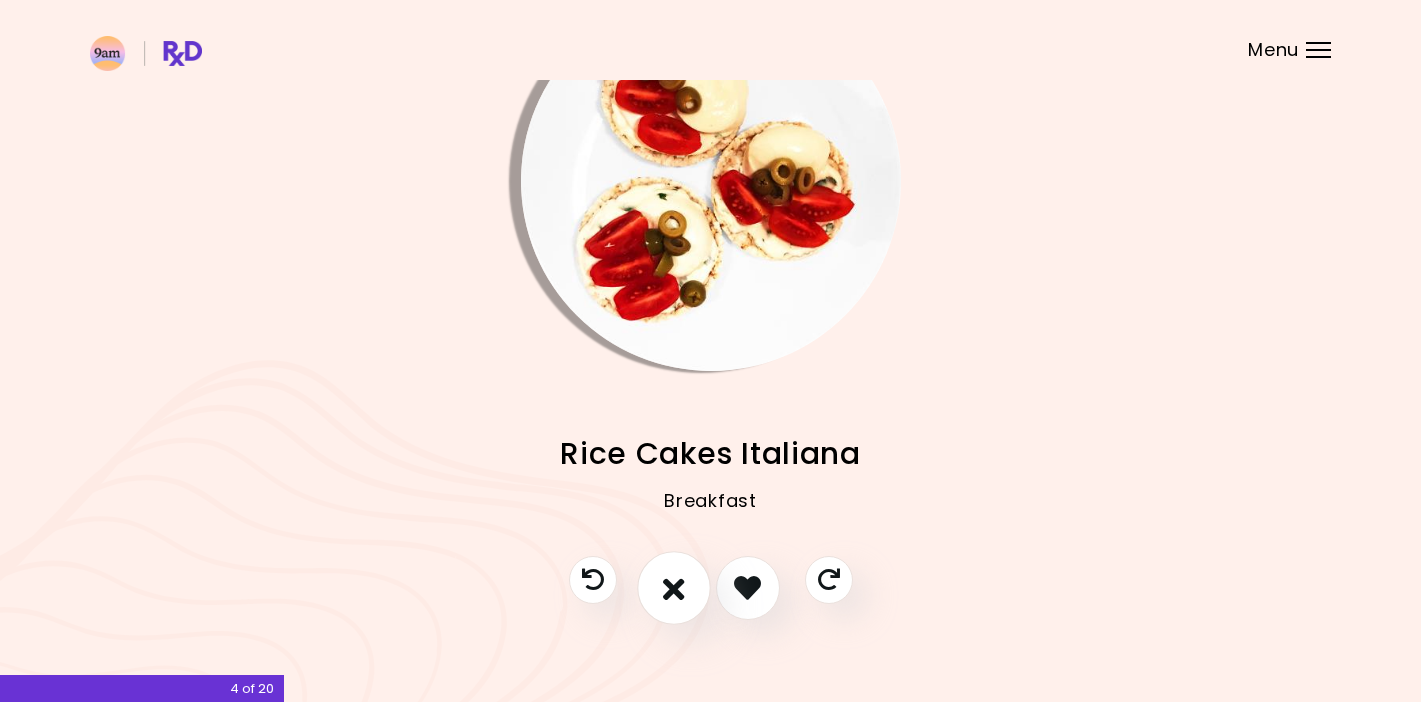 click at bounding box center [674, 587] 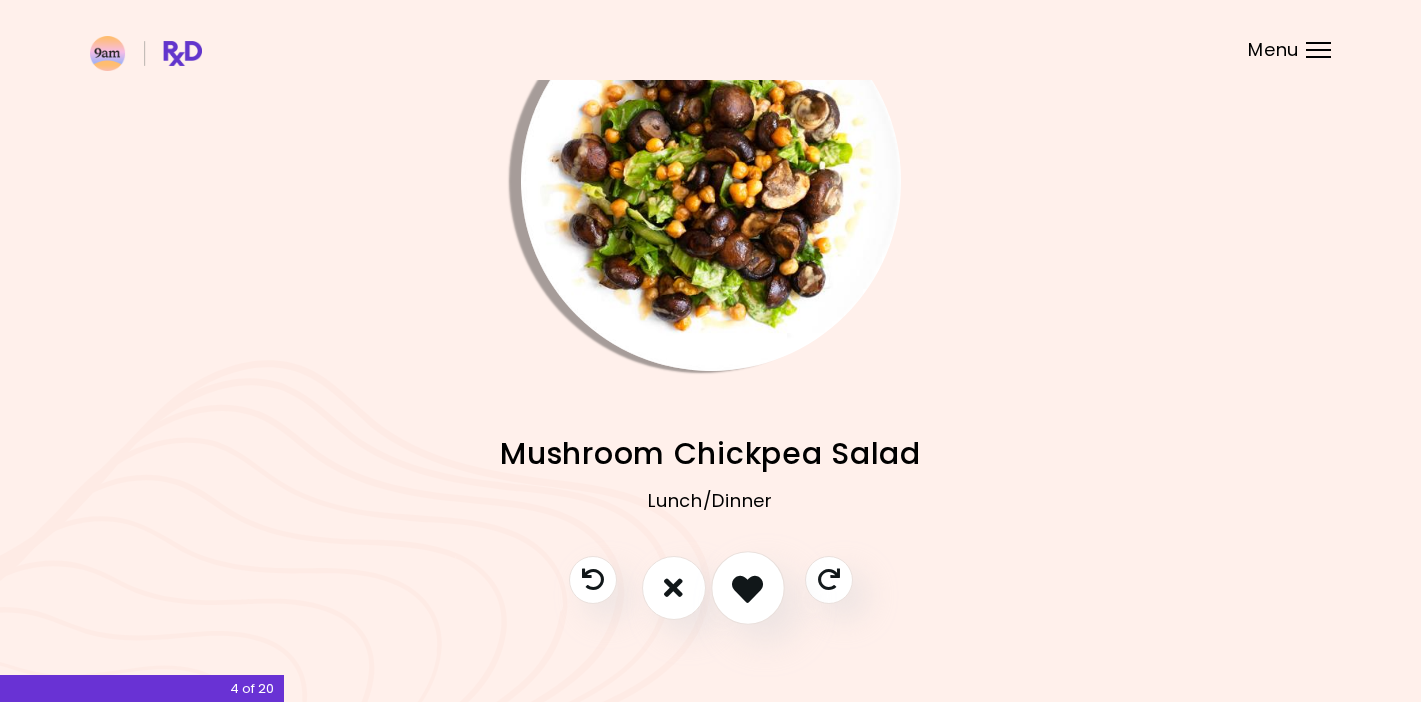 click at bounding box center [747, 587] 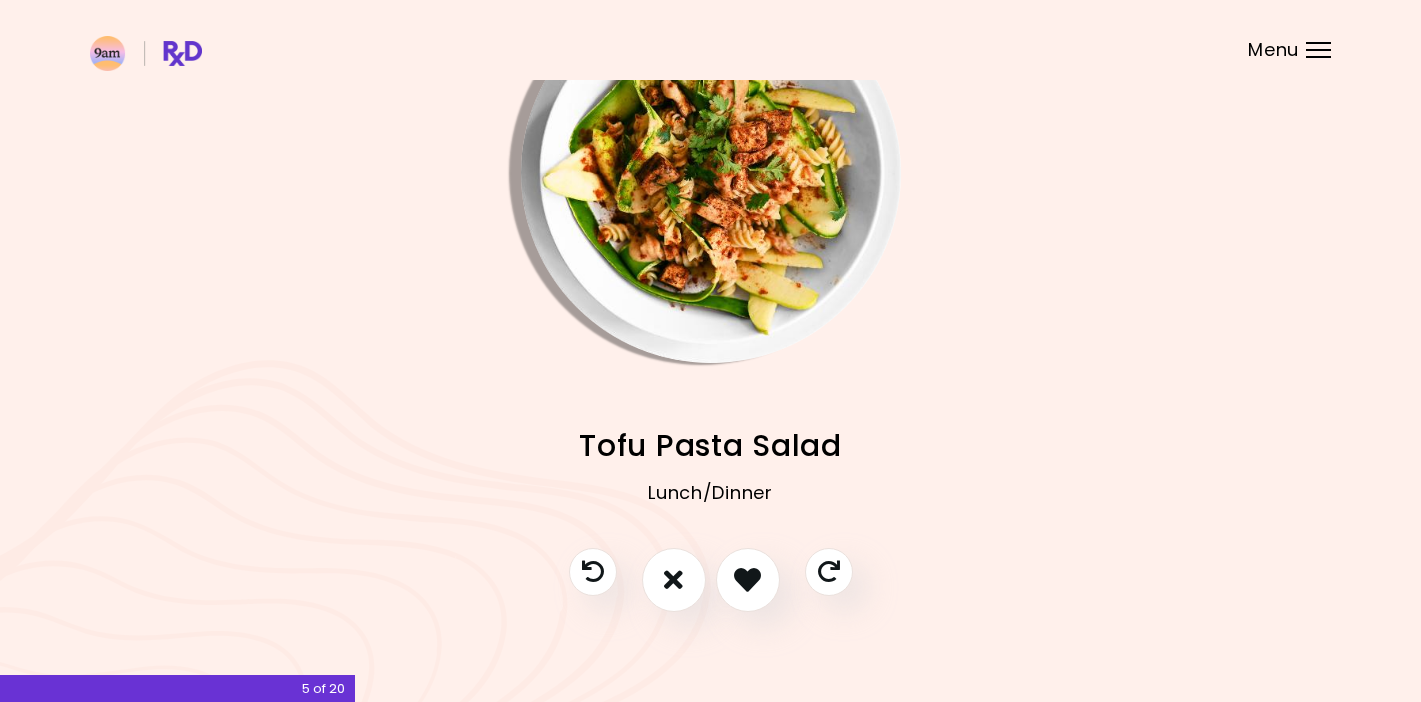 scroll, scrollTop: 106, scrollLeft: 0, axis: vertical 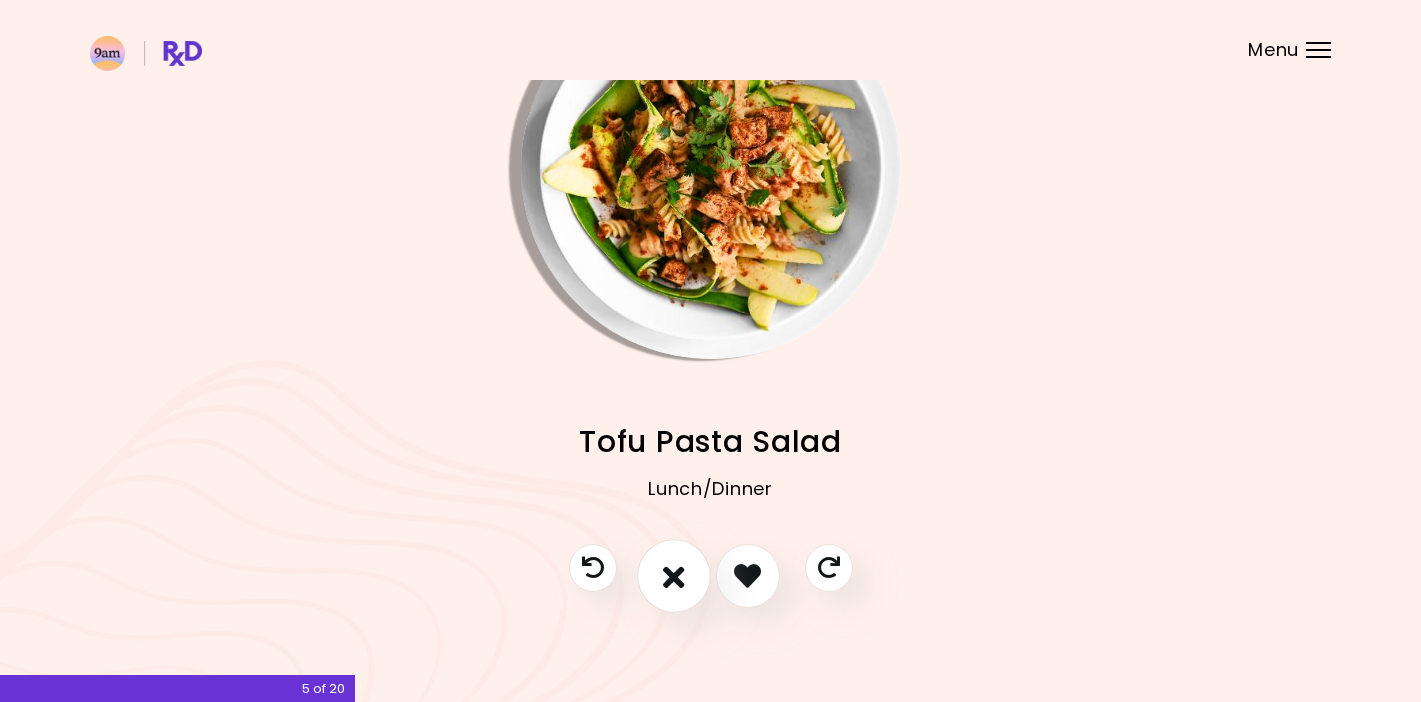 click at bounding box center (674, 575) 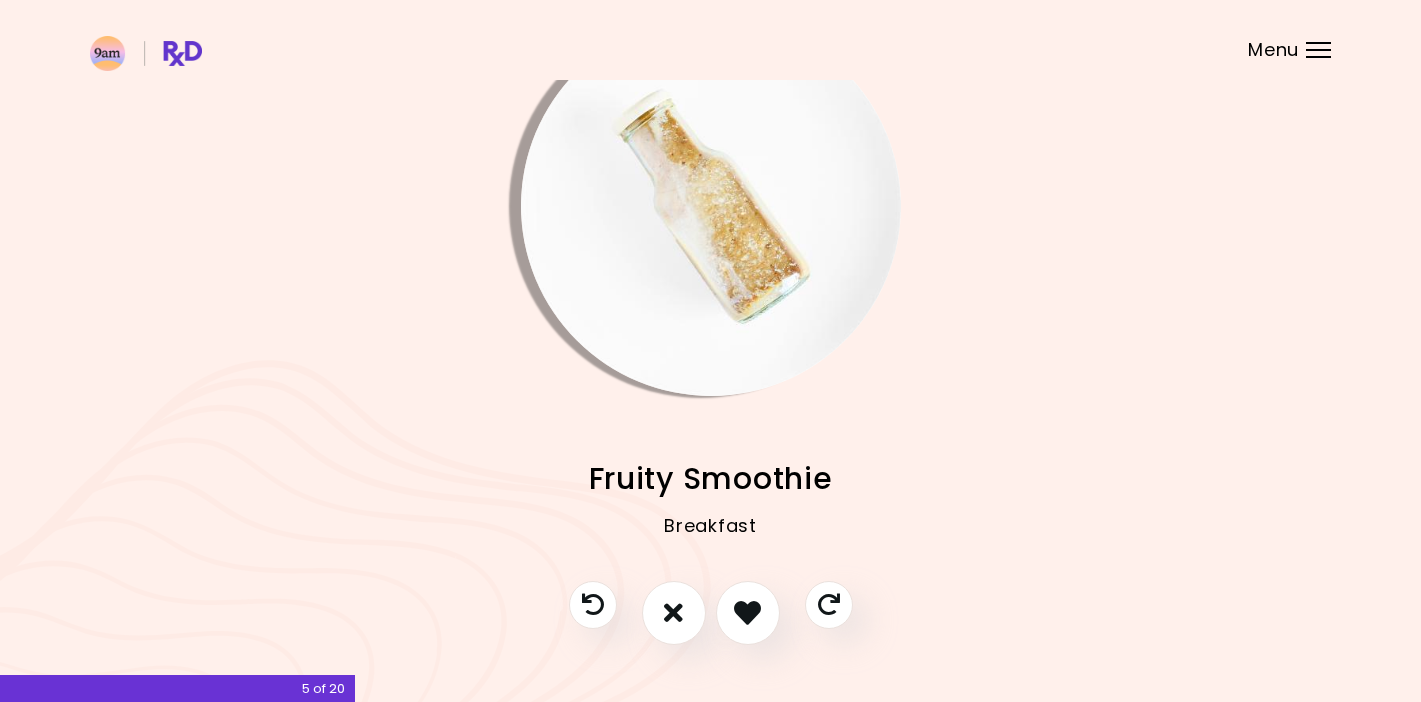 scroll, scrollTop: 67, scrollLeft: 0, axis: vertical 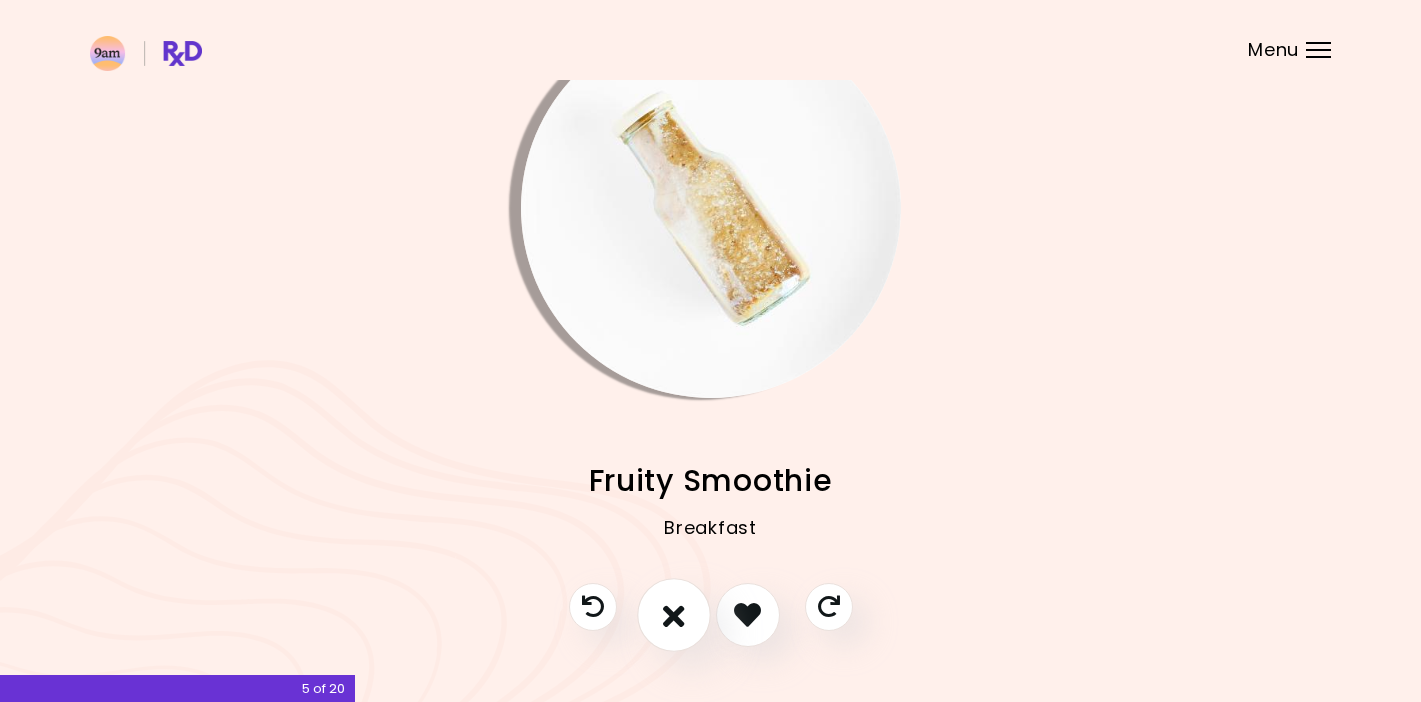 click at bounding box center [674, 614] 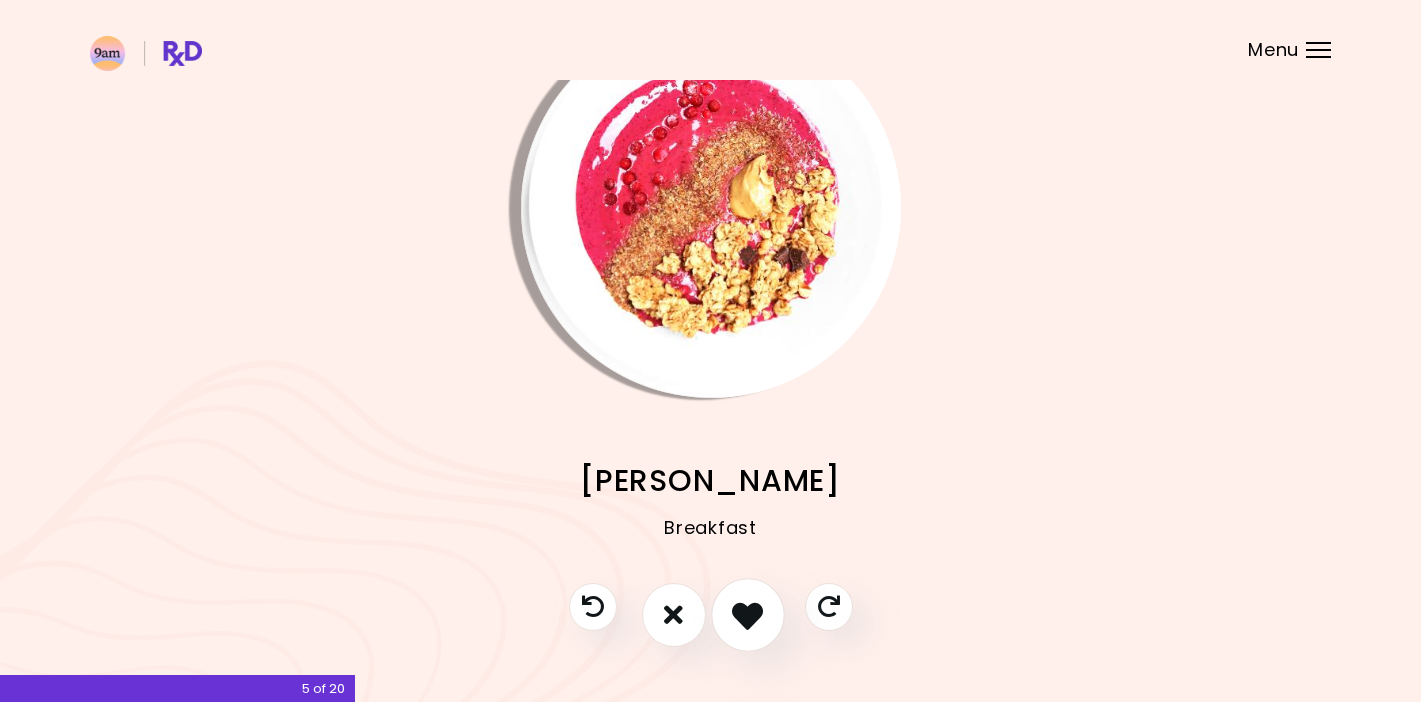 click at bounding box center (747, 614) 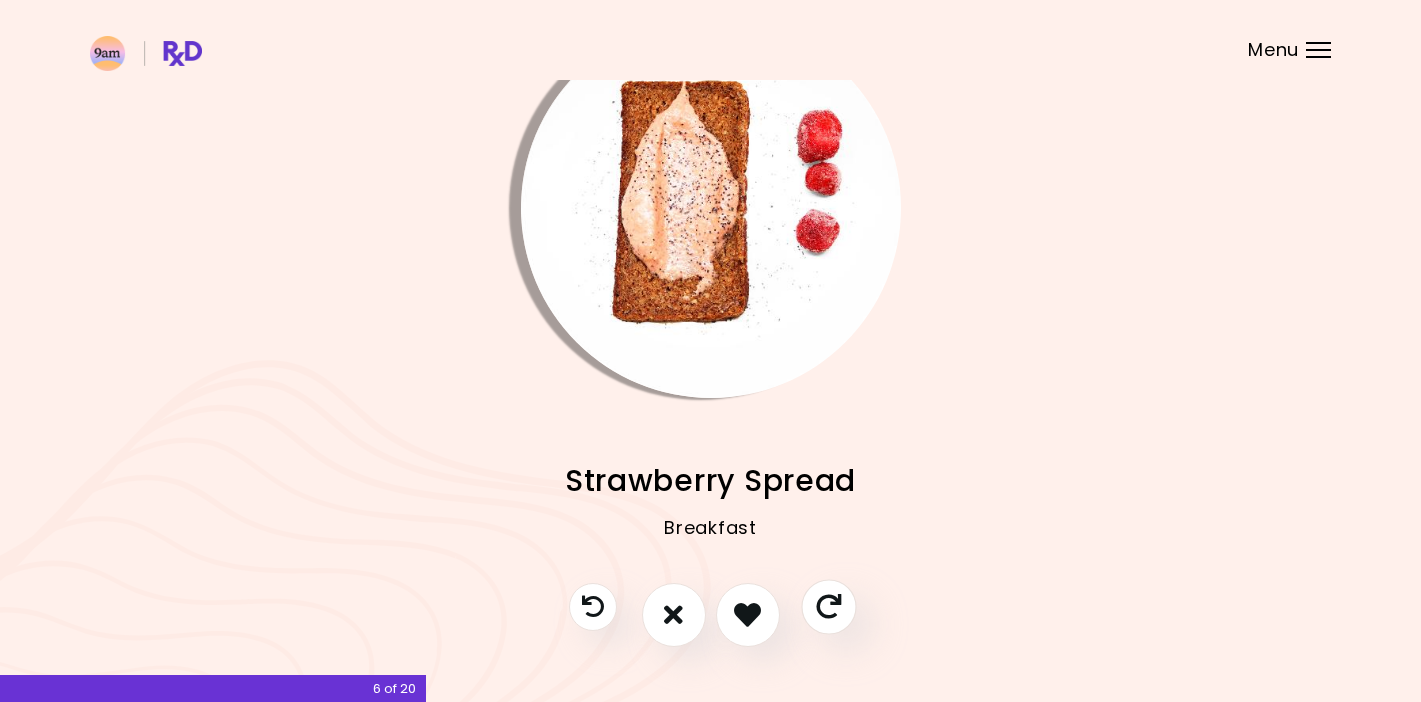 click at bounding box center (828, 606) 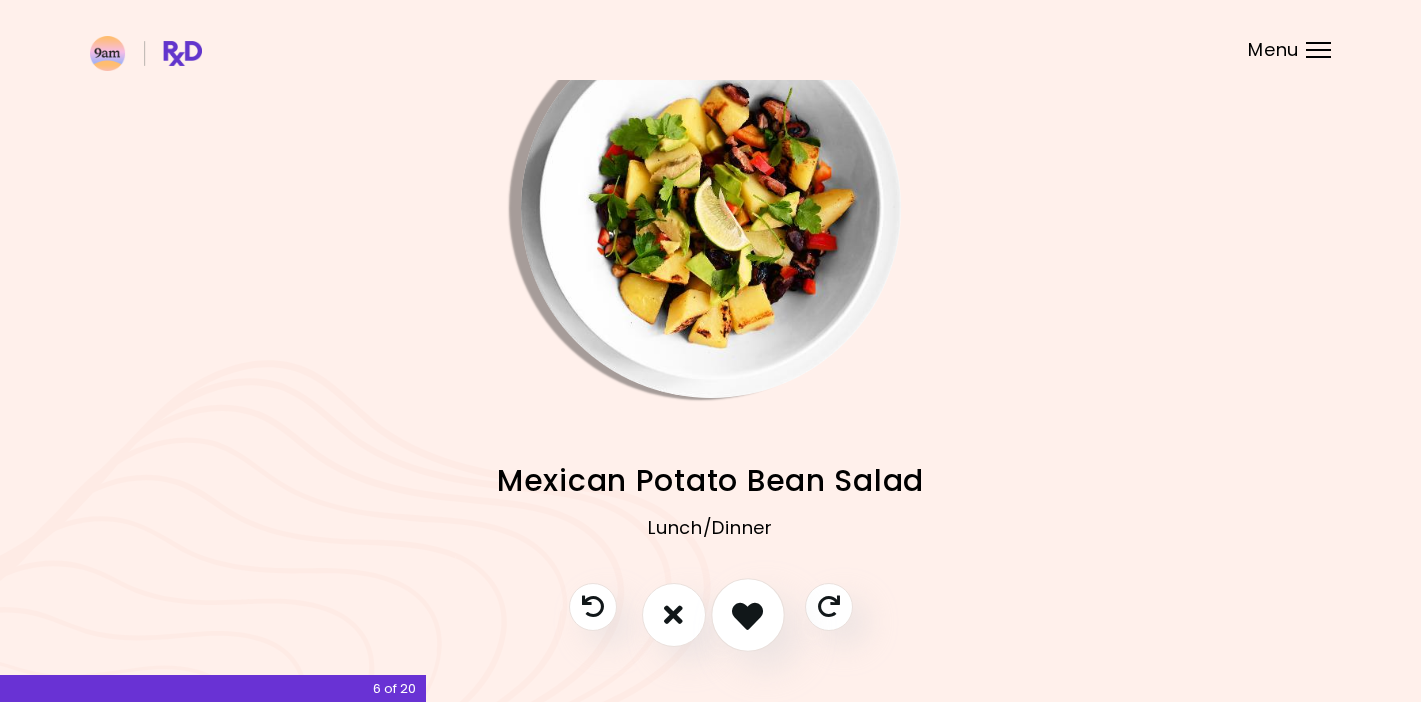 click at bounding box center (747, 614) 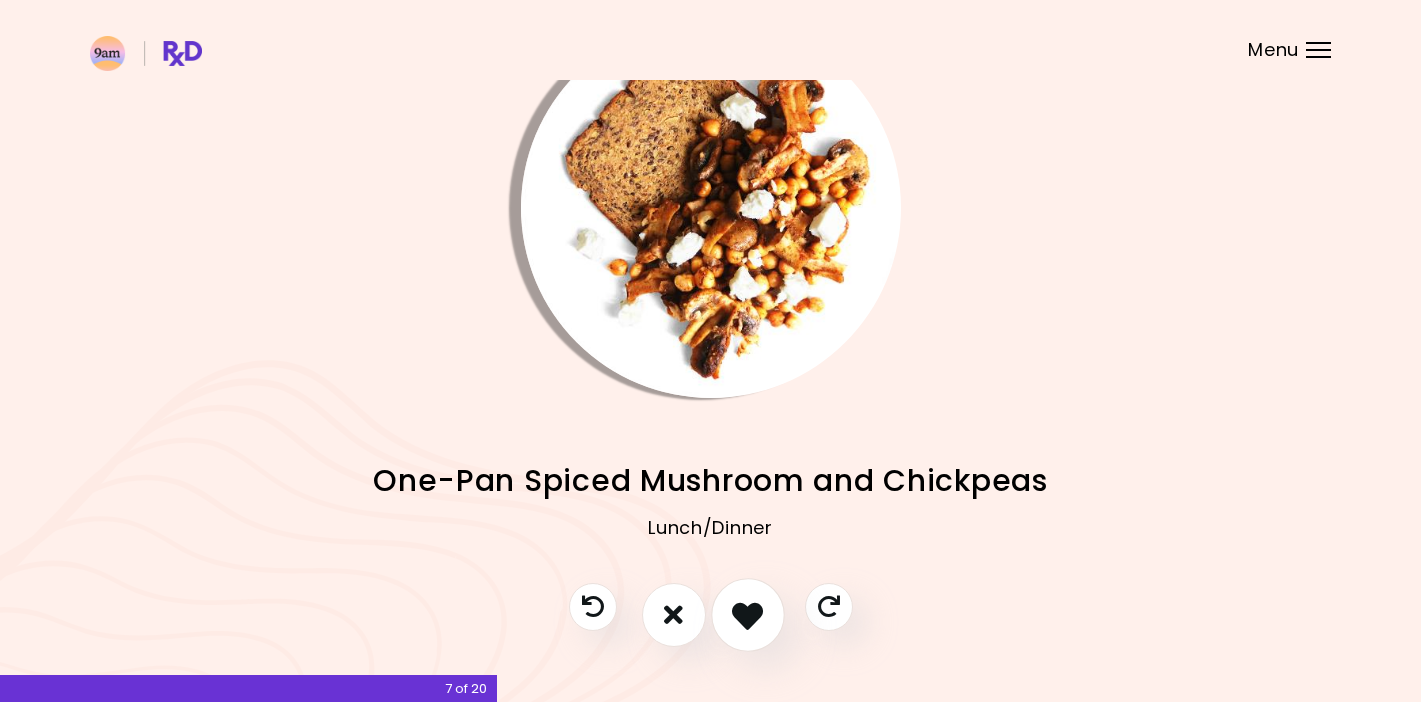 click at bounding box center [747, 614] 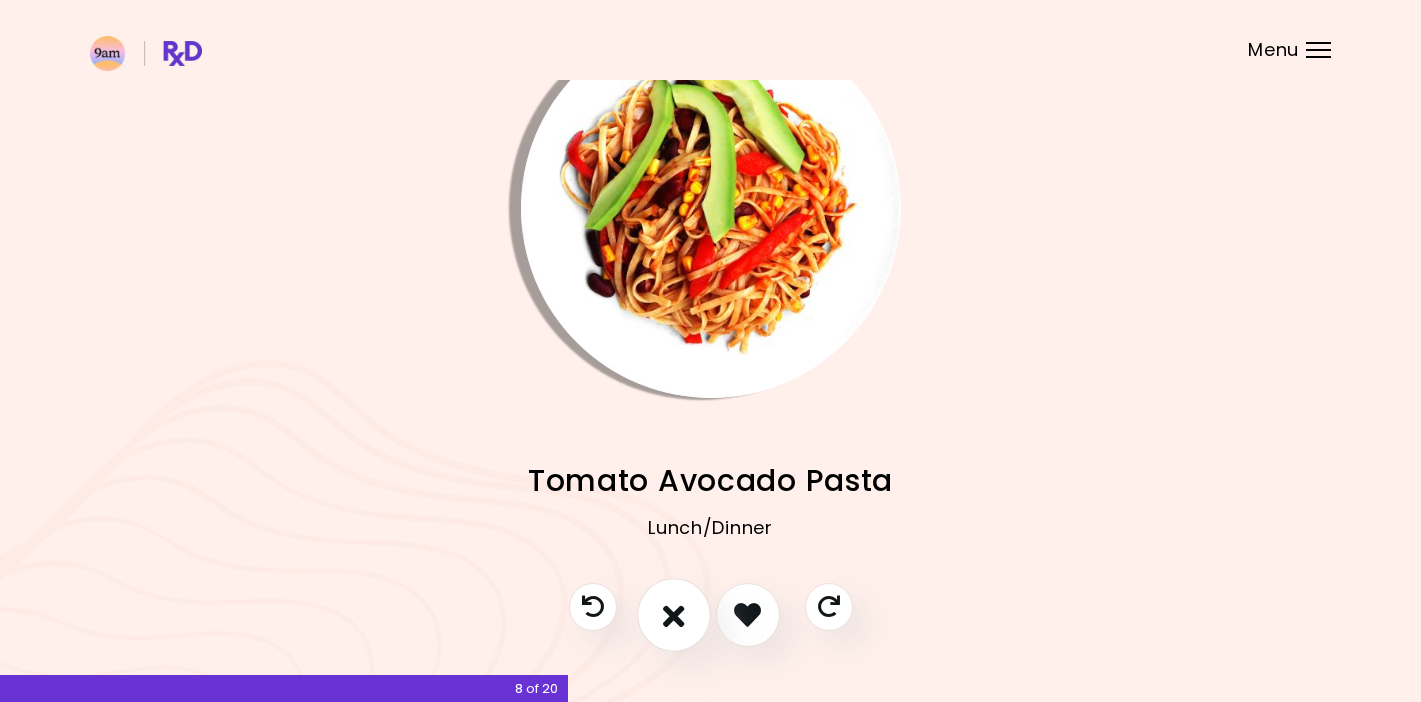 click at bounding box center (674, 614) 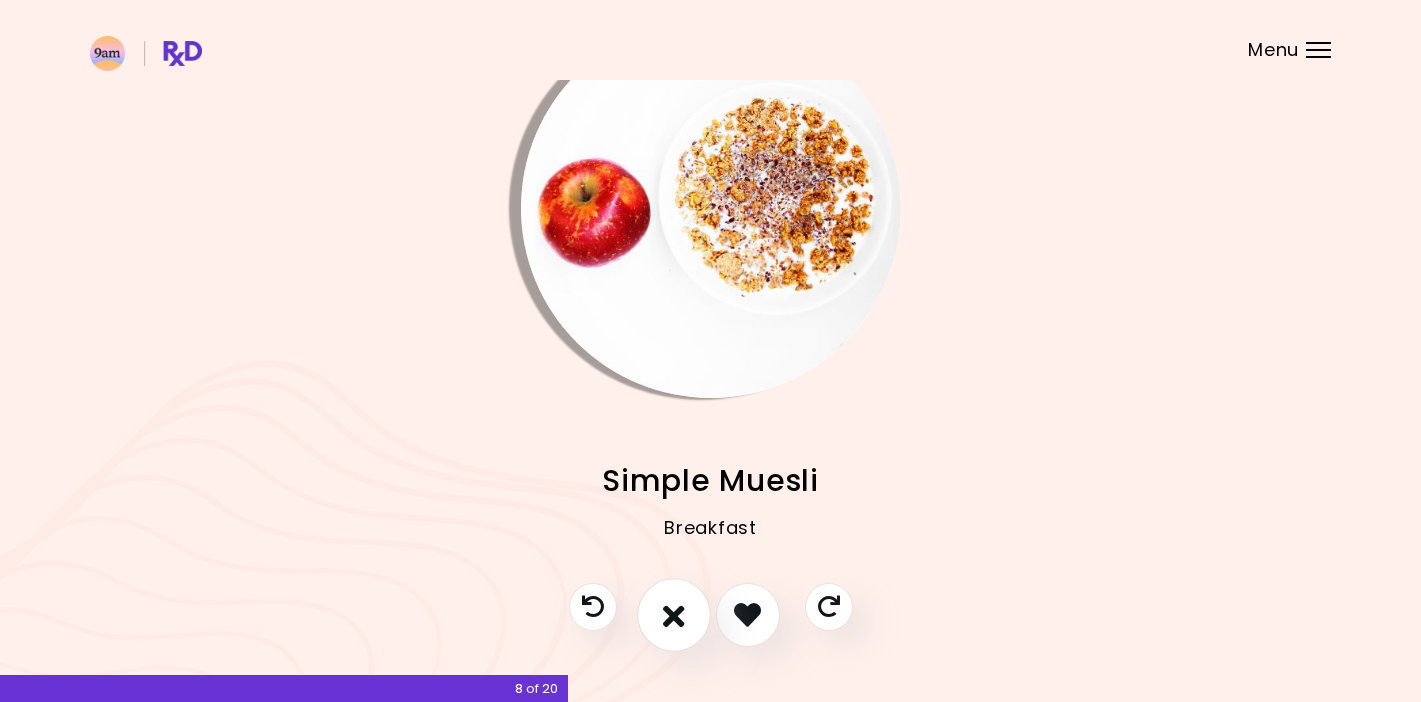 click at bounding box center (674, 614) 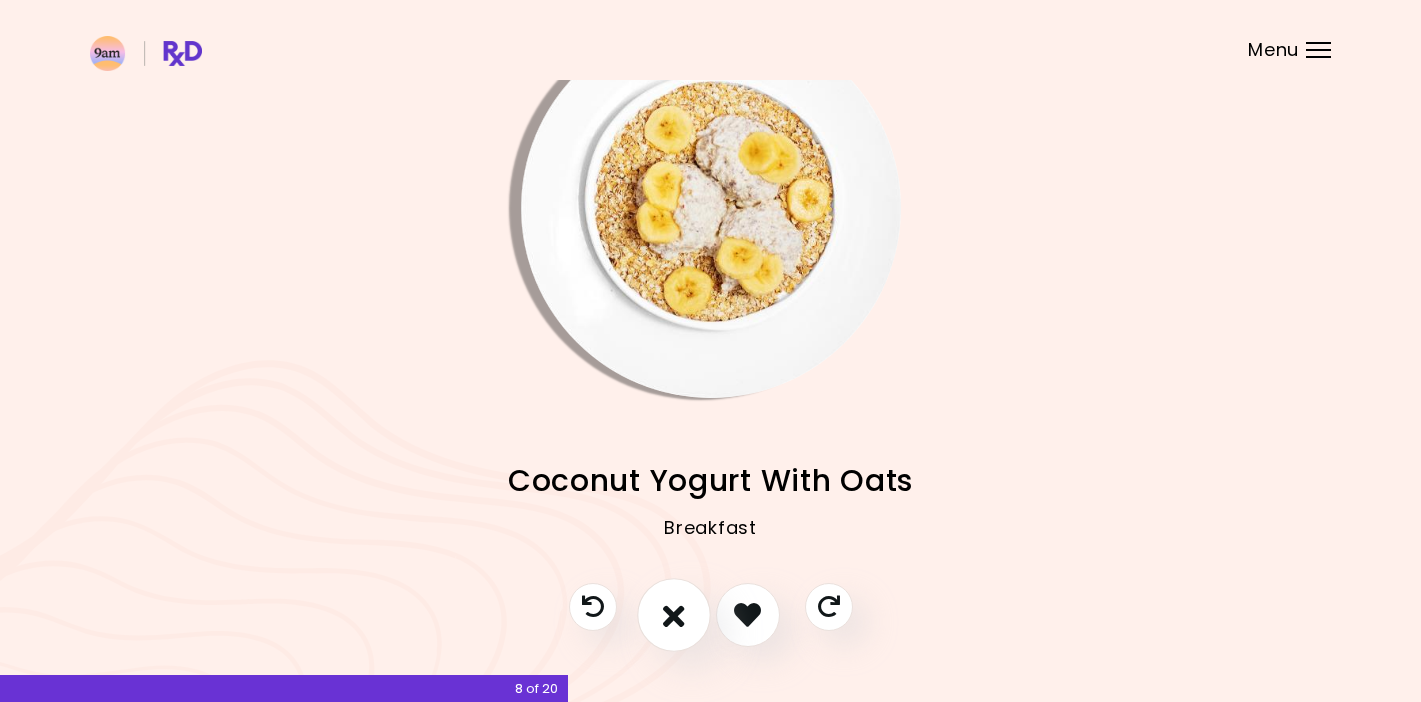 click at bounding box center [674, 614] 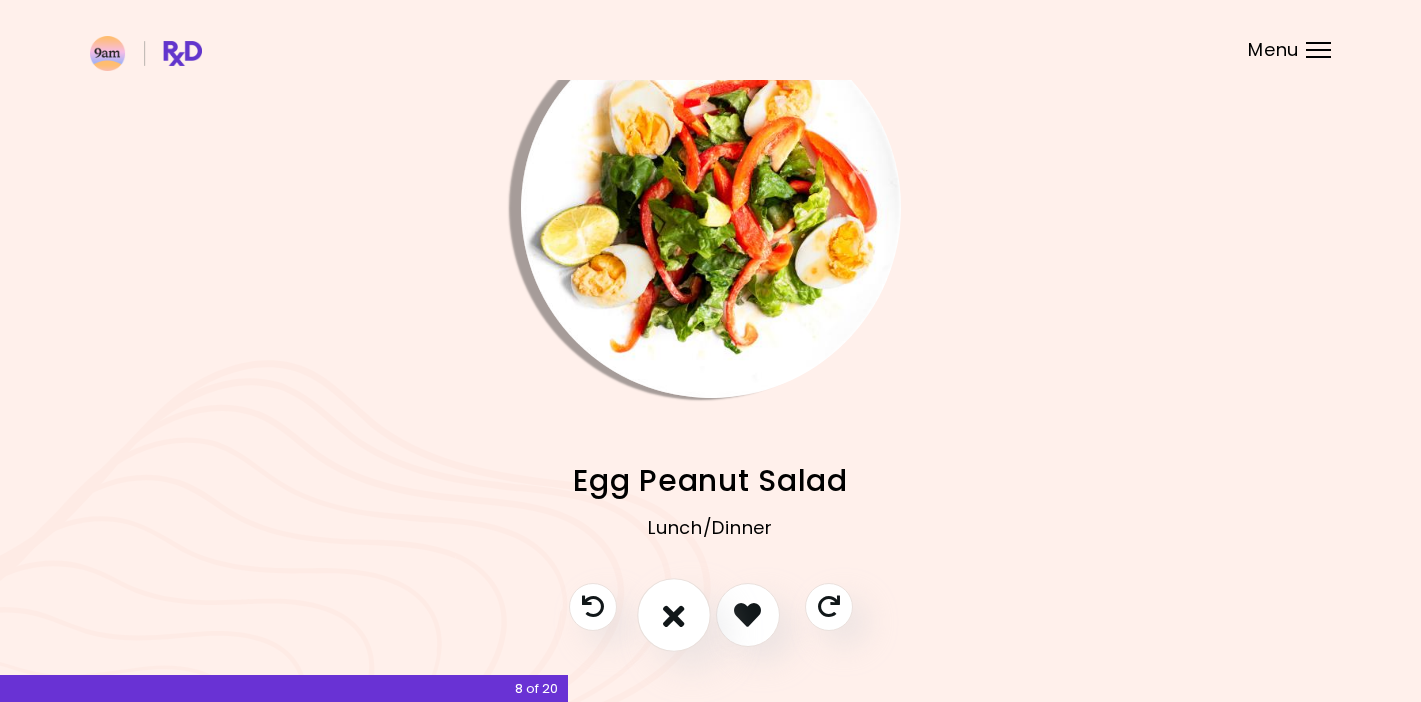 click at bounding box center [674, 614] 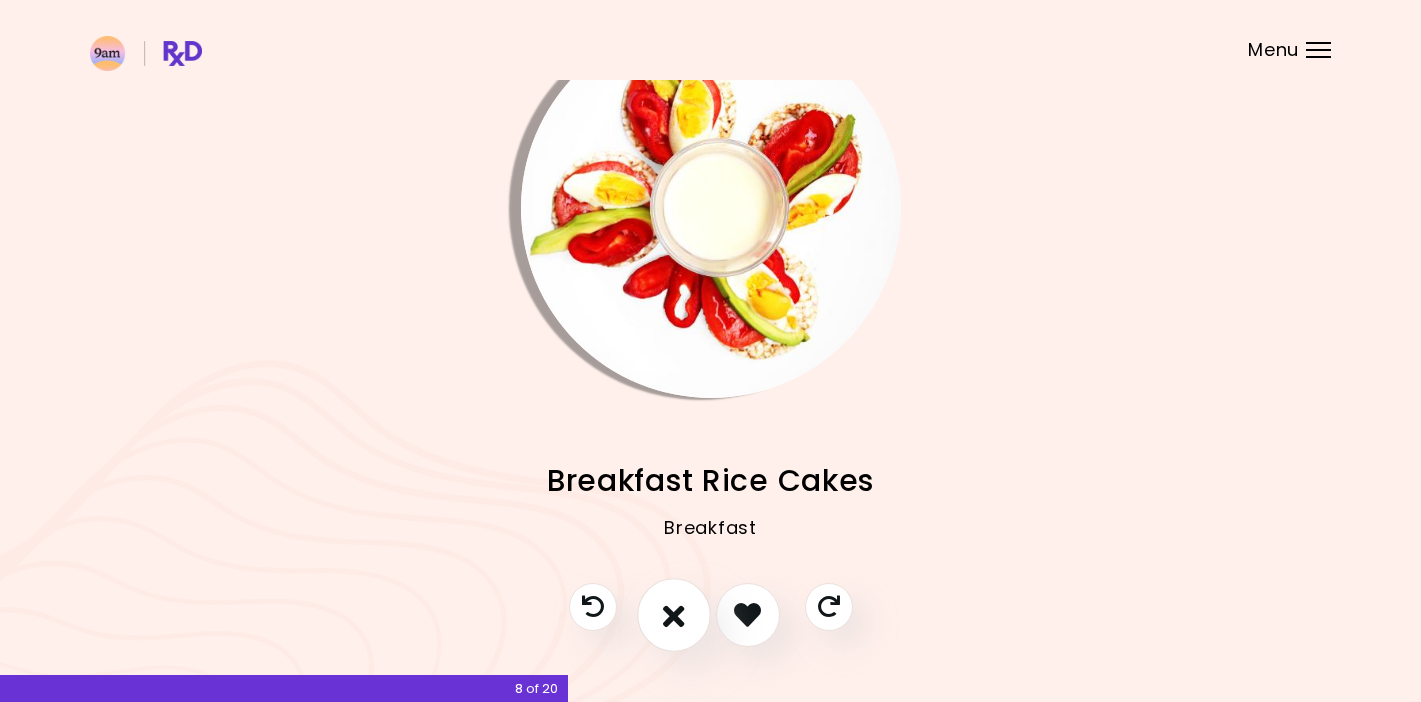 click at bounding box center (674, 614) 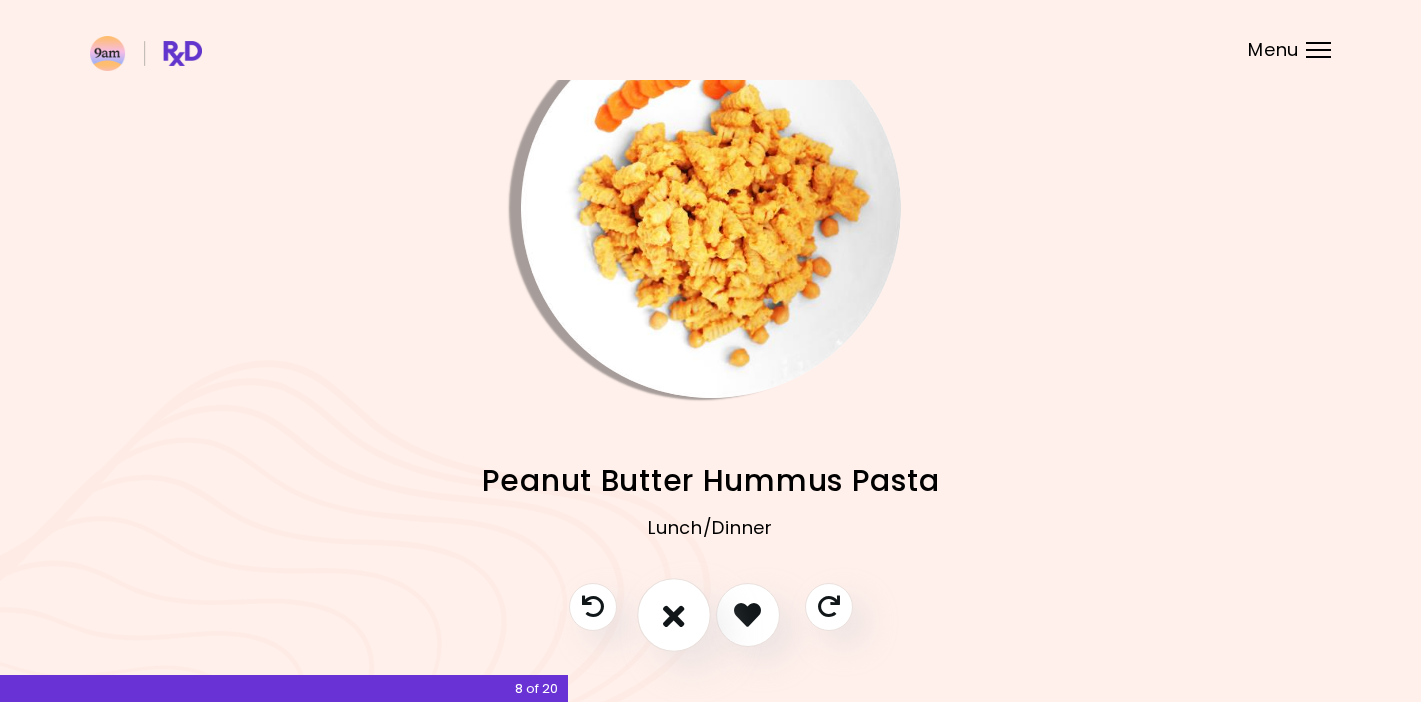 click at bounding box center (674, 614) 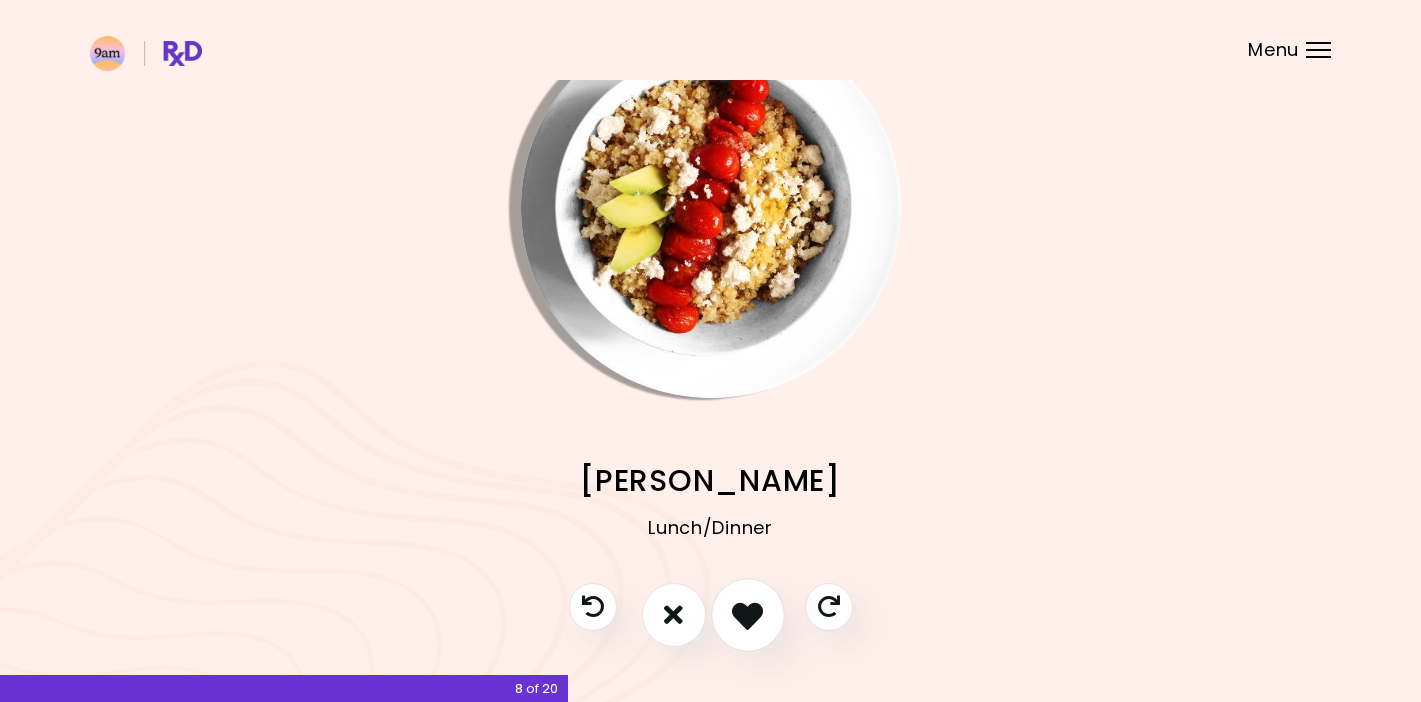 click at bounding box center (747, 614) 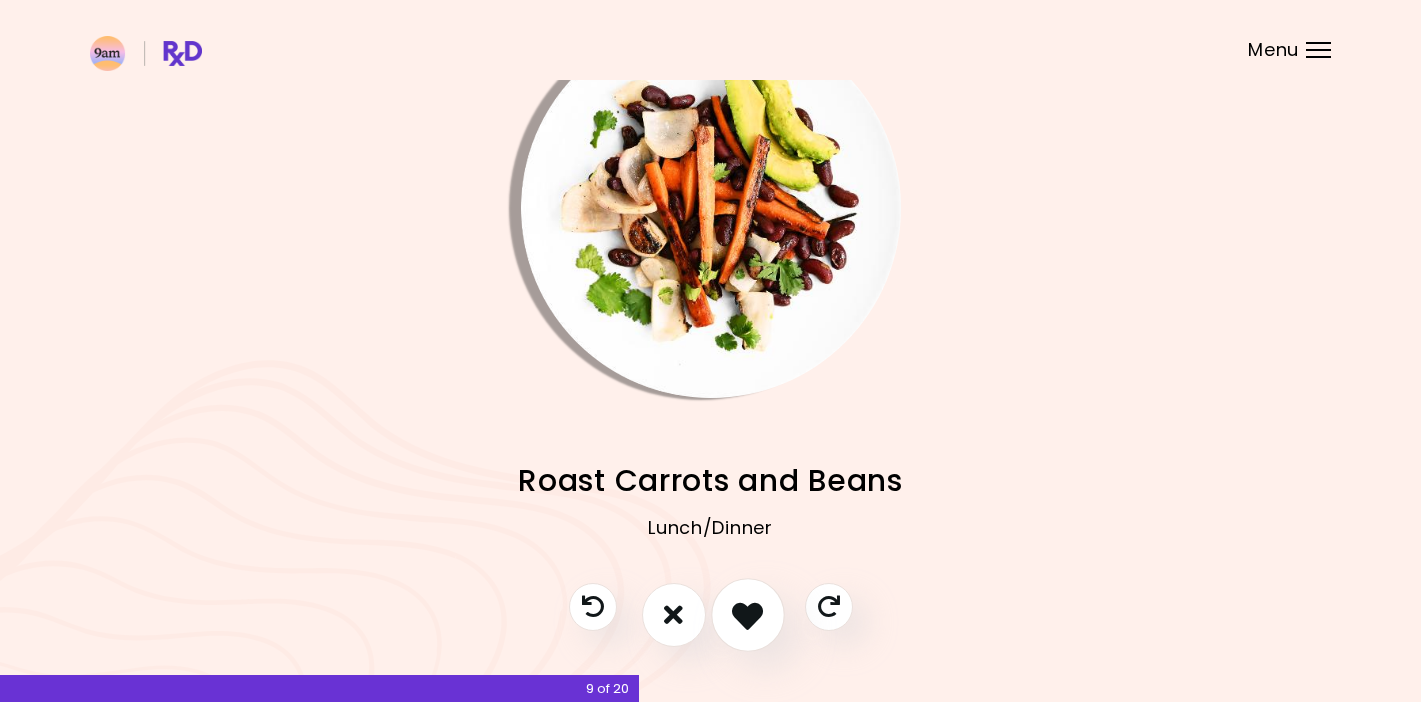 click at bounding box center (747, 614) 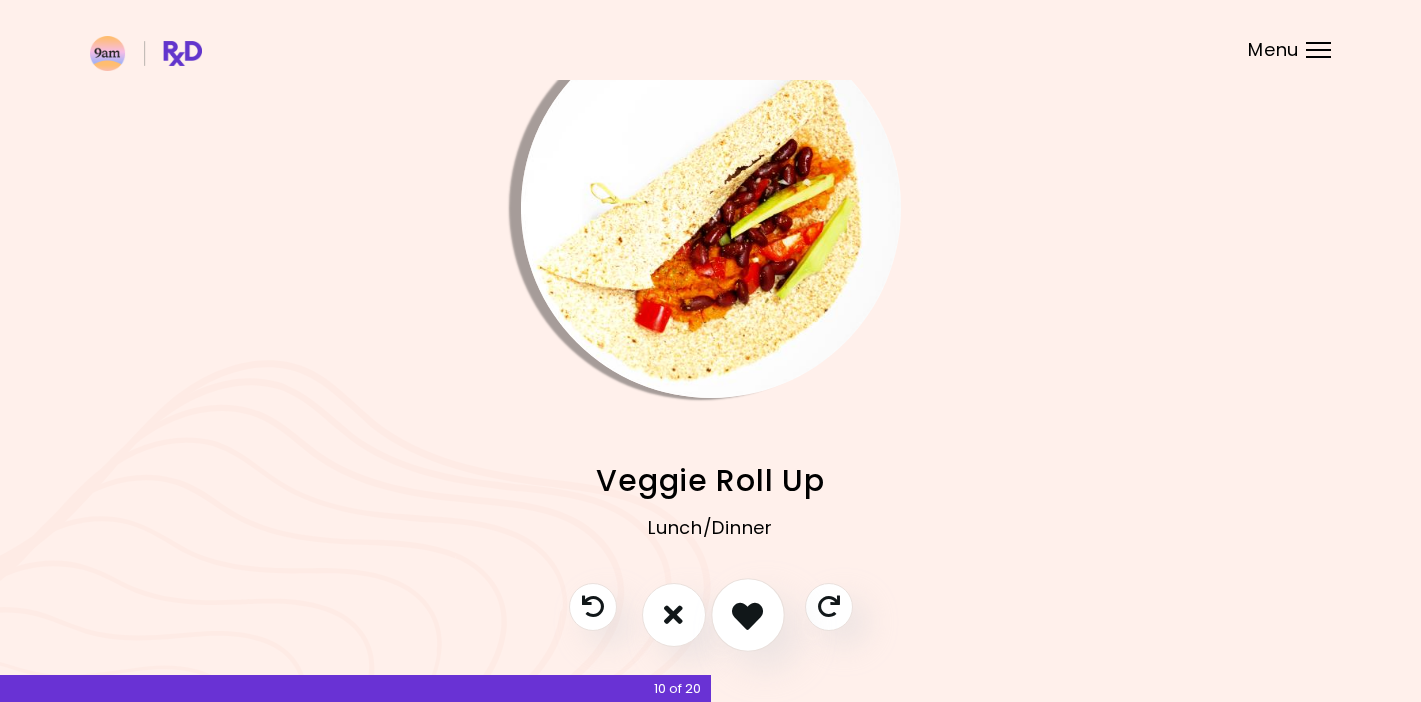 click at bounding box center (747, 614) 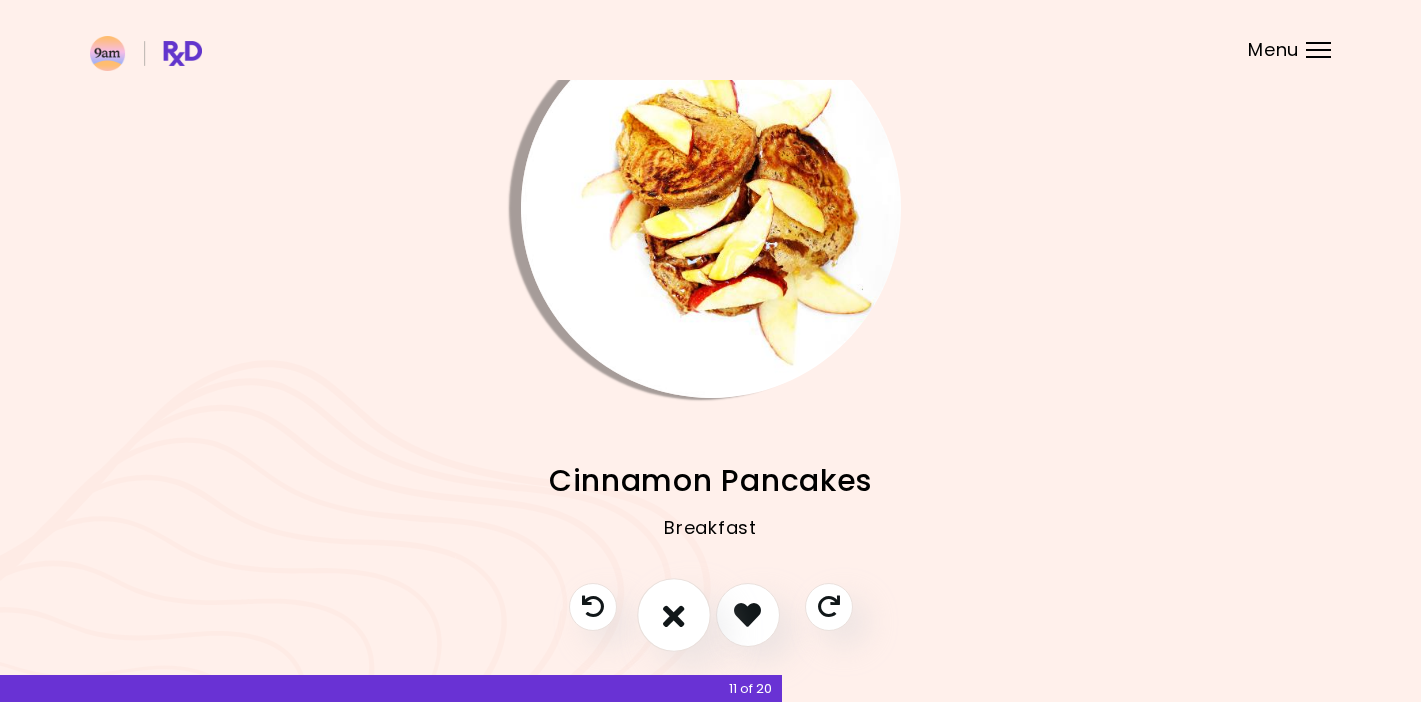 click at bounding box center (674, 614) 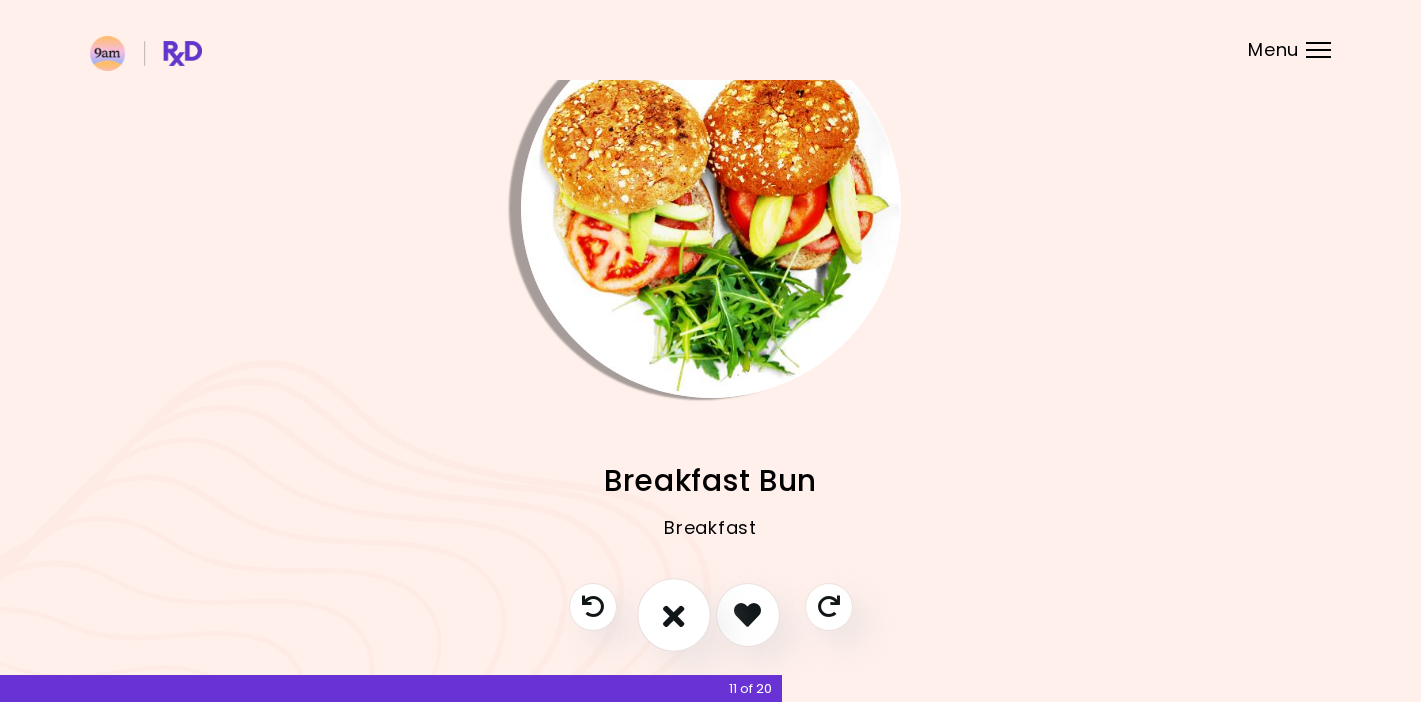 click at bounding box center [674, 614] 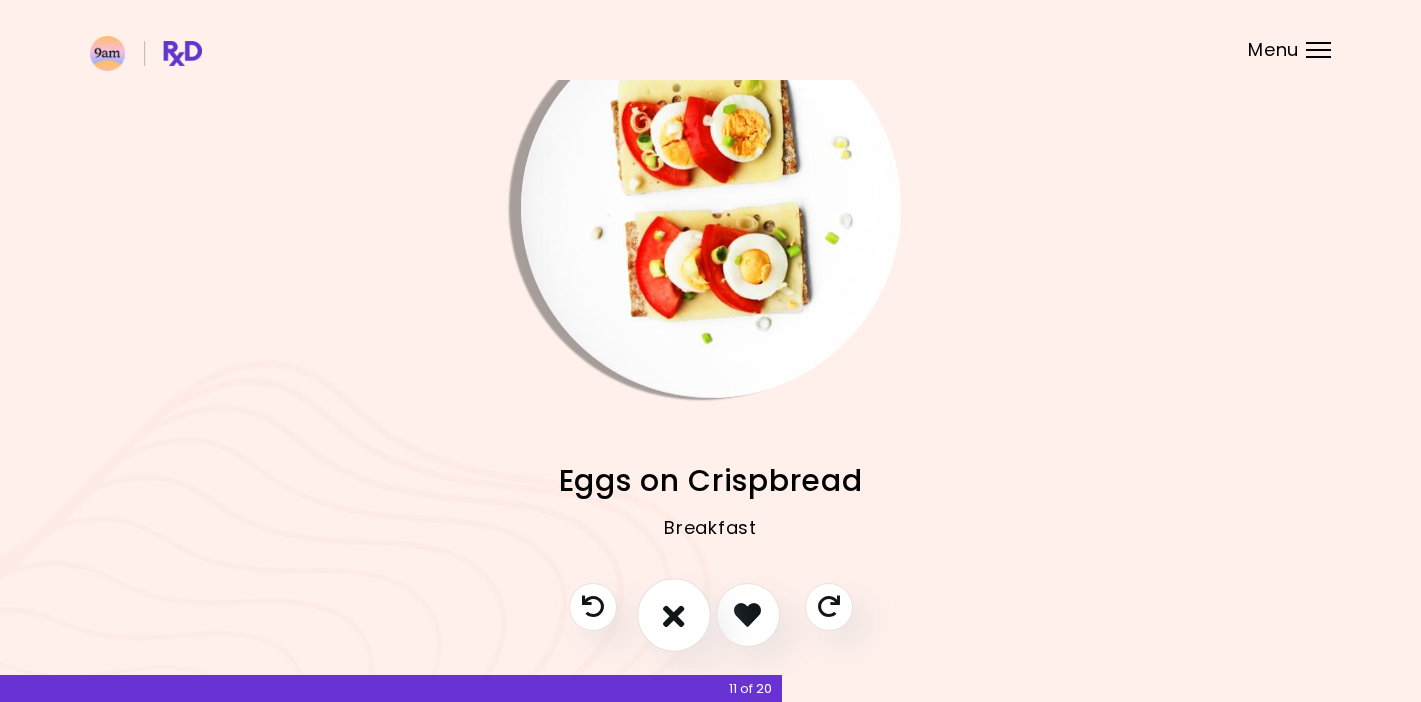 click at bounding box center (674, 614) 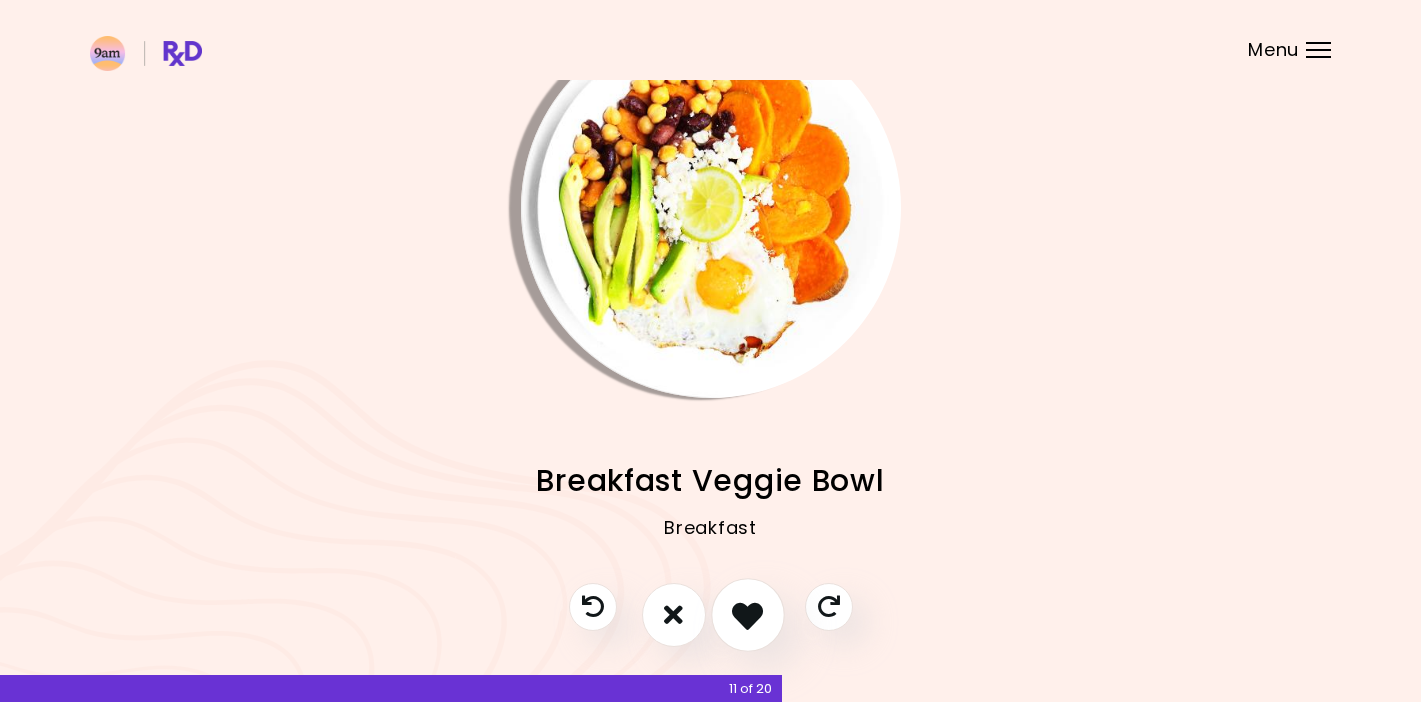click at bounding box center (748, 615) 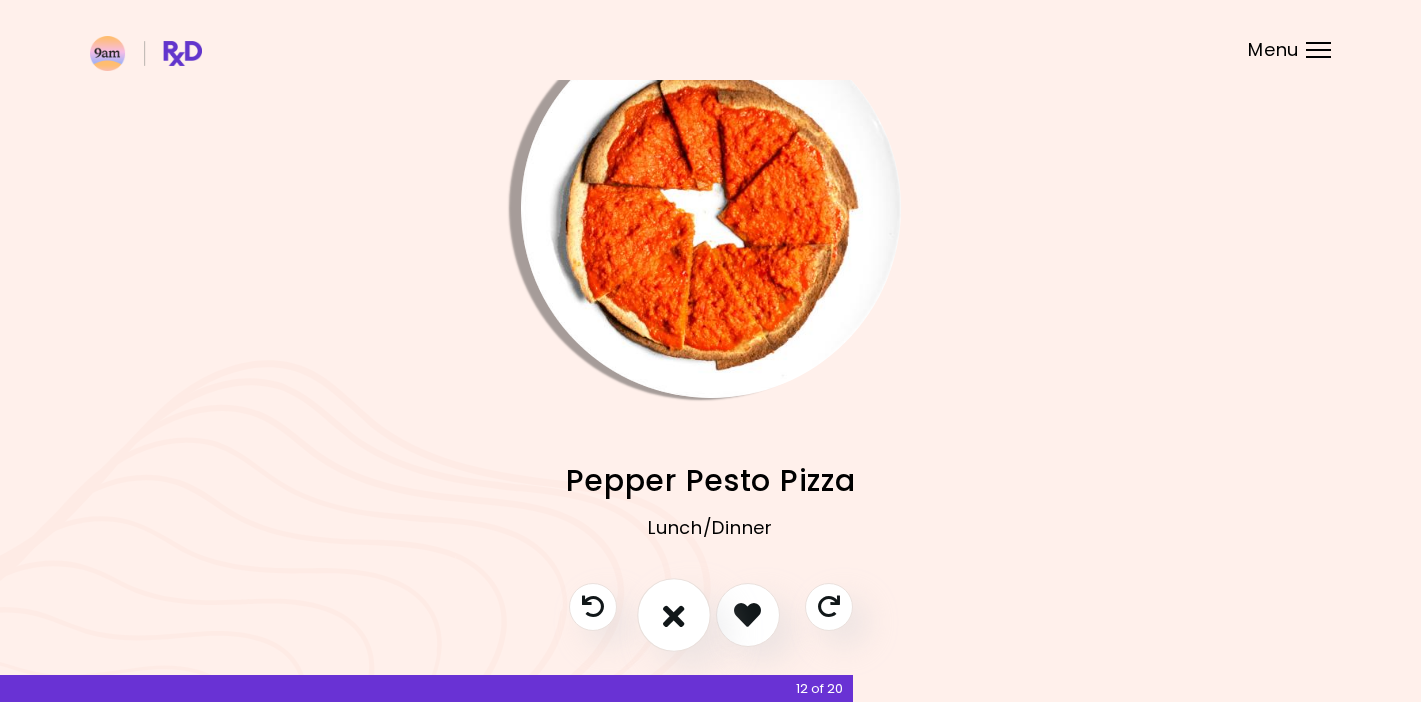 click at bounding box center [674, 615] 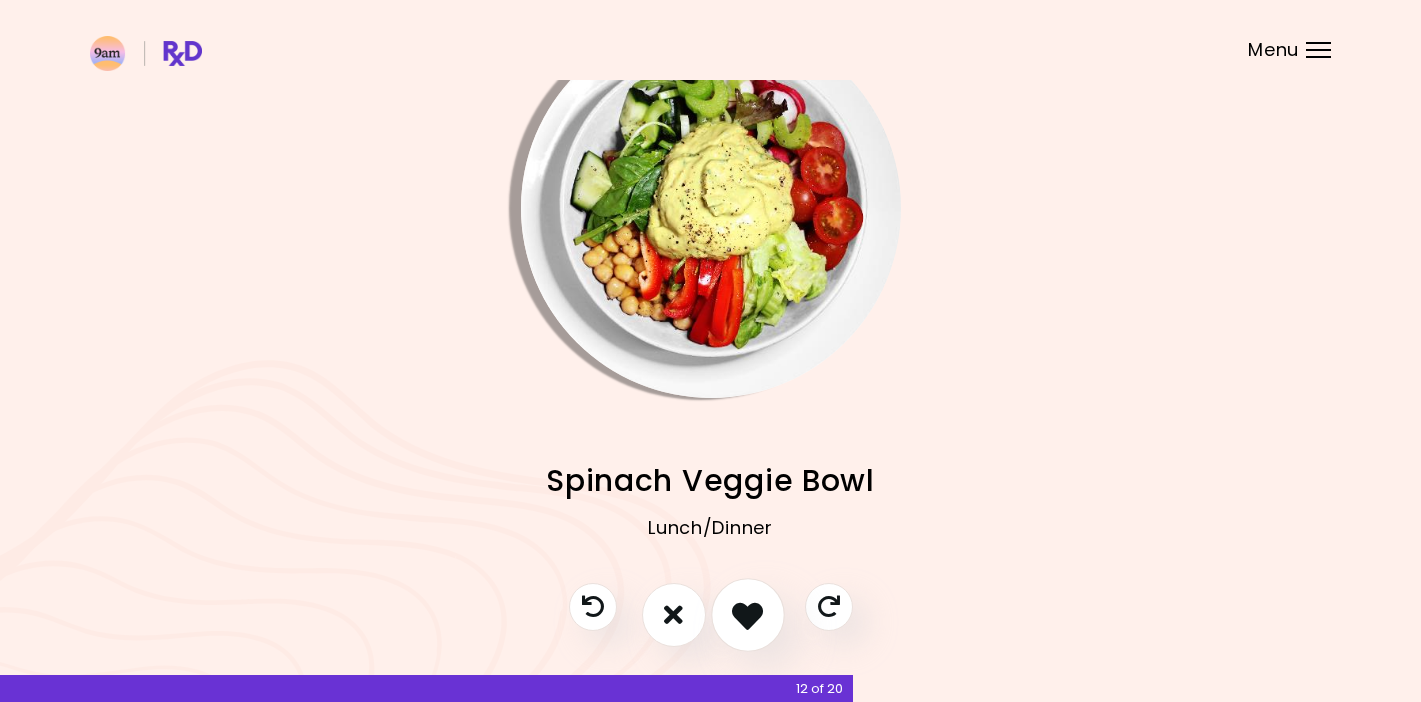 click at bounding box center [747, 614] 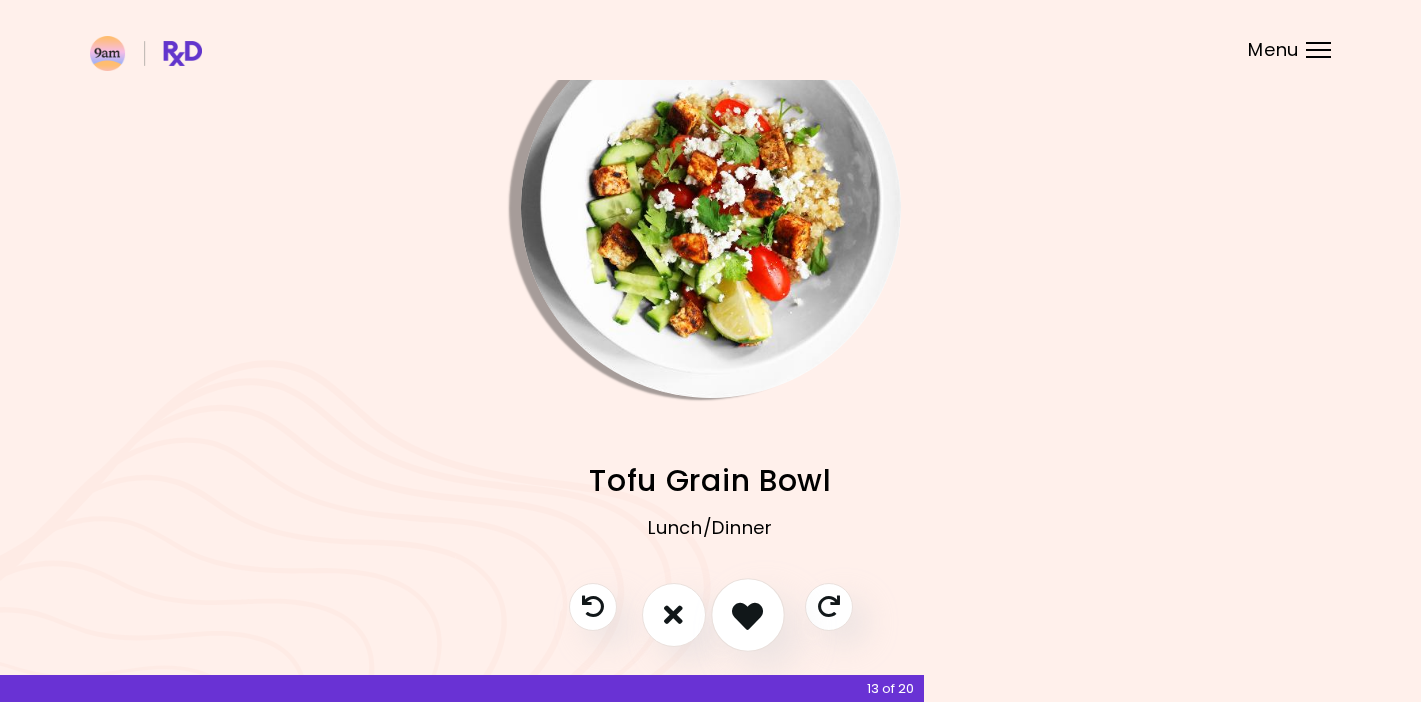 click at bounding box center [747, 614] 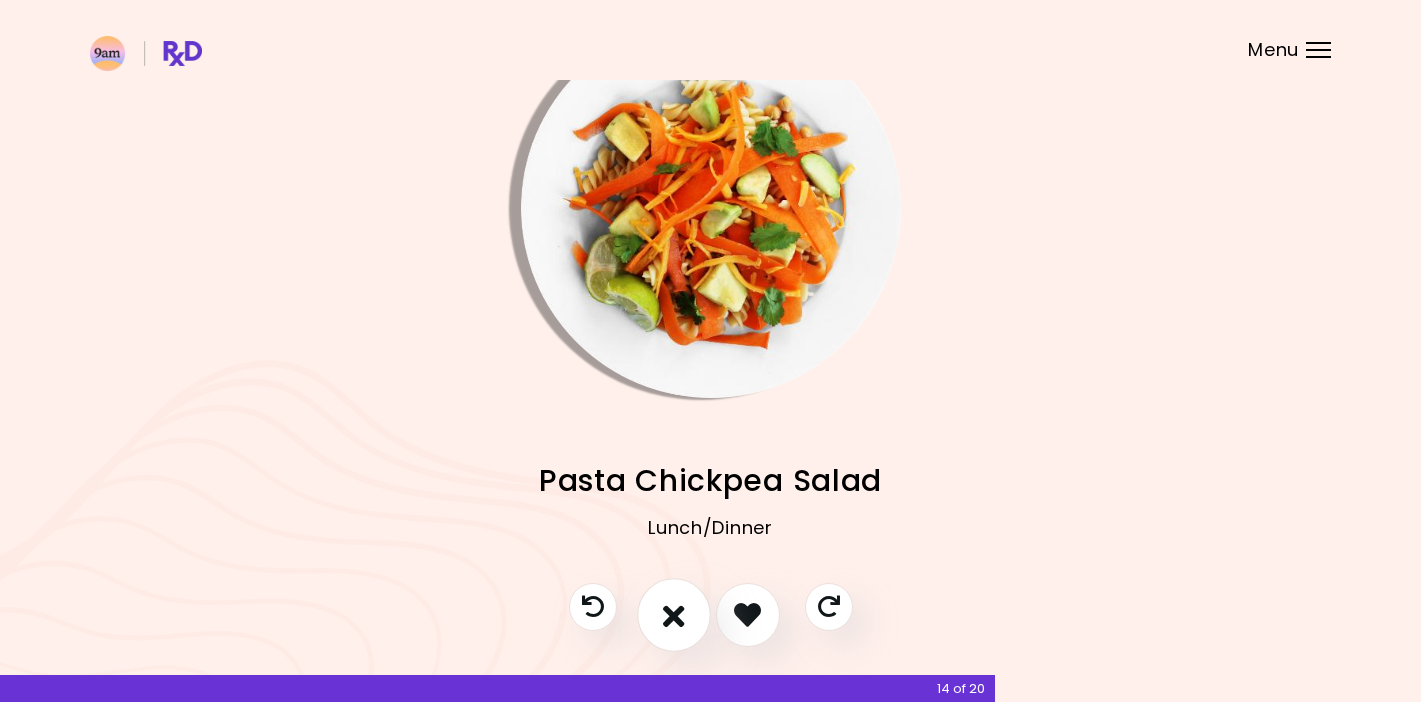 click at bounding box center (674, 615) 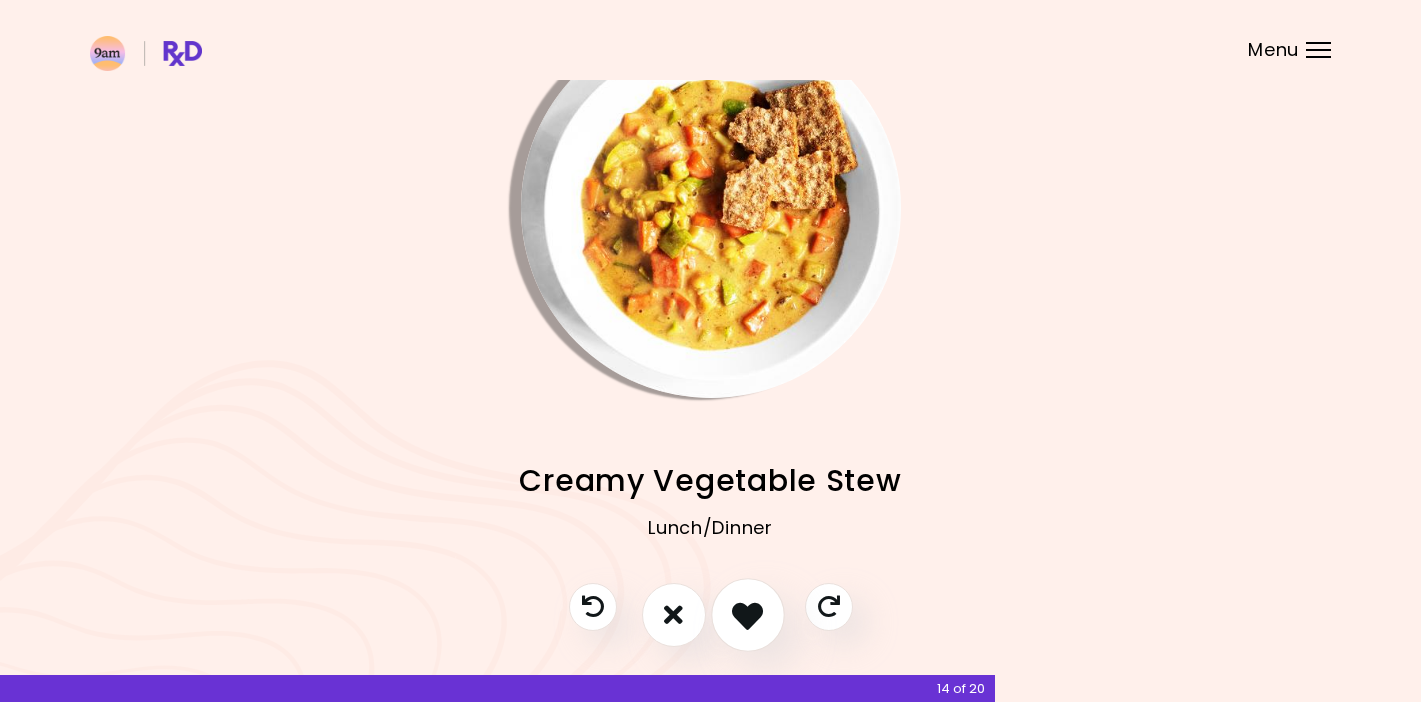 click at bounding box center (748, 615) 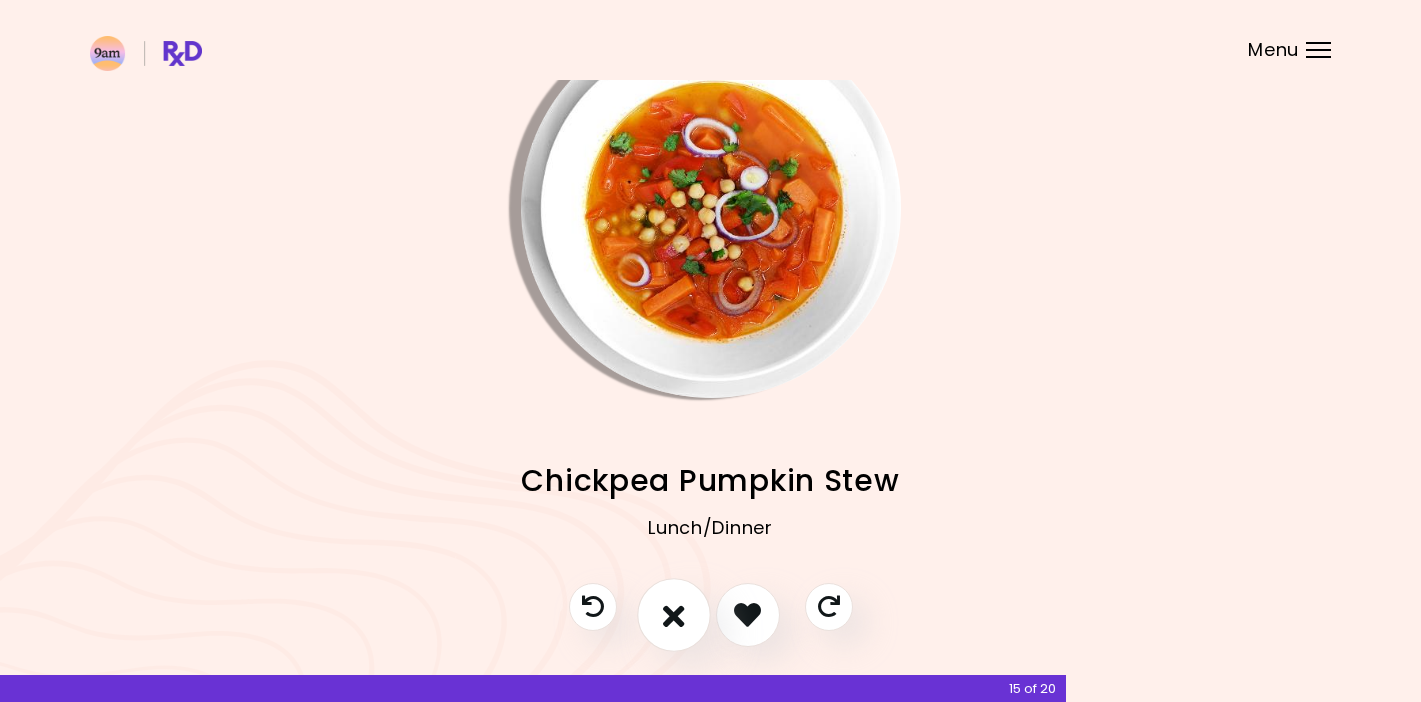click at bounding box center (674, 614) 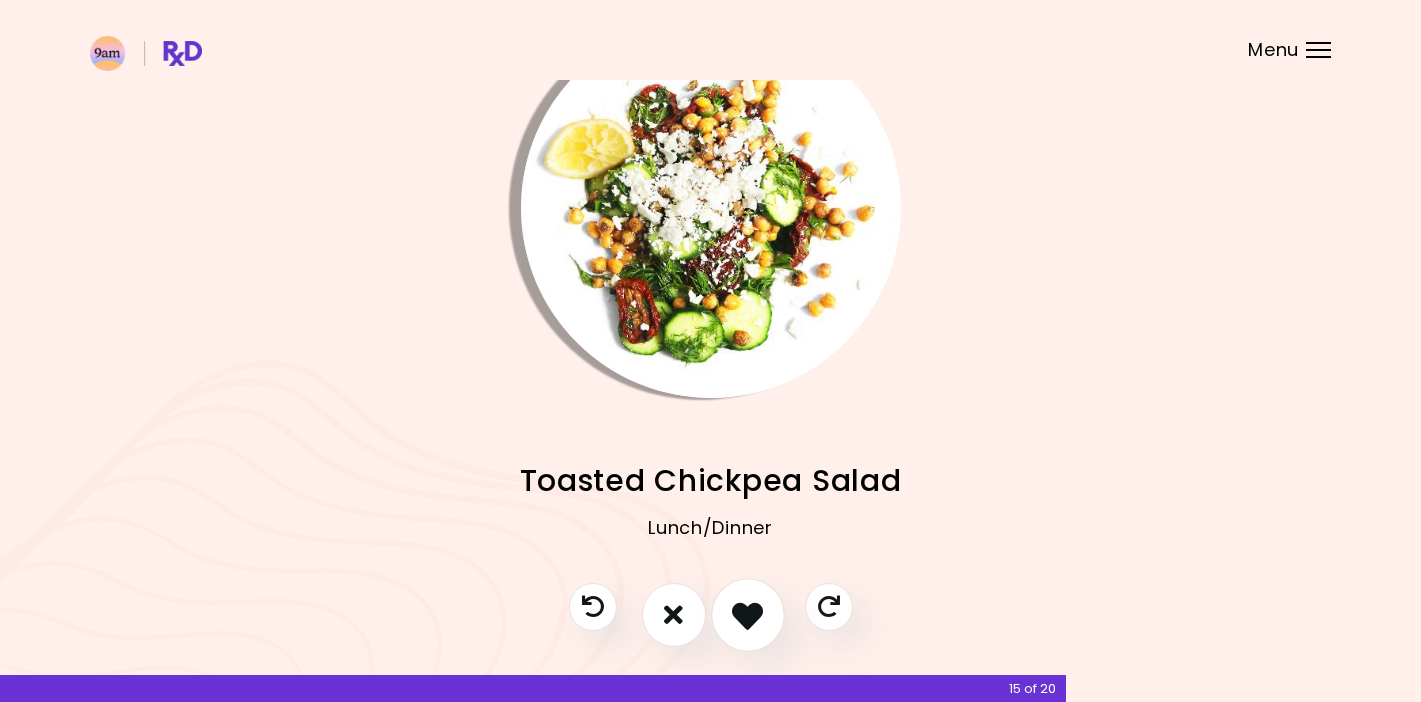 click at bounding box center [748, 615] 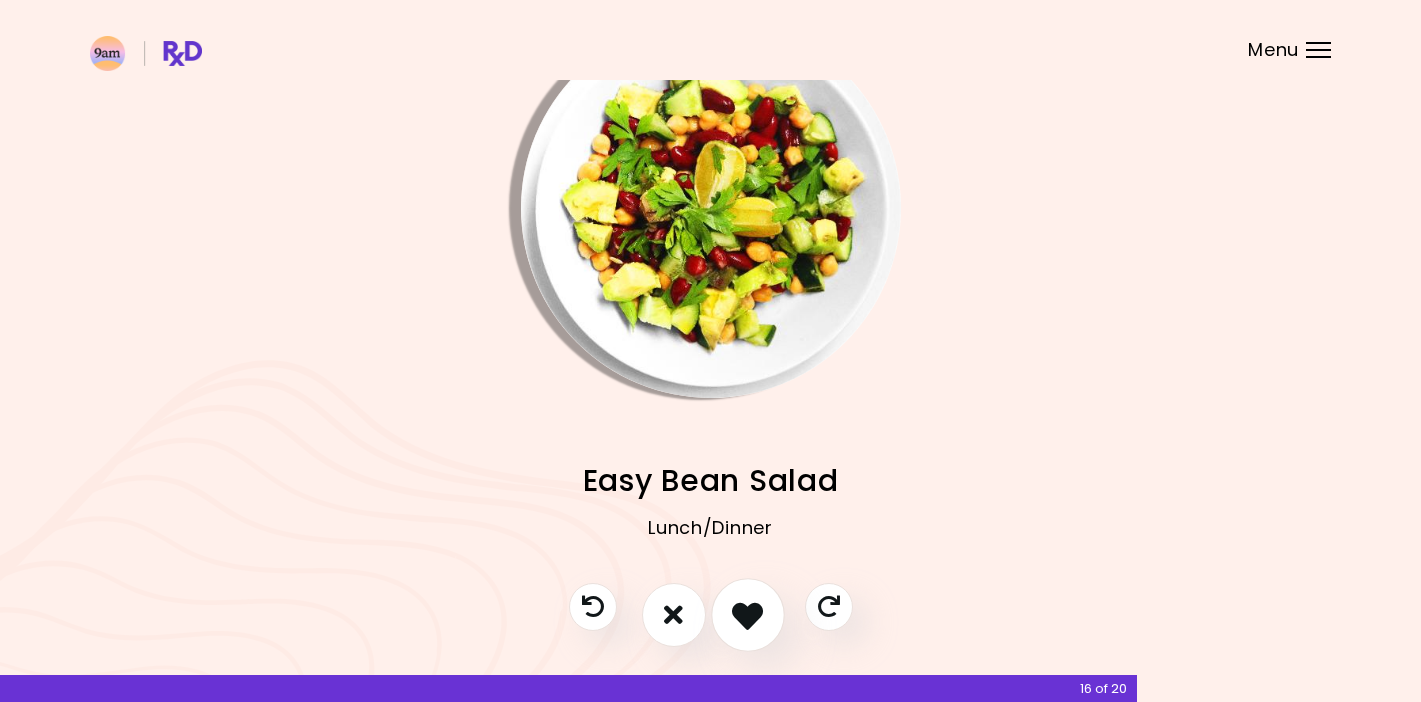 click at bounding box center [748, 615] 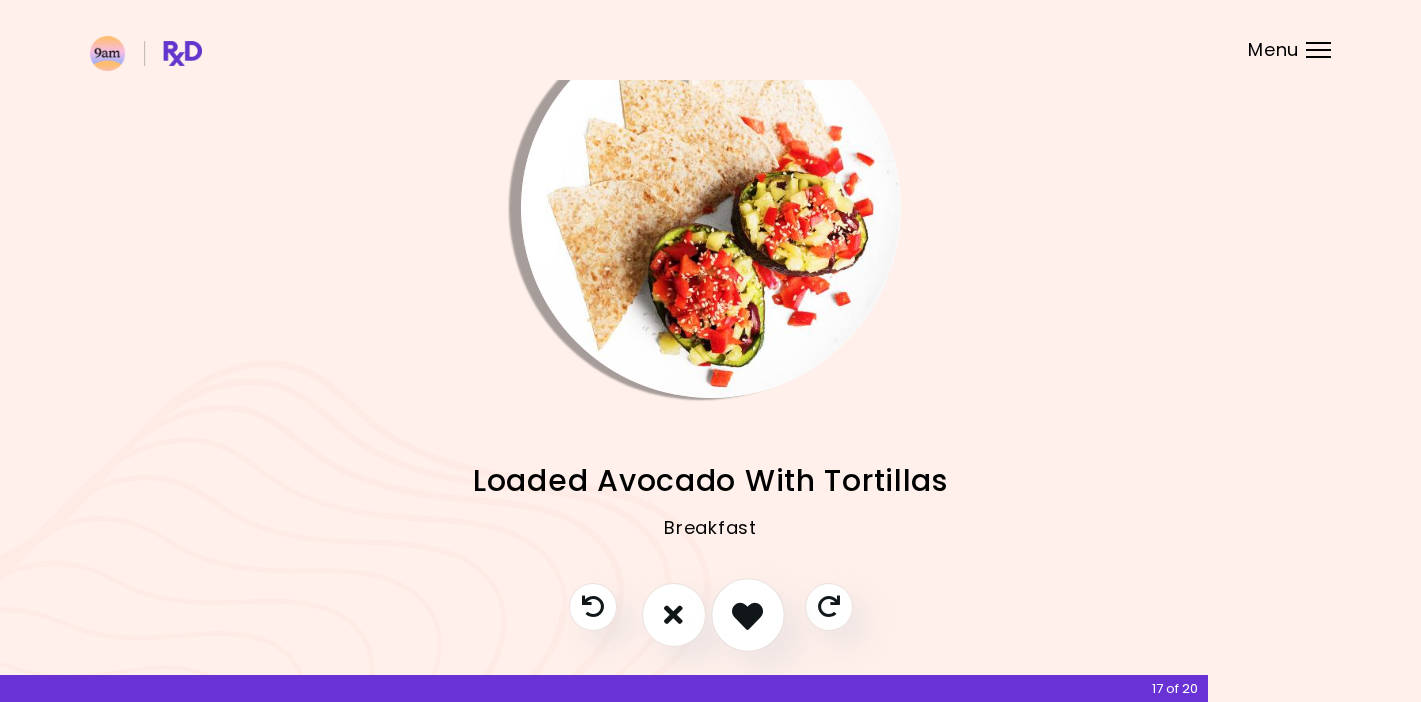 click at bounding box center (748, 615) 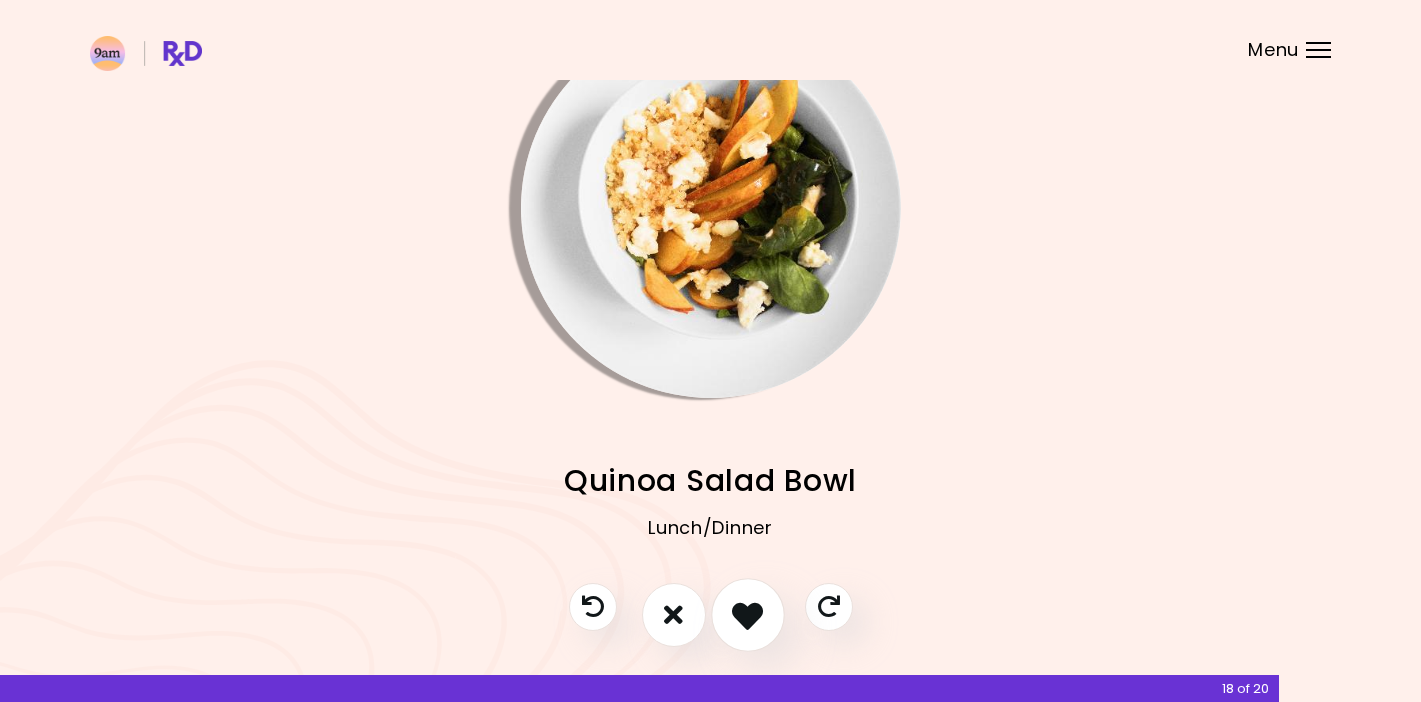 click at bounding box center [748, 615] 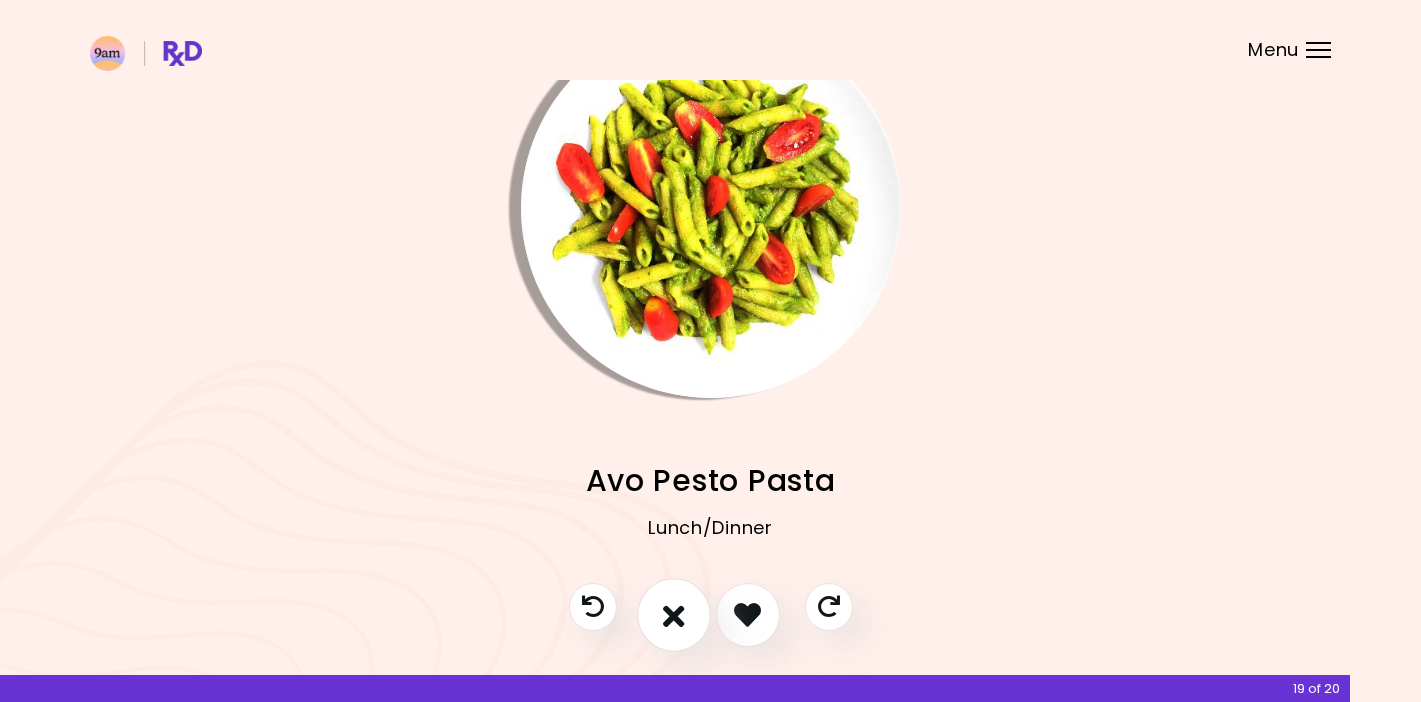 click at bounding box center (674, 614) 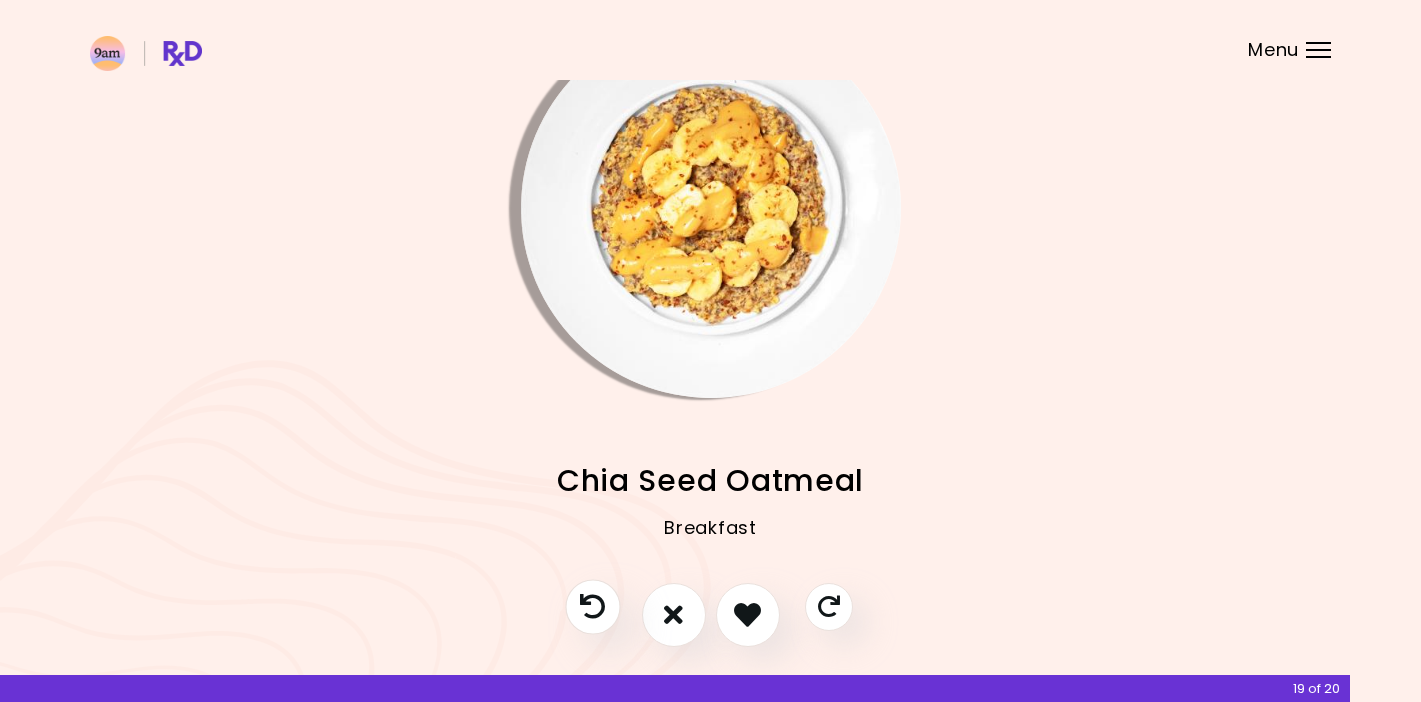 click at bounding box center (592, 606) 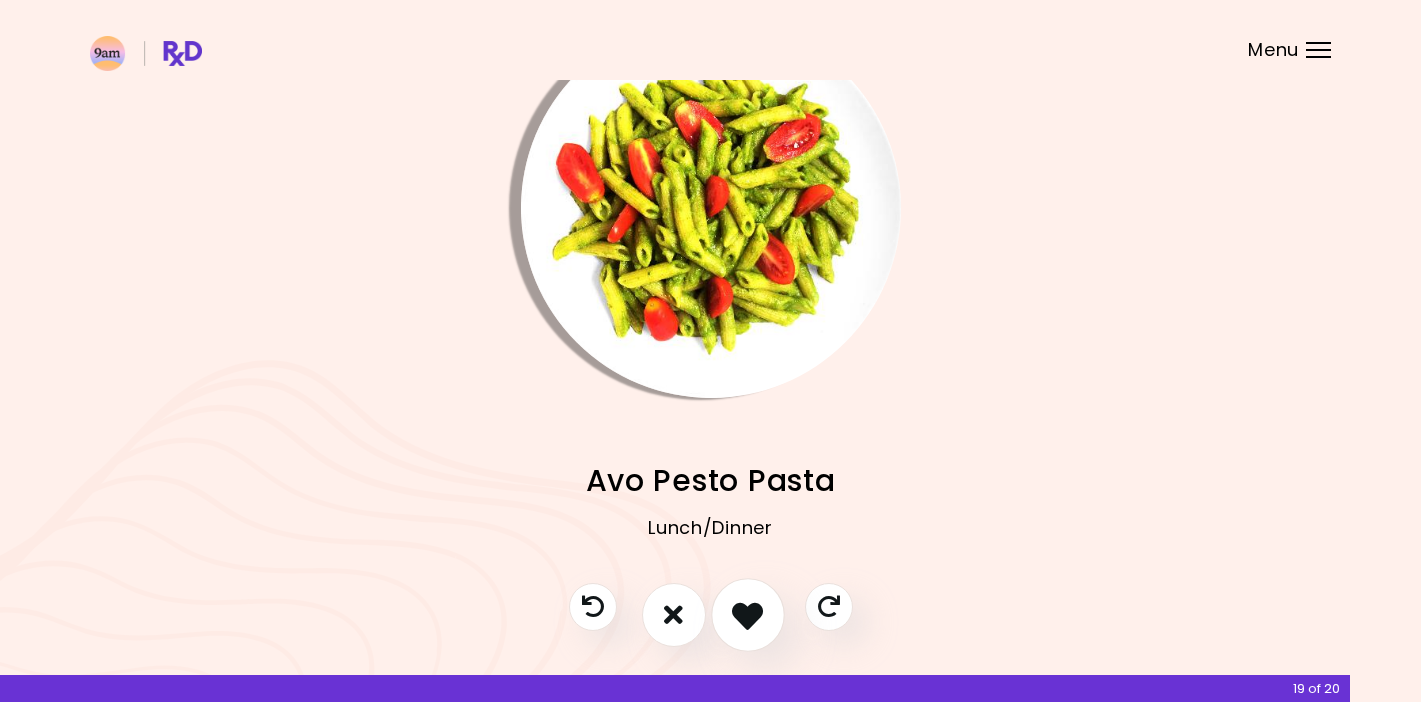 click at bounding box center [747, 614] 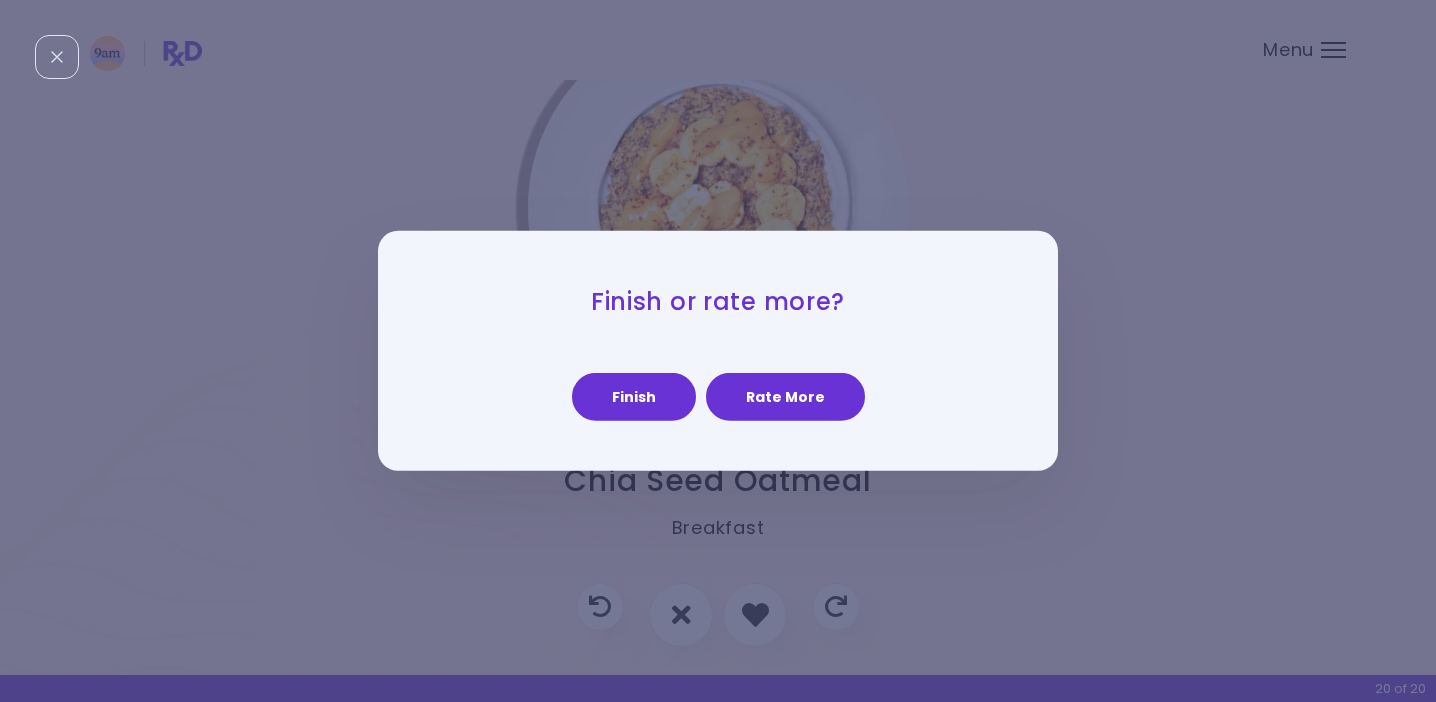 click on "Finish or rate more? Finish Rate More" at bounding box center [718, 351] 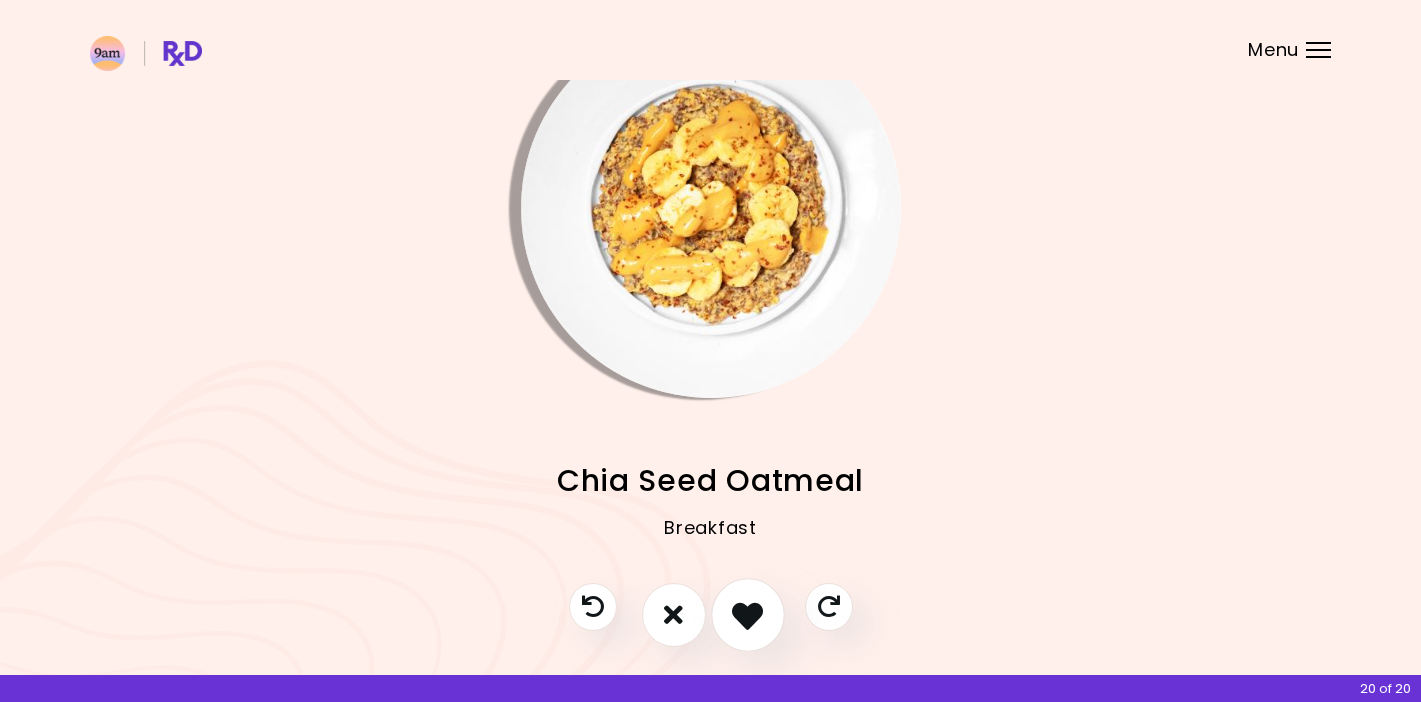 click at bounding box center (747, 614) 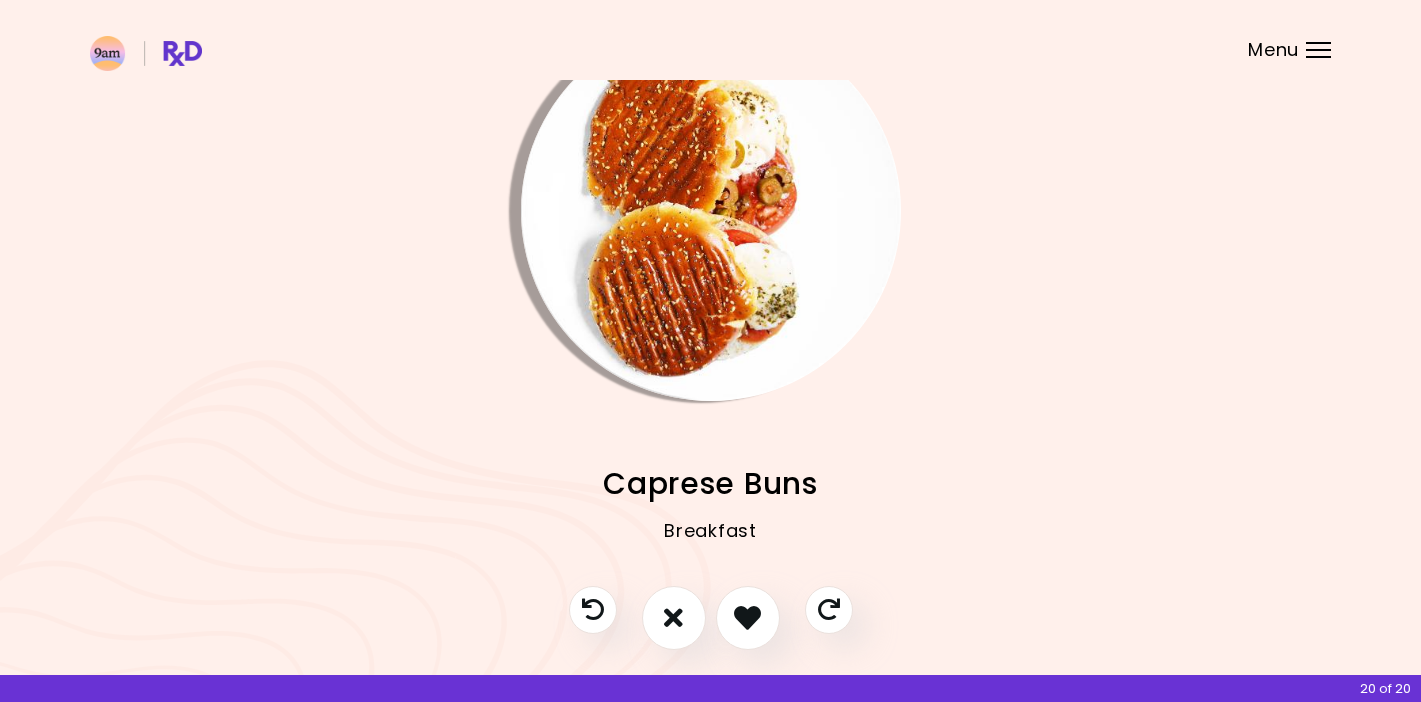 scroll, scrollTop: 63, scrollLeft: 0, axis: vertical 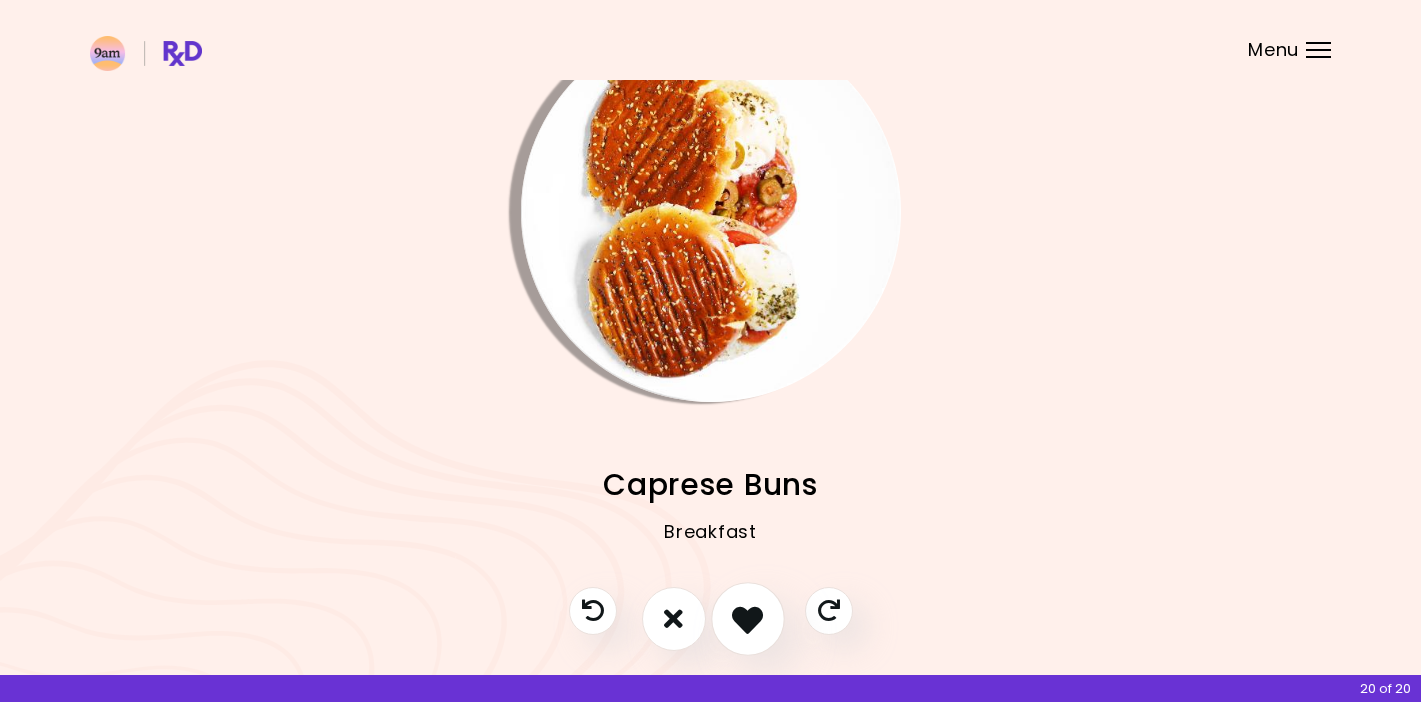 click at bounding box center (747, 618) 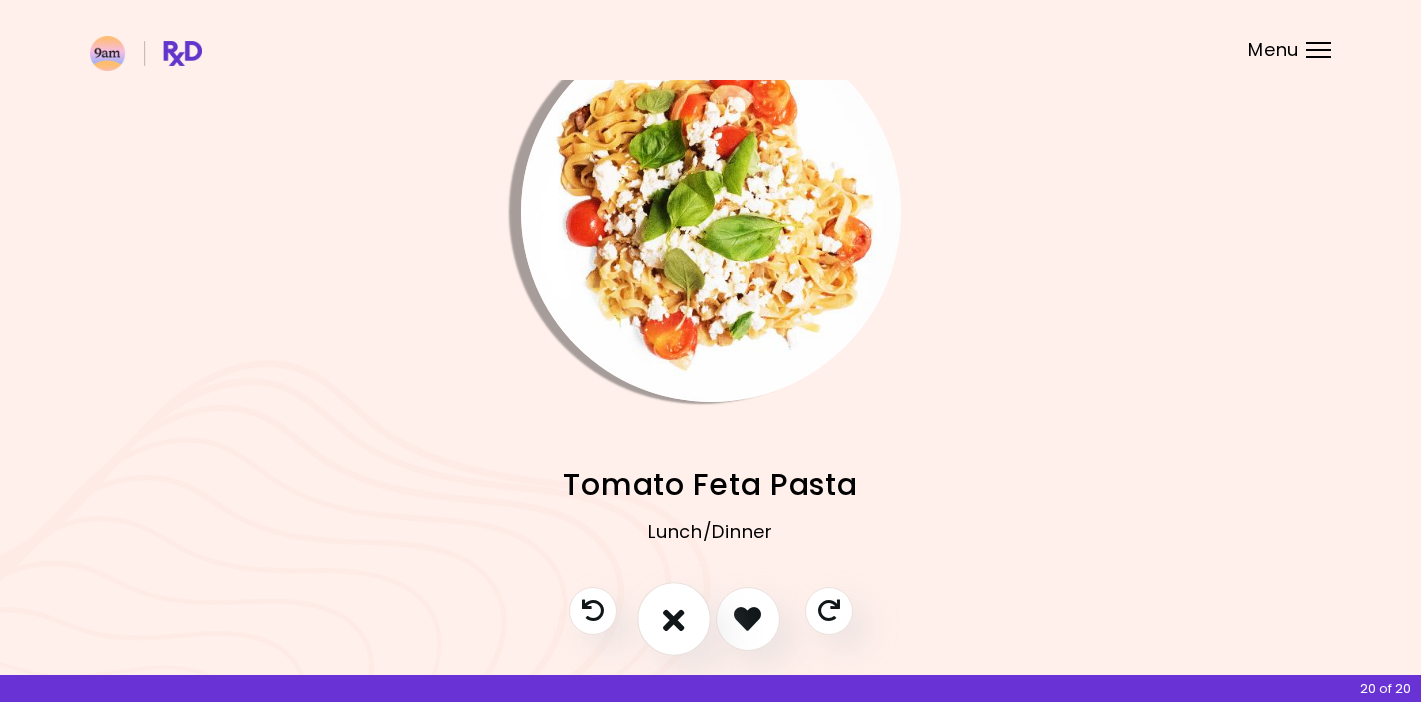 click at bounding box center (674, 619) 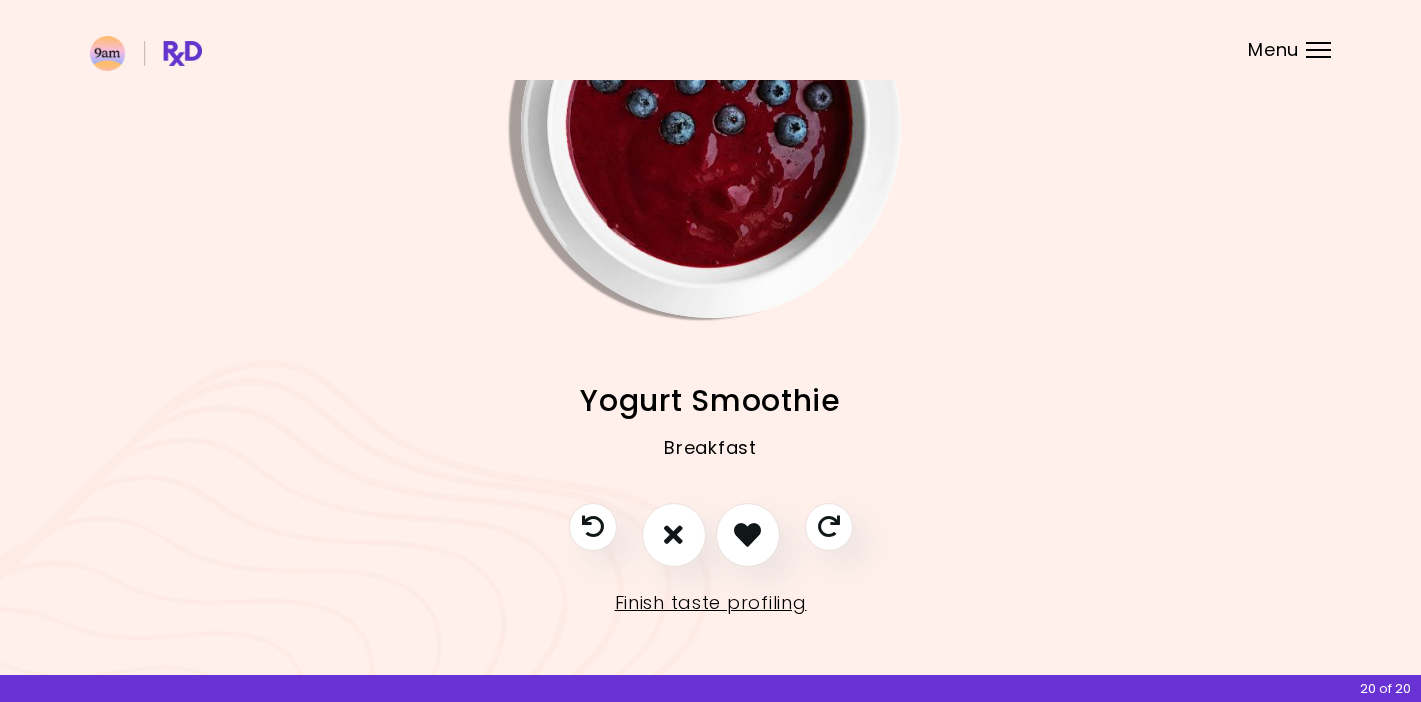scroll, scrollTop: 148, scrollLeft: 0, axis: vertical 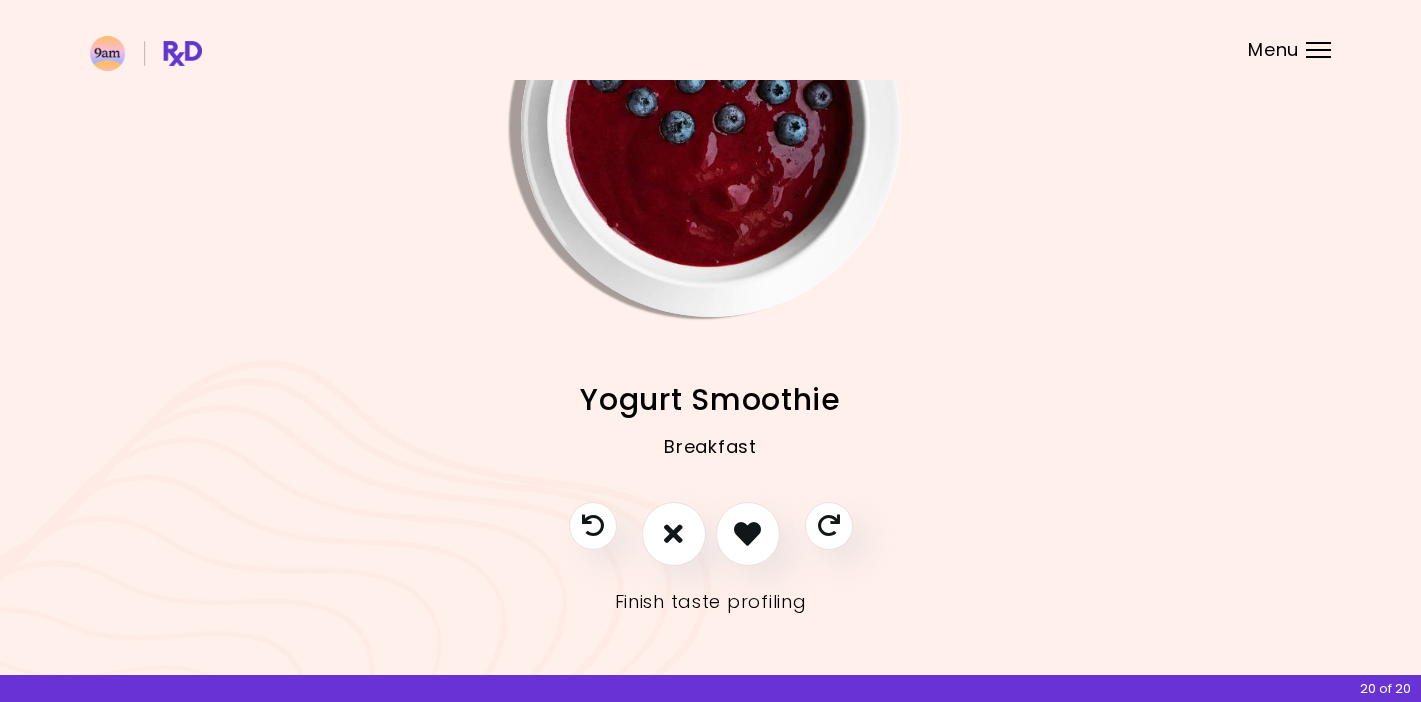 click on "Finish taste profiling" at bounding box center (711, 602) 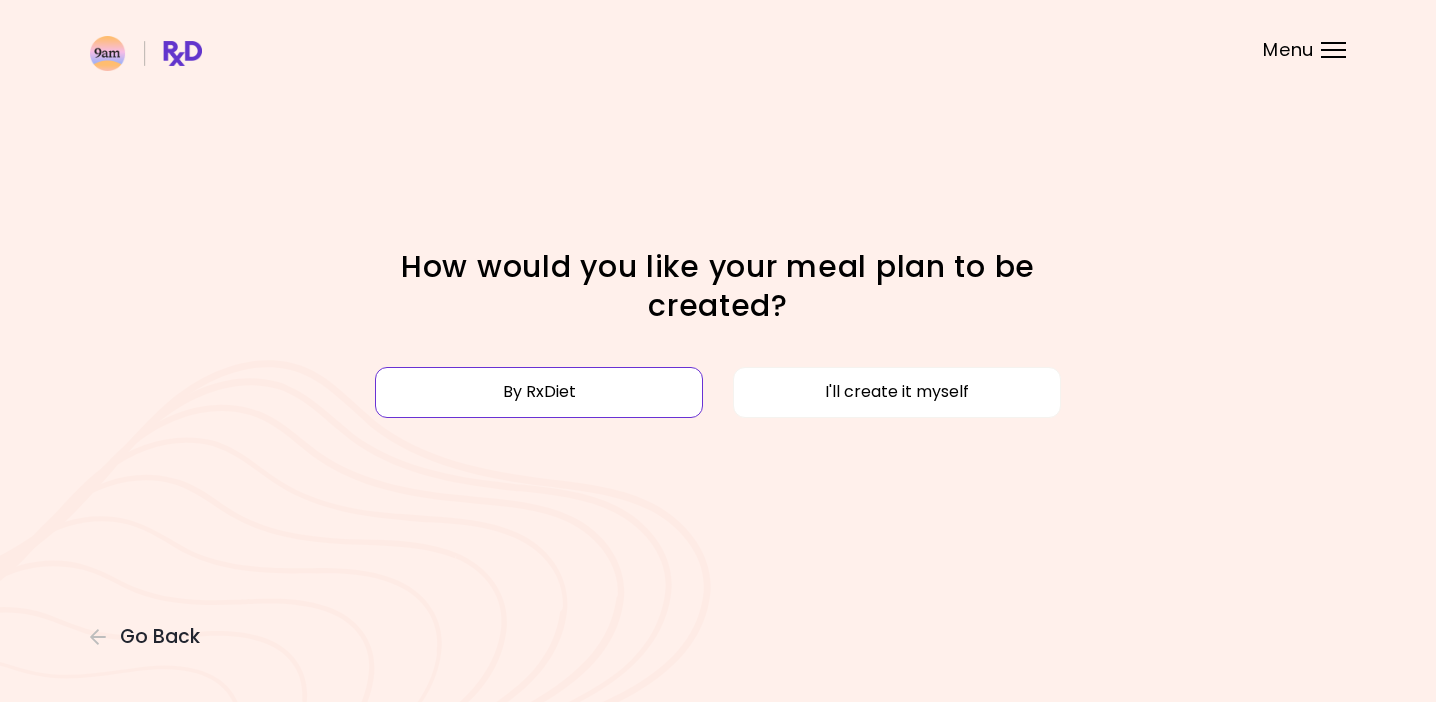 click on "By RxDiet" at bounding box center (539, 392) 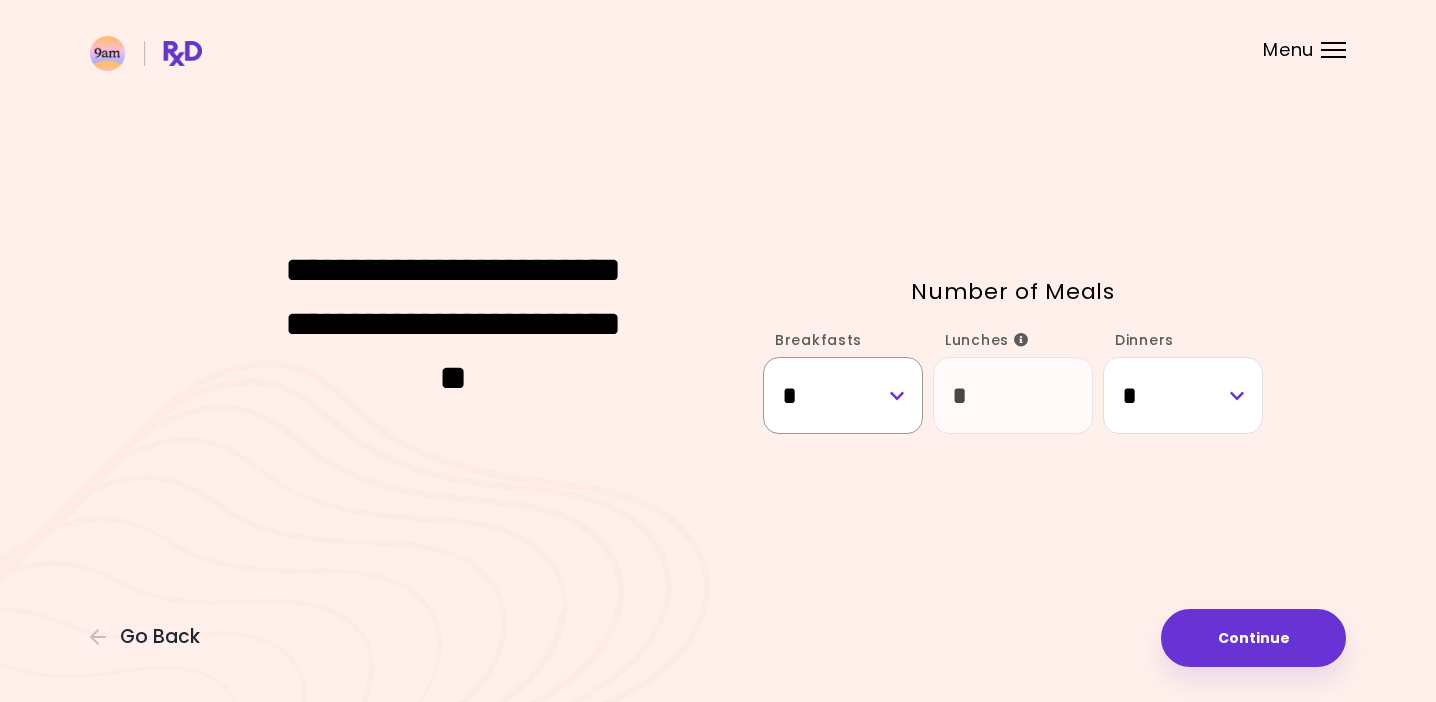 click on "* * * * * * * *" at bounding box center [843, 395] 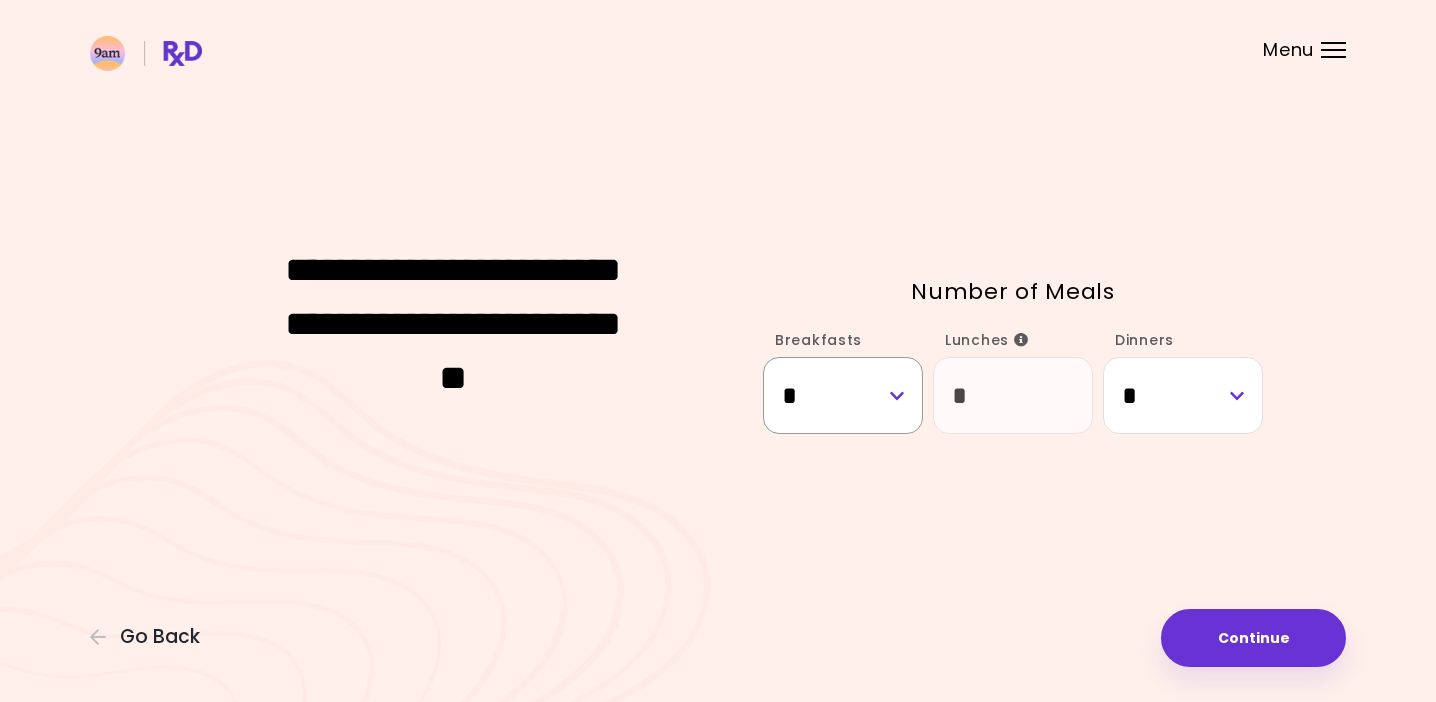 click on "* * * * * * * *" at bounding box center [843, 395] 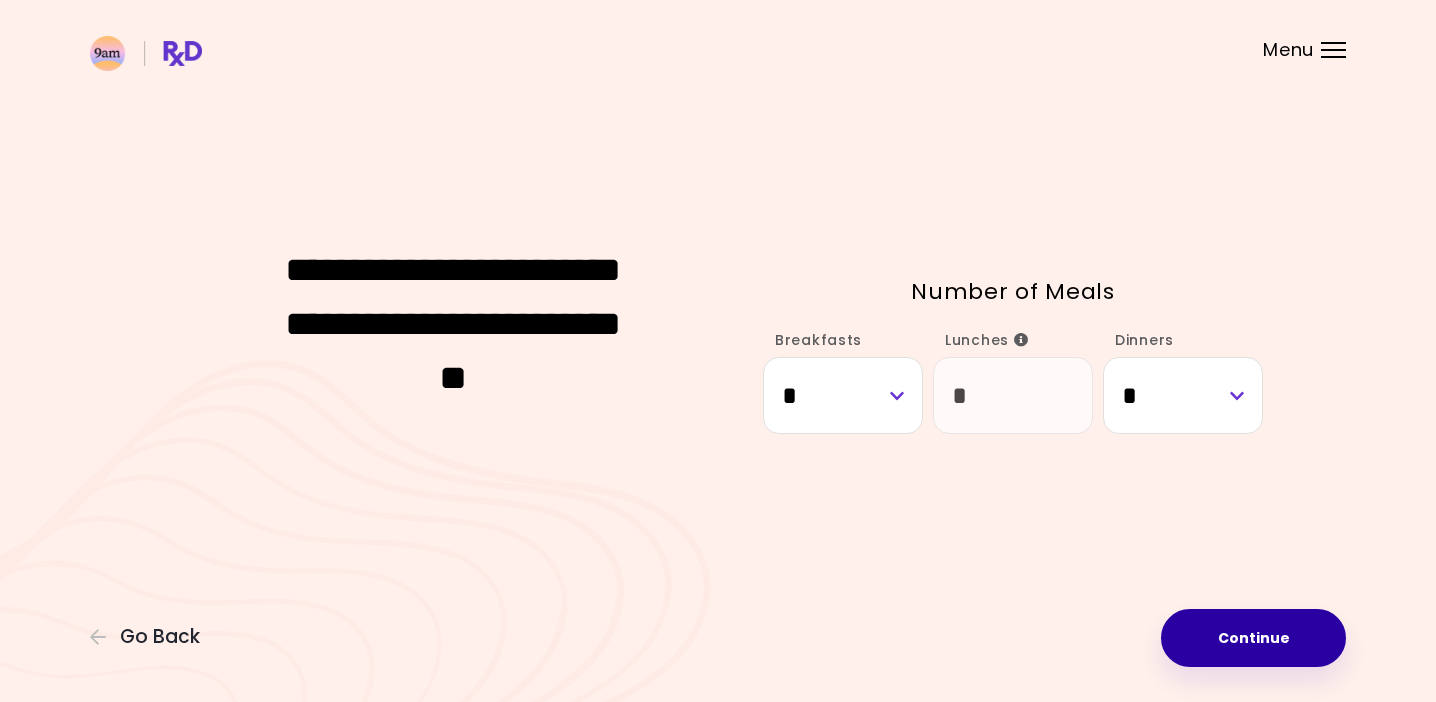 click on "Continue" at bounding box center (1253, 638) 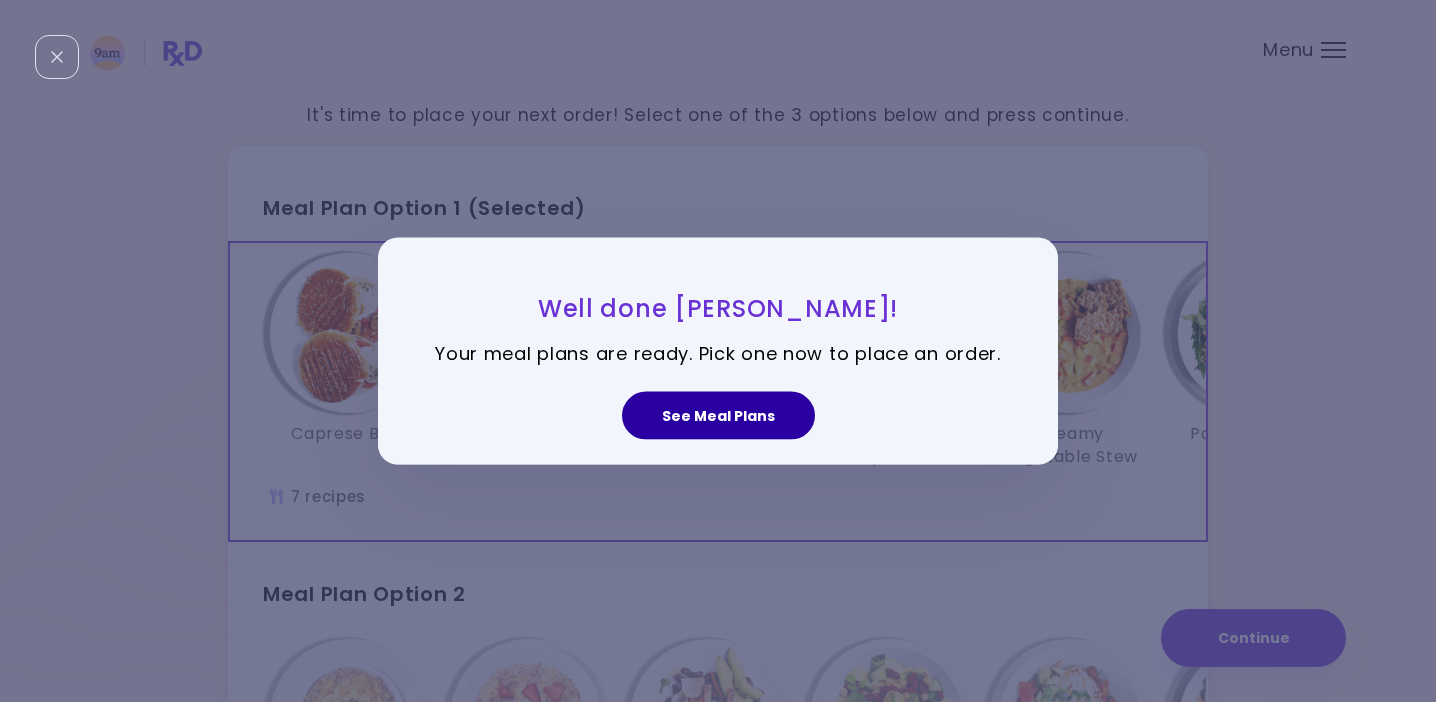click on "See Meal Plans" at bounding box center [718, 415] 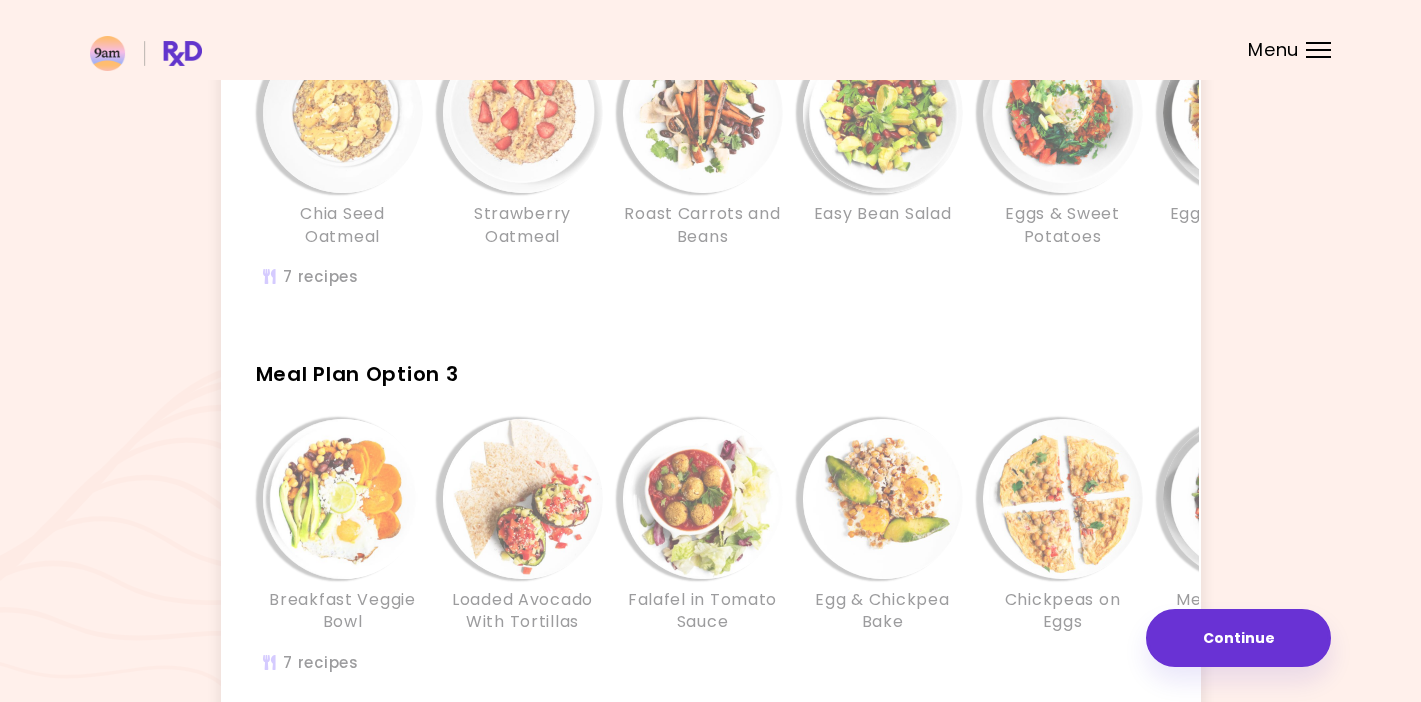 scroll, scrollTop: 0, scrollLeft: 0, axis: both 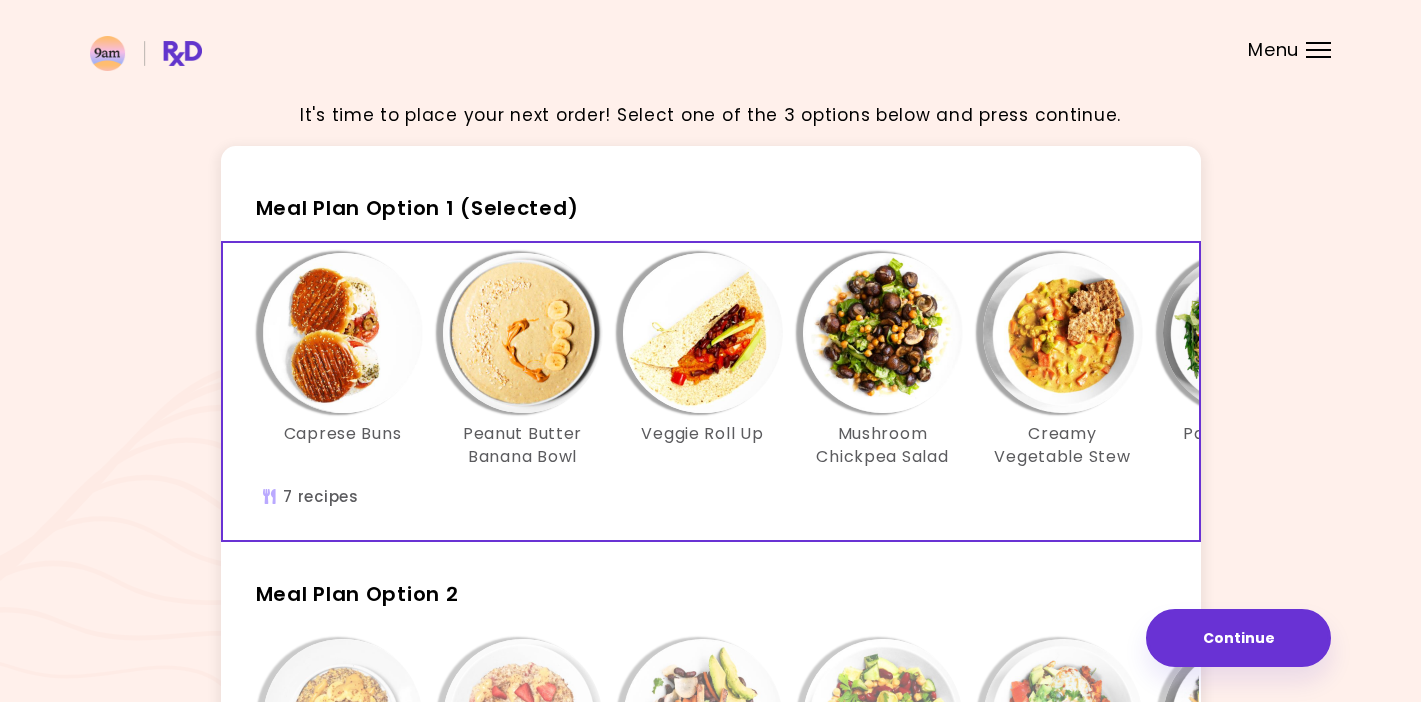 click at bounding box center [883, 333] 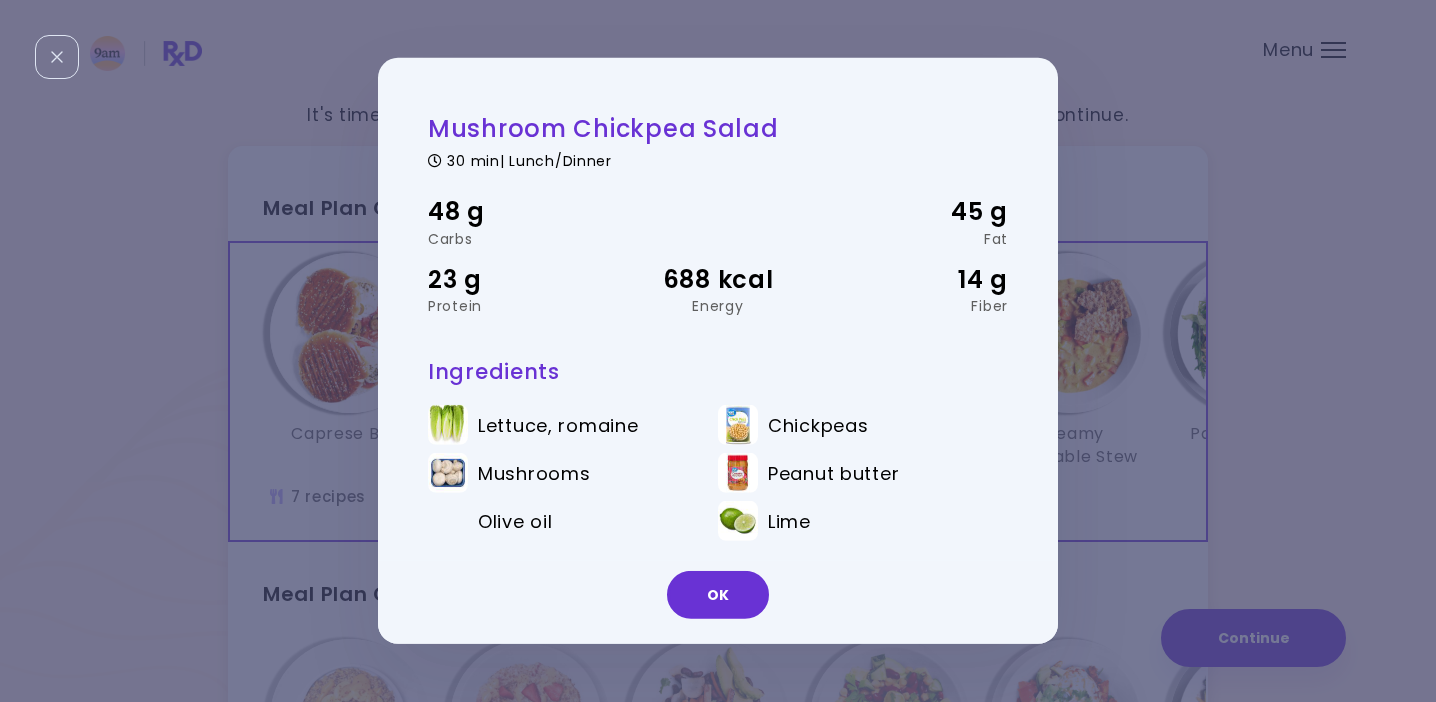 click on "Mushroom Chickpea Salad   30   min  | Lunch/Dinner 48   g Carbs 45   g Fat 23   g Protein 688   kcal Energy 14   g Fiber Ingredients Lettuce, romaine Chickpeas Mushrooms Peanut butter Olive oil Lime OK" at bounding box center (718, 351) 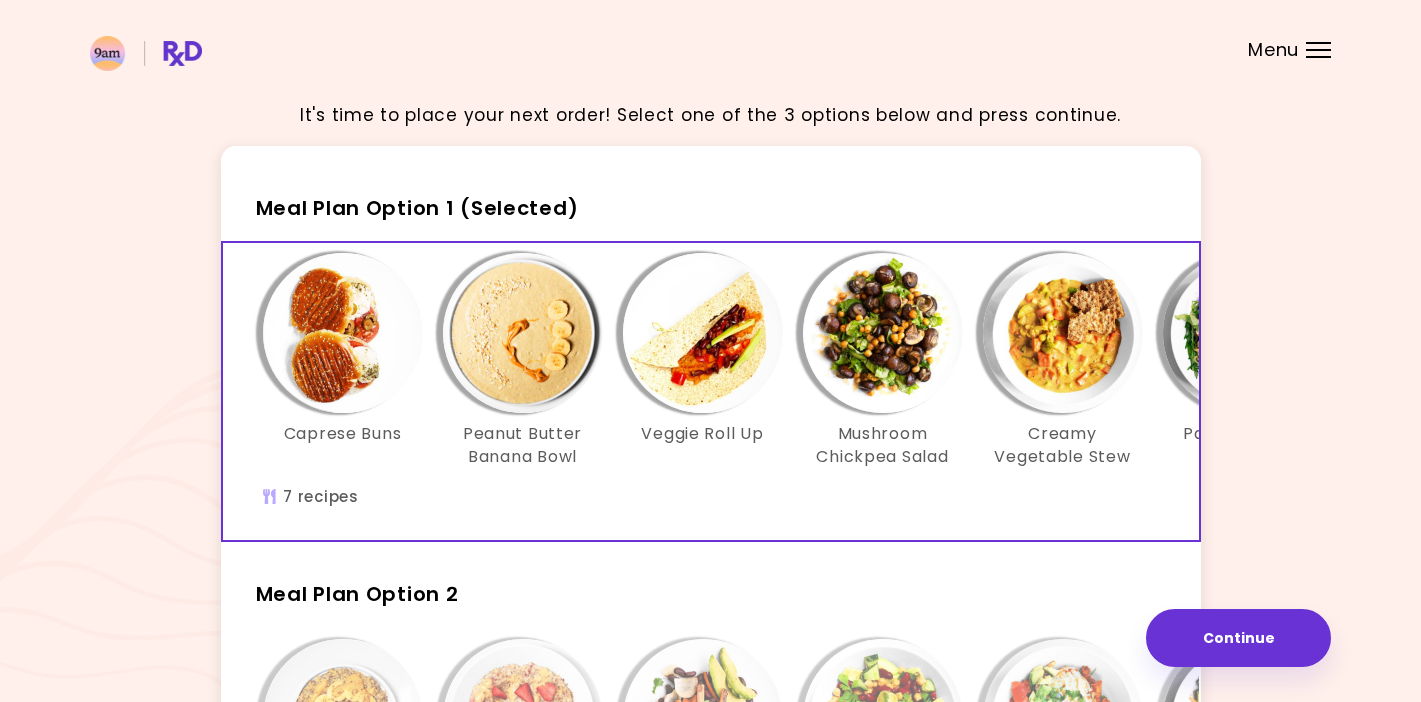 click at bounding box center [1063, 333] 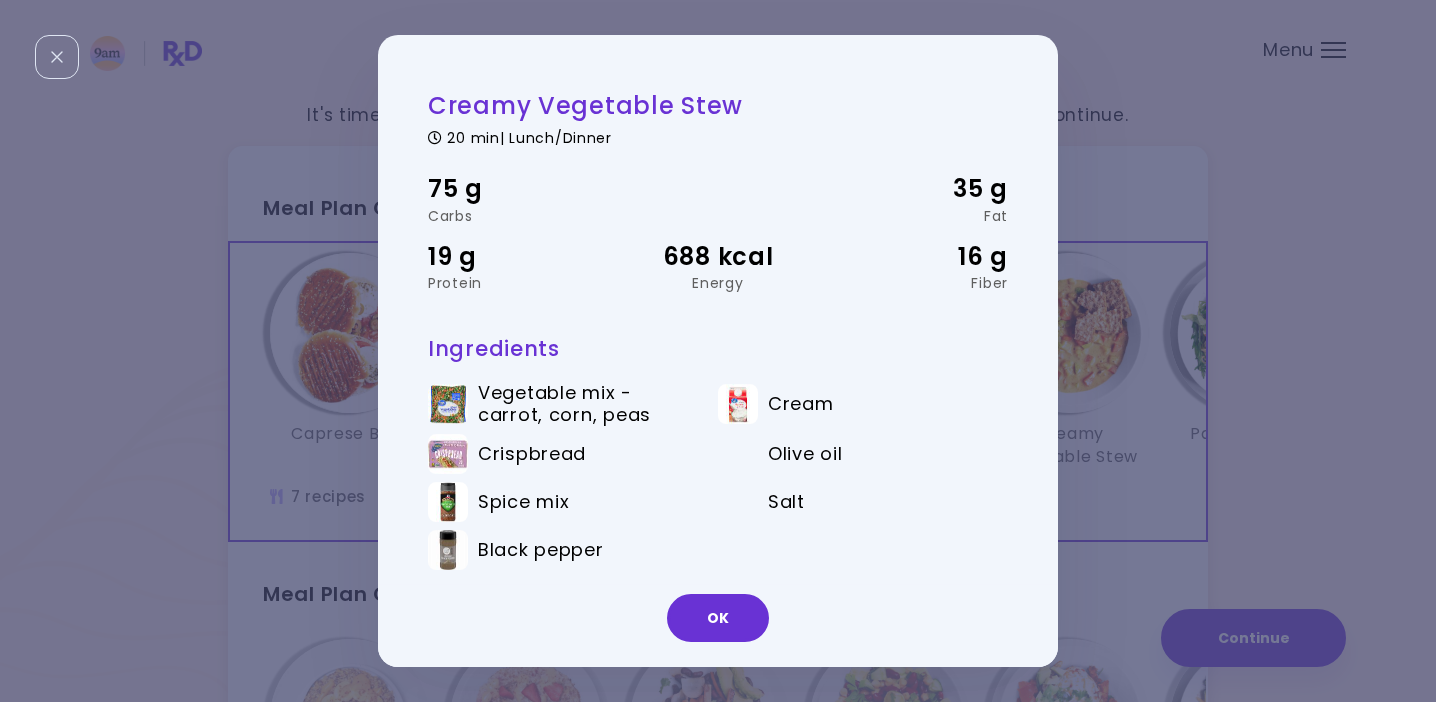 click on "Creamy Vegetable Stew   20   min  | Lunch/Dinner 75   g Carbs 35   g Fat 19   g Protein 688   kcal Energy 16   g Fiber Ingredients Vegetable mix - carrot, corn, peas Cream Crispbread Olive oil Spice mix Salt Black pepper OK" at bounding box center (718, 351) 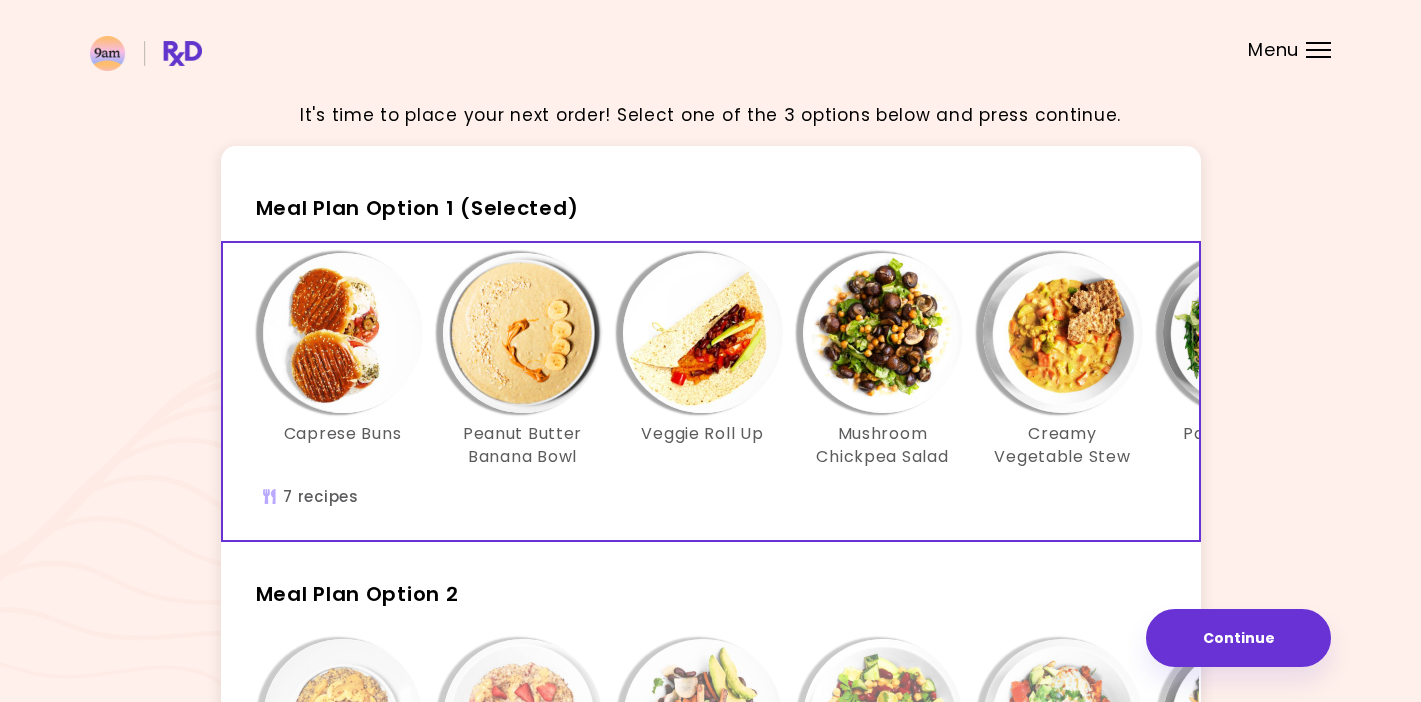 click at bounding box center (523, 333) 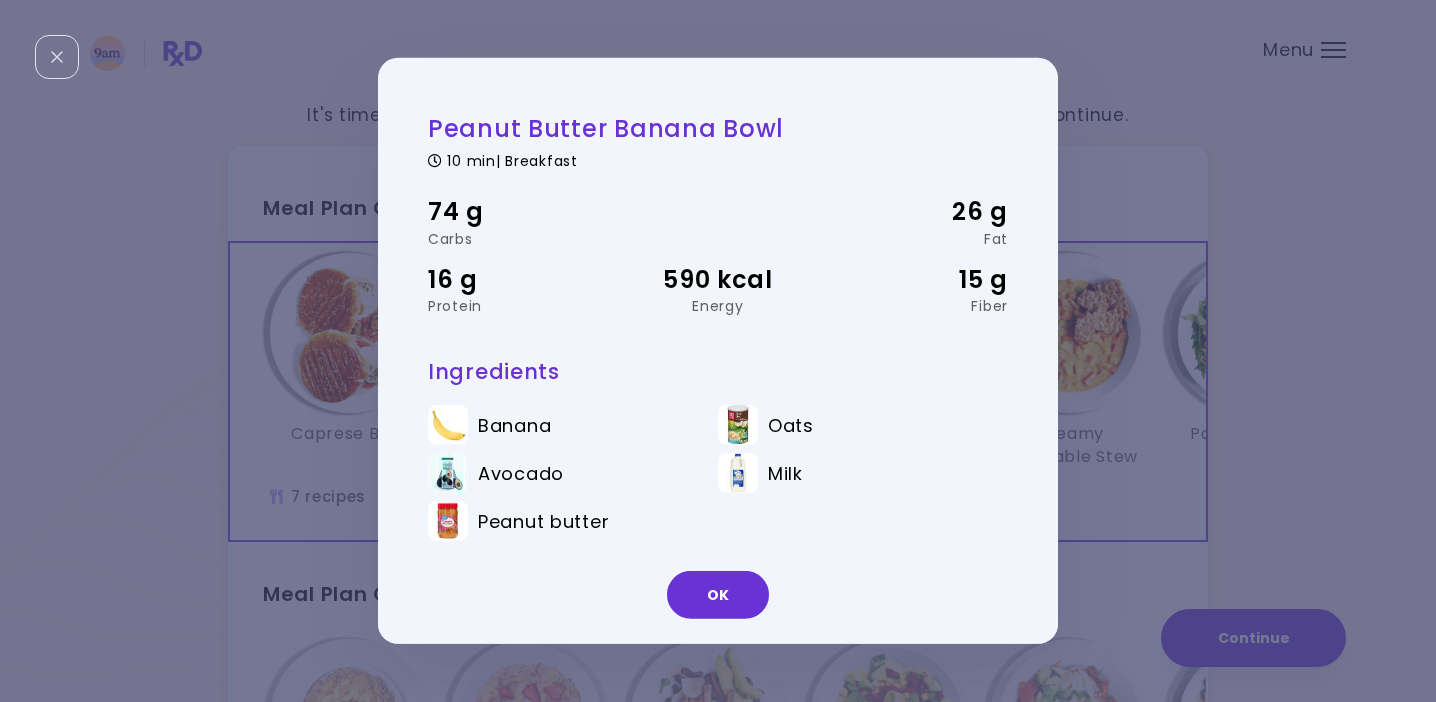 click on "Peanut Butter Banana Bowl   10   min  | Breakfast 74   g Carbs 26   g Fat 16   g Protein 590   kcal Energy 15   g Fiber Ingredients Banana Oats Avocado Milk Peanut butter OK" at bounding box center (718, 351) 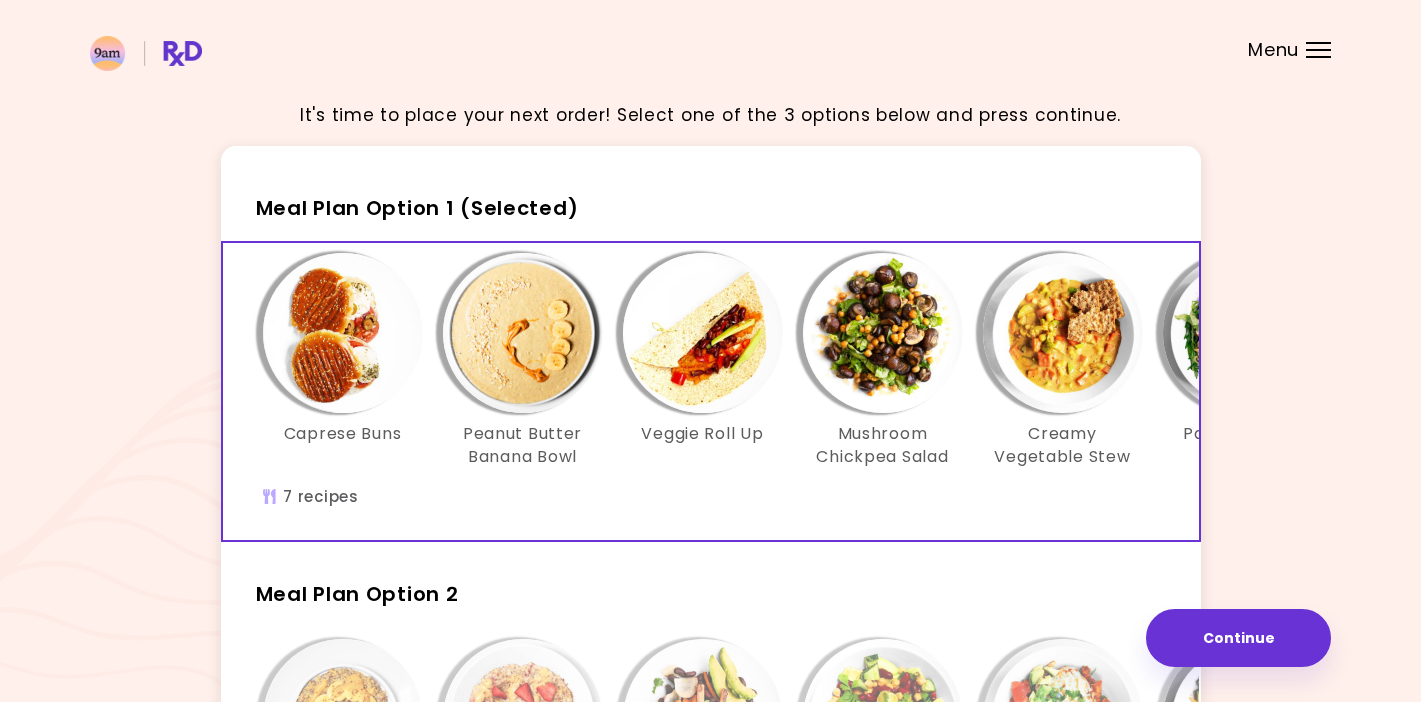 click at bounding box center (343, 333) 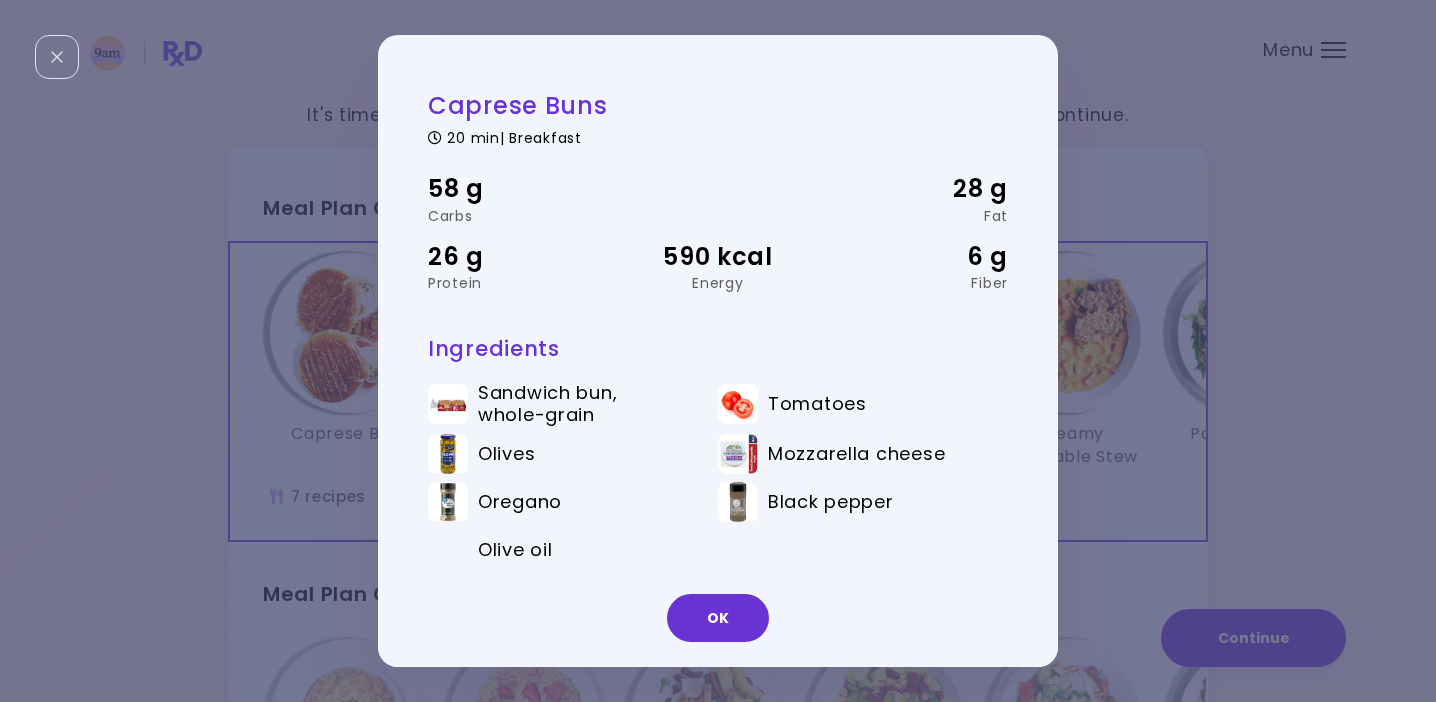 click on "Caprese Buns   20   min  | Breakfast 58   g Carbs 28   g Fat 26   g Protein 590   kcal Energy 6   g Fiber Ingredients Sandwich bun, whole-grain Tomatoes Olives Mozzarella cheese Oregano Black pepper Olive oil OK" at bounding box center [718, 351] 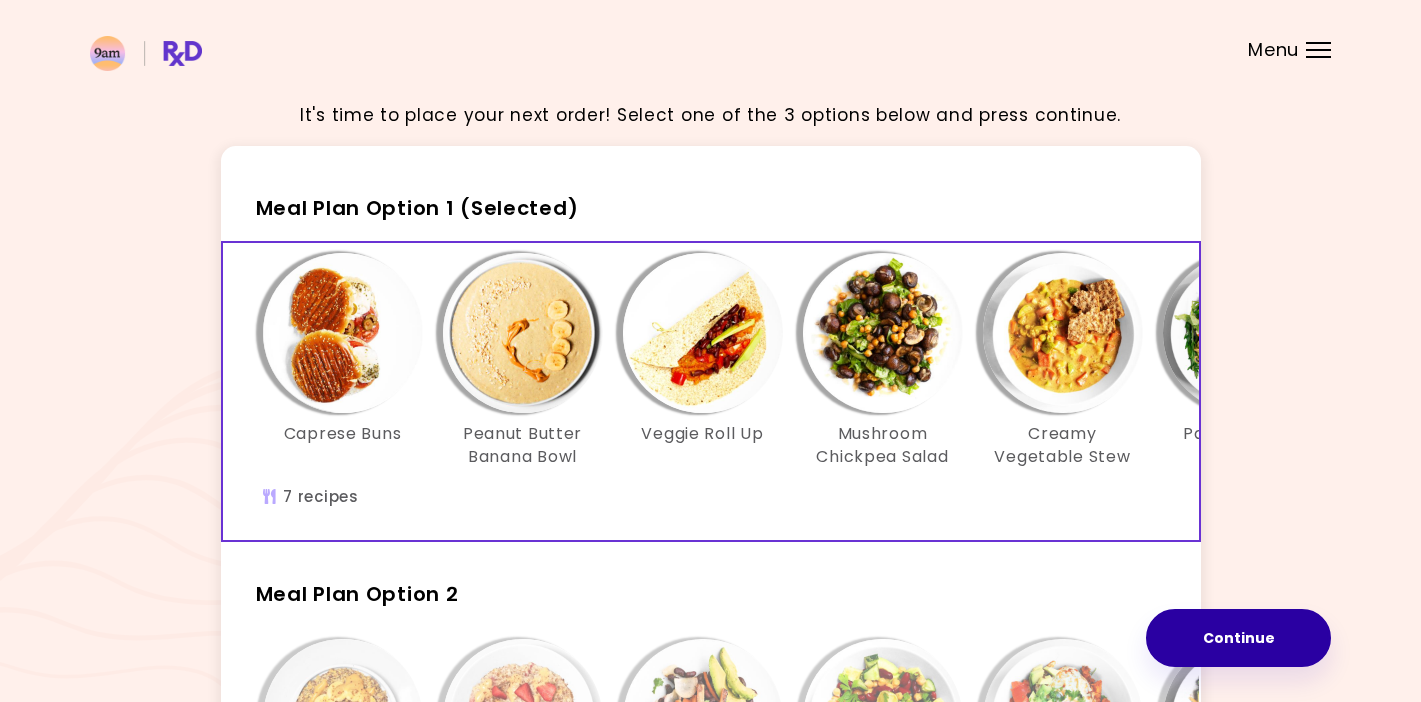 click on "Continue" at bounding box center (1238, 638) 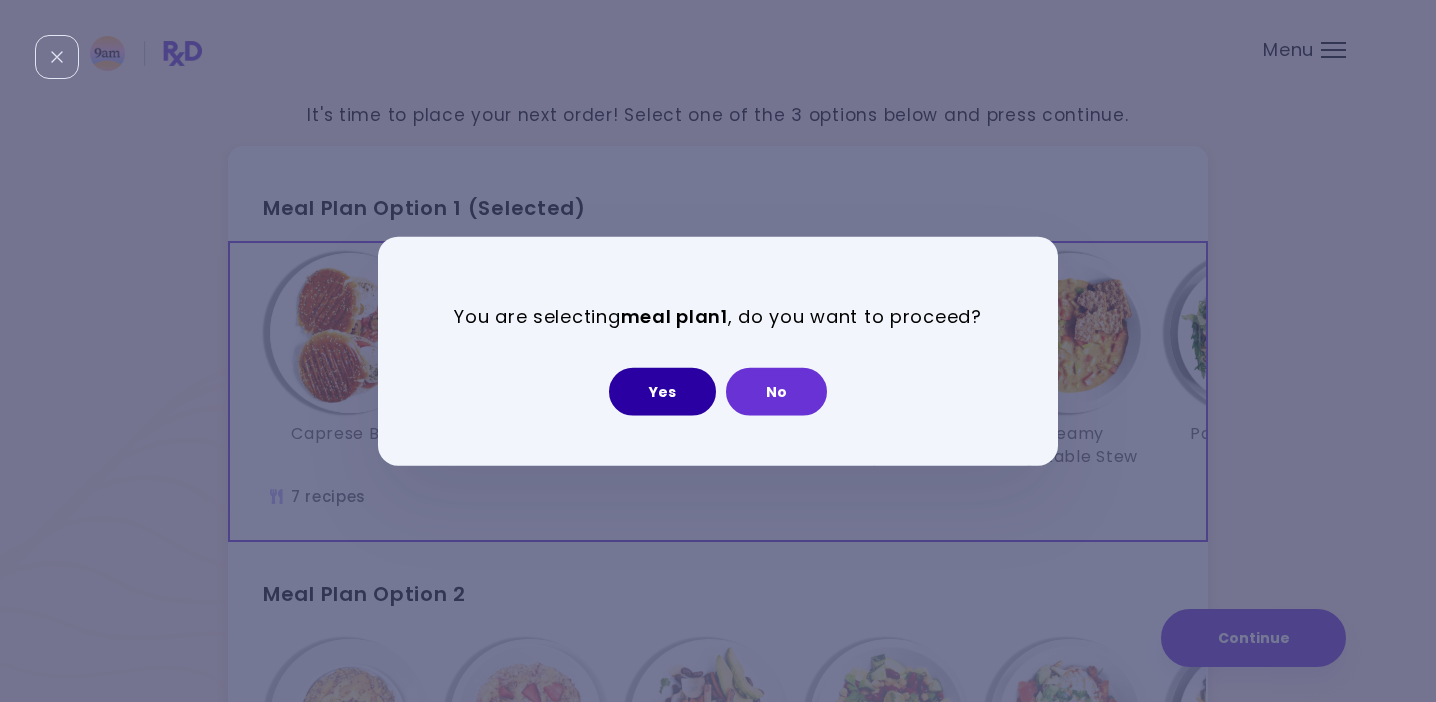 click on "Yes" at bounding box center [662, 391] 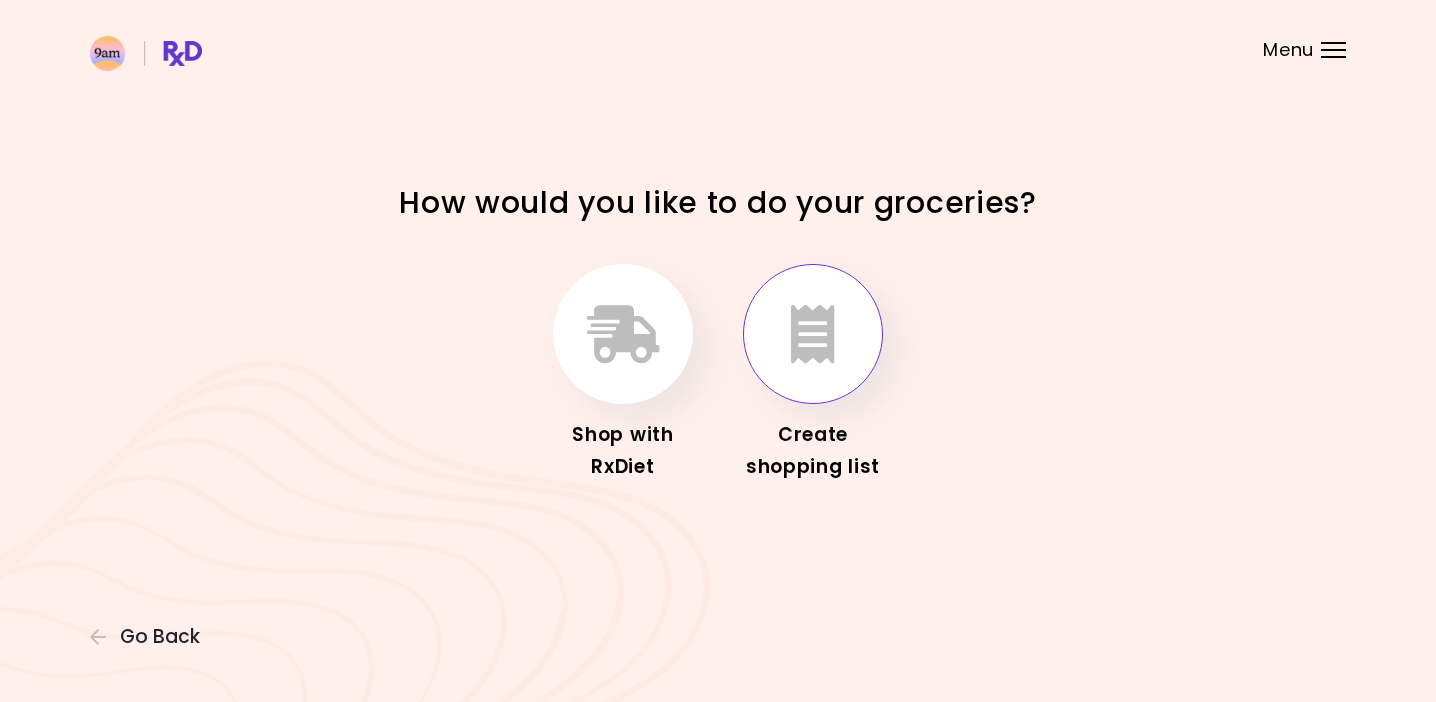 click at bounding box center [813, 334] 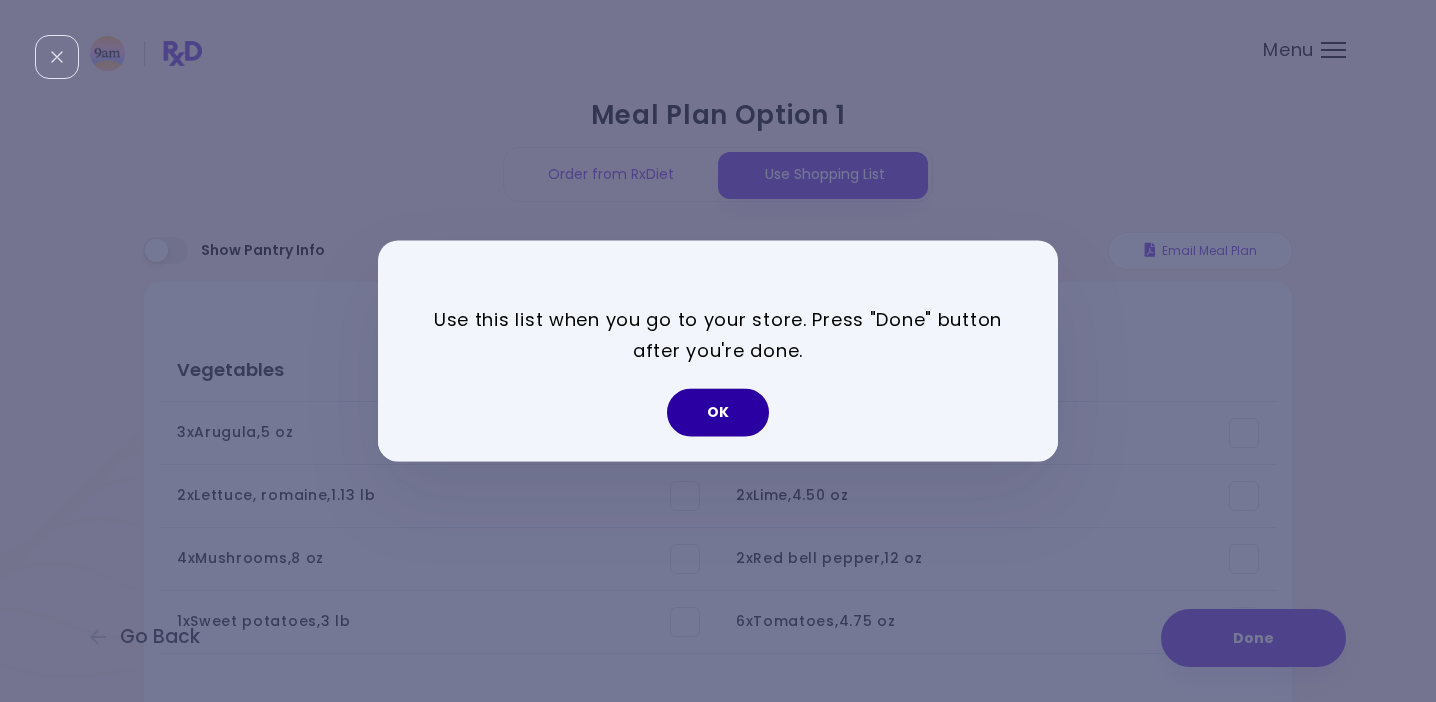 click on "OK" at bounding box center (718, 413) 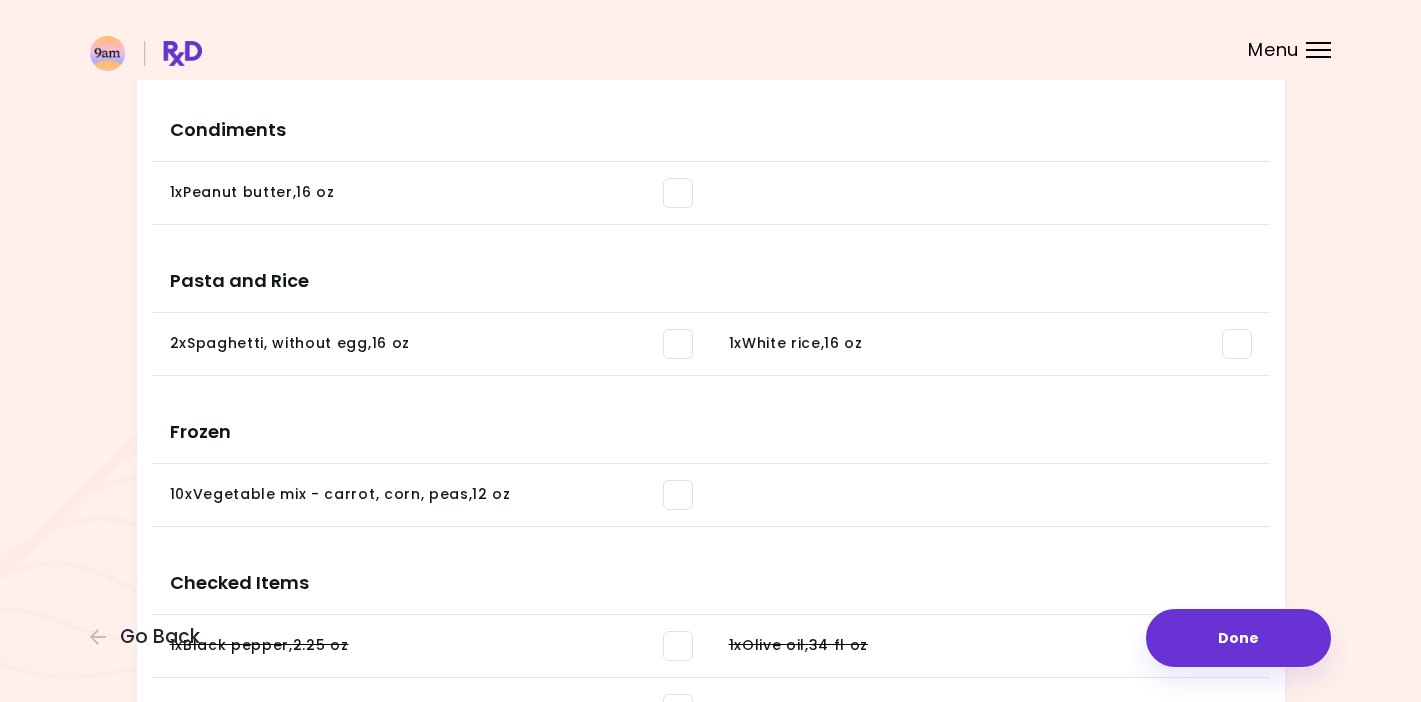 scroll, scrollTop: 1814, scrollLeft: 0, axis: vertical 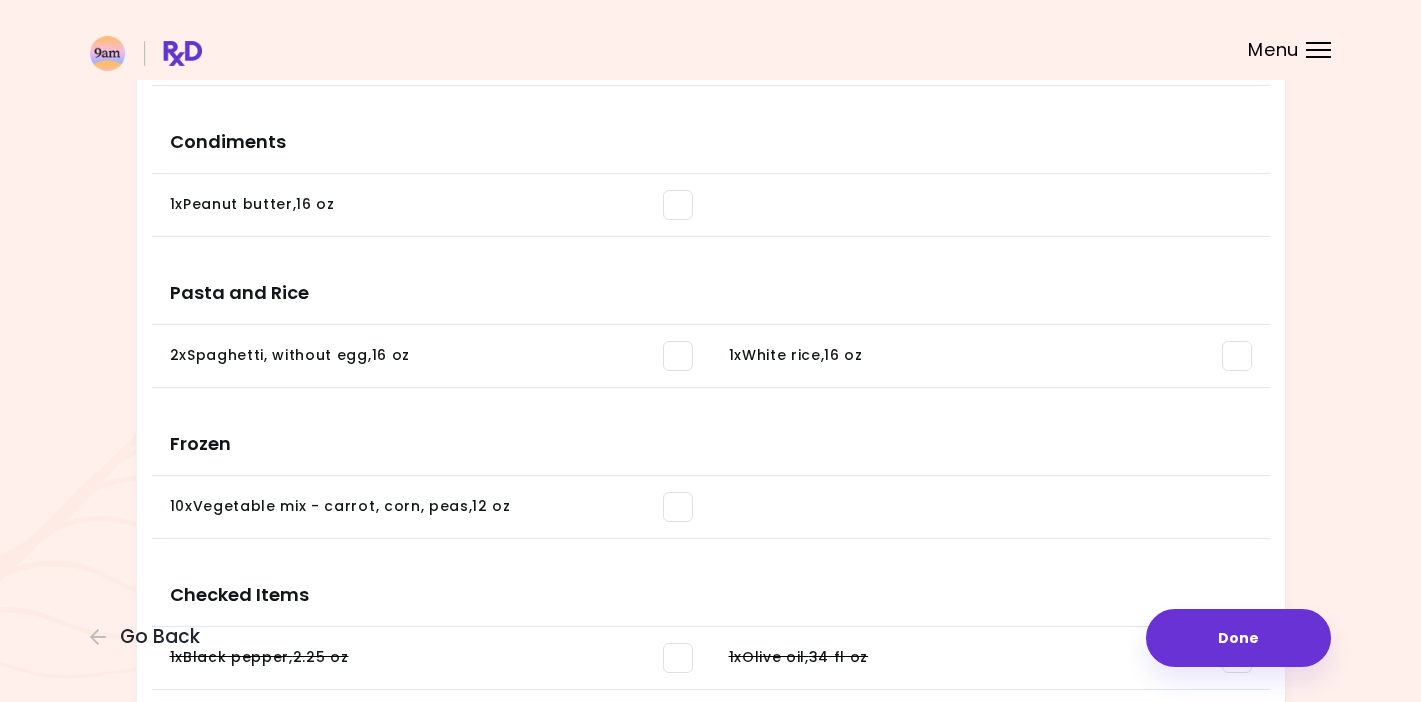 drag, startPoint x: 675, startPoint y: 350, endPoint x: 717, endPoint y: 408, distance: 71.610054 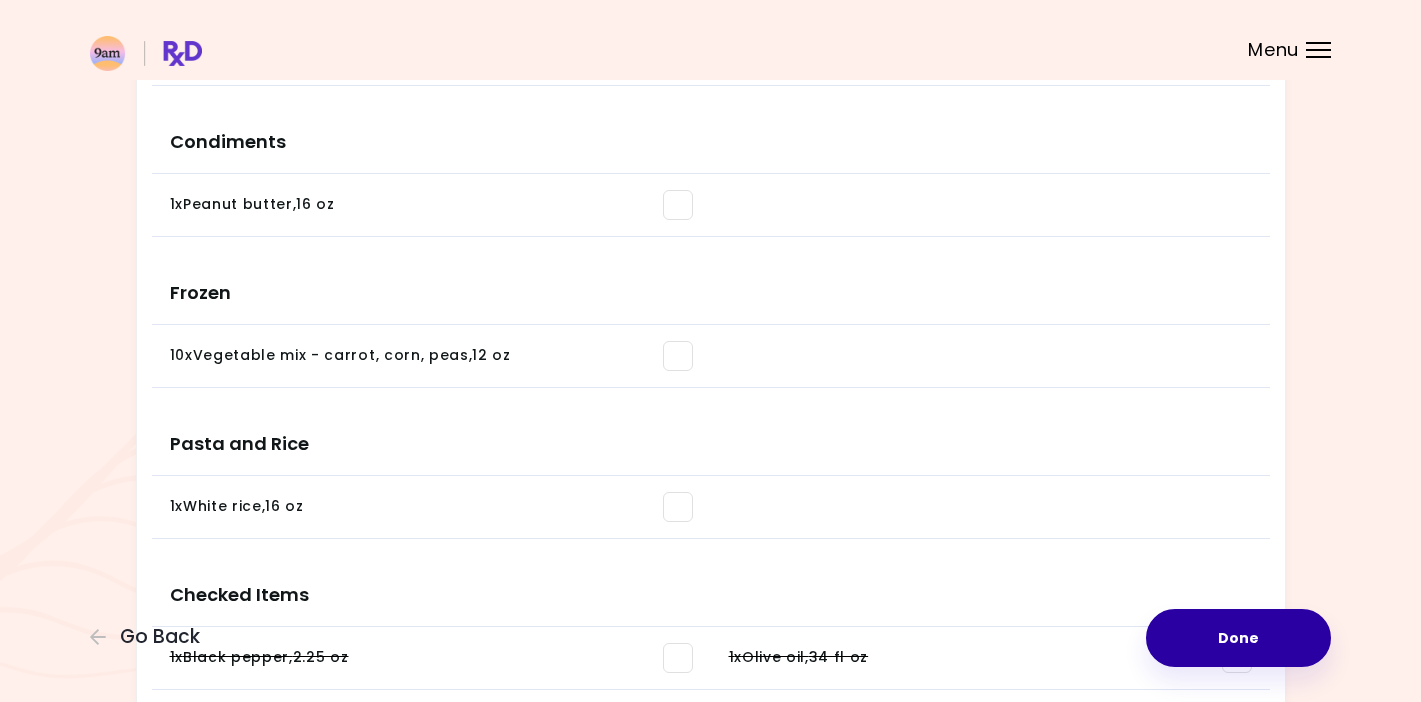 click on "Done" at bounding box center [1238, 638] 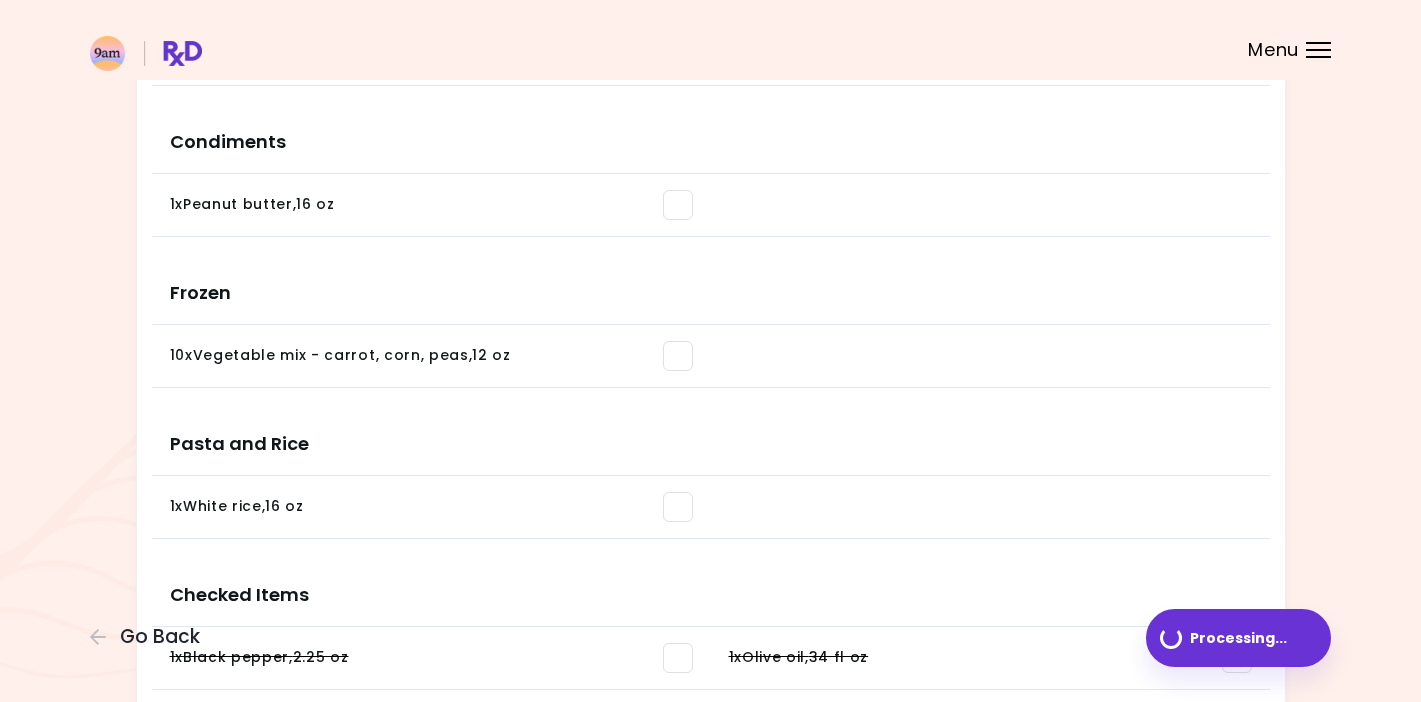scroll, scrollTop: 0, scrollLeft: 0, axis: both 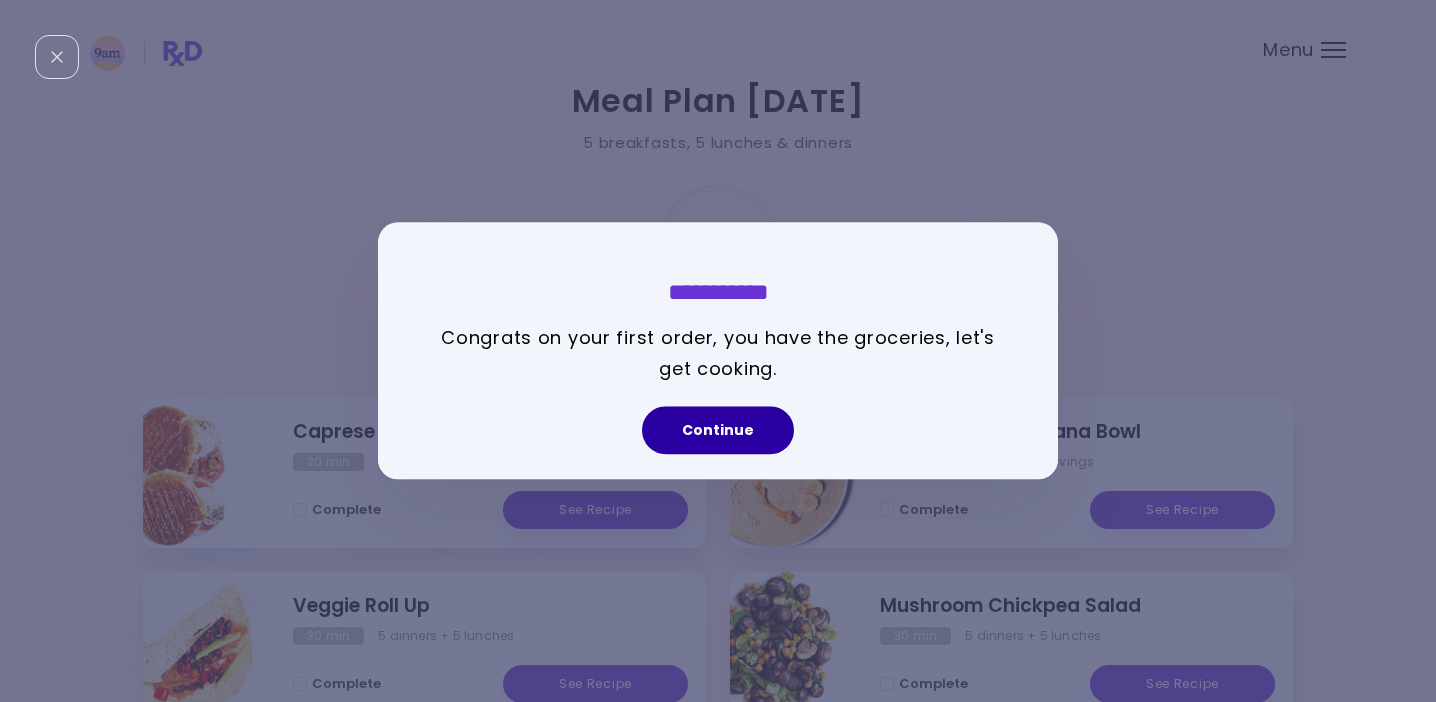 click on "Continue" at bounding box center [718, 431] 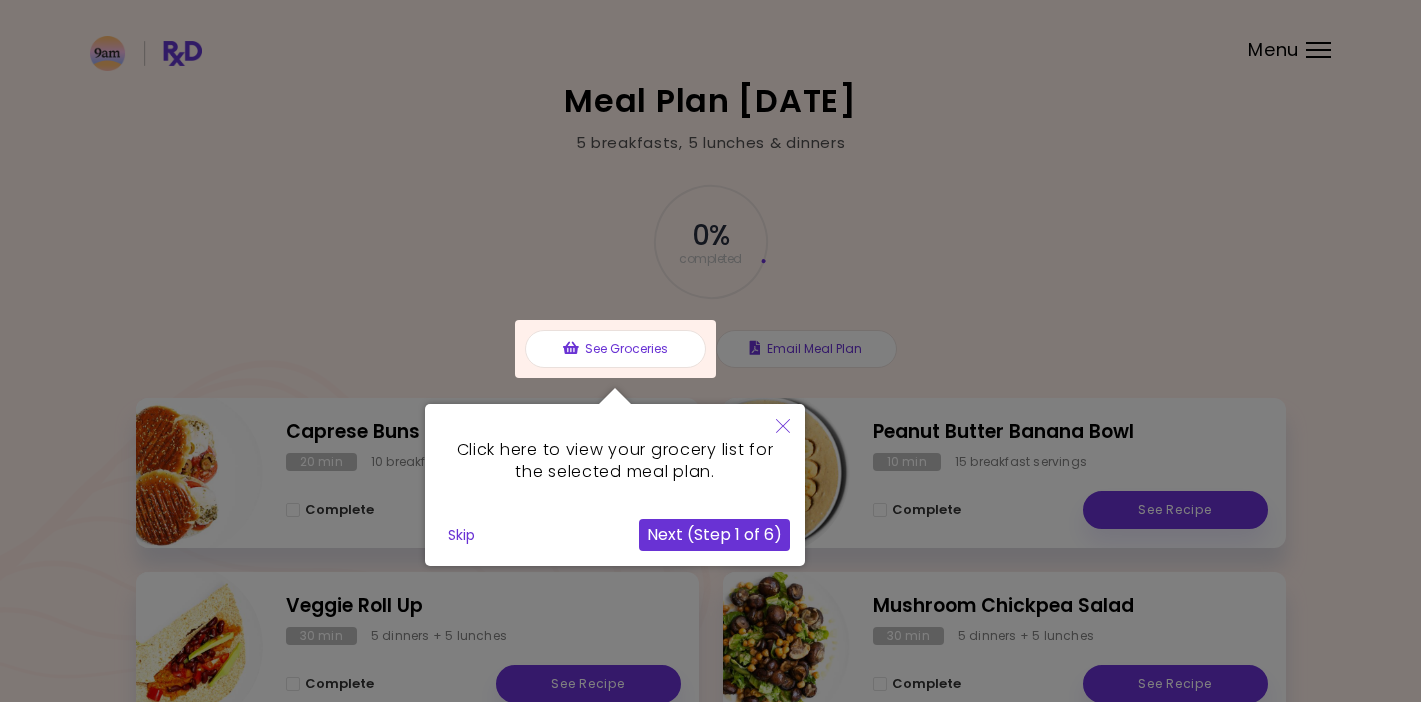 click on "Next (Step 1 of 6)" at bounding box center (714, 535) 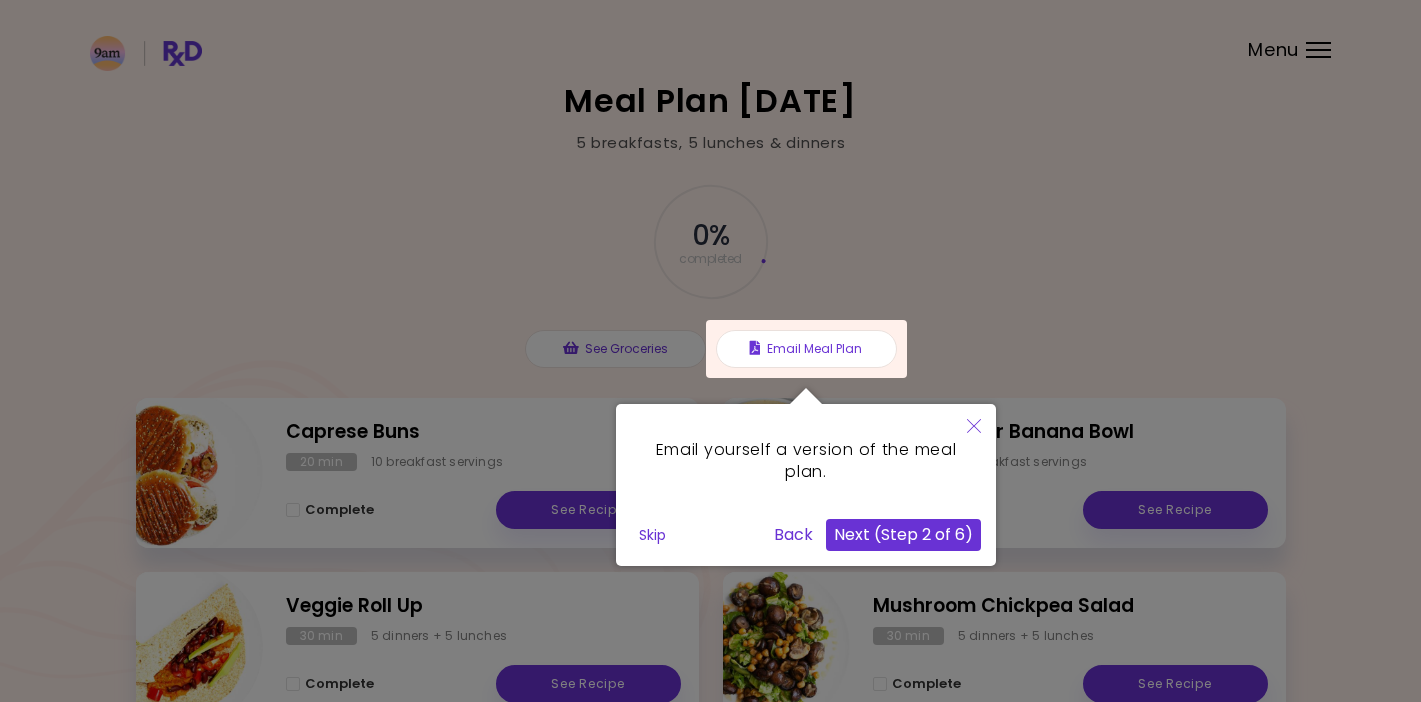 click on "Next (Step 2 of 6)" at bounding box center (903, 535) 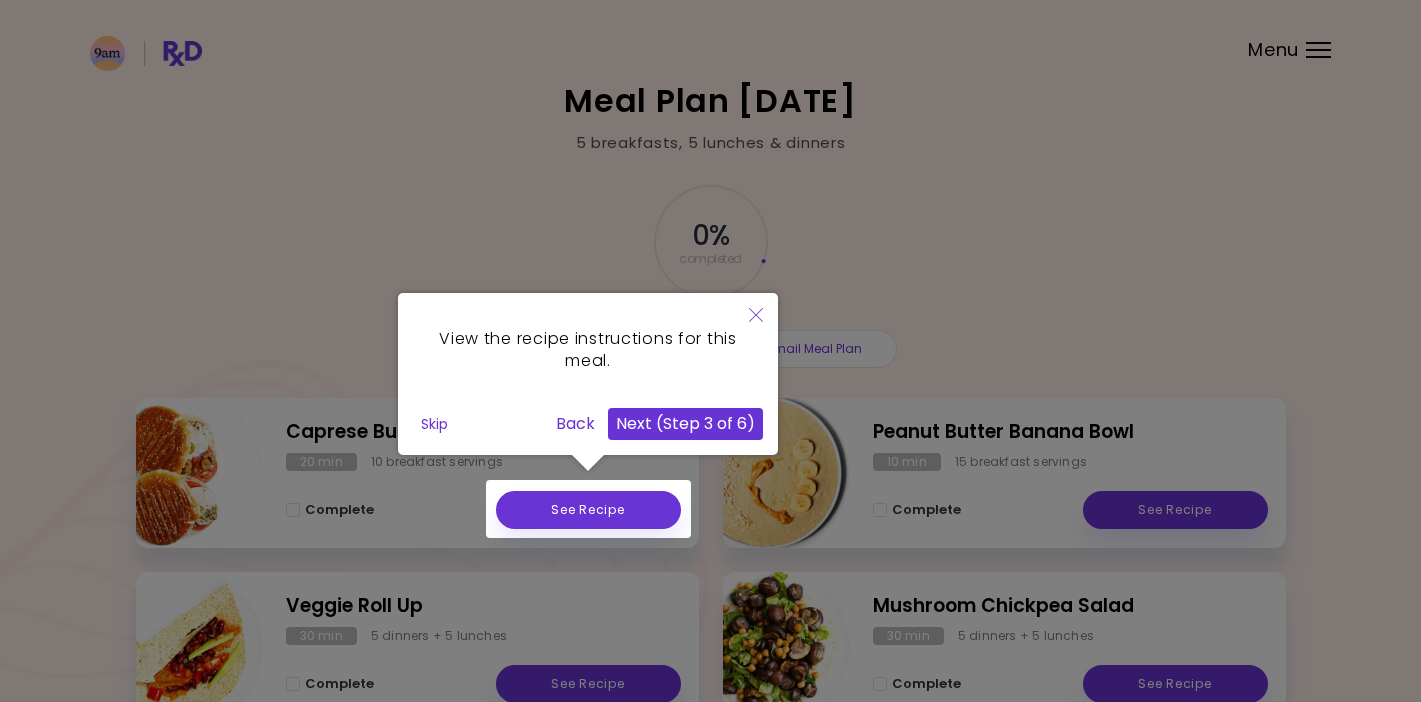 click at bounding box center (588, 509) 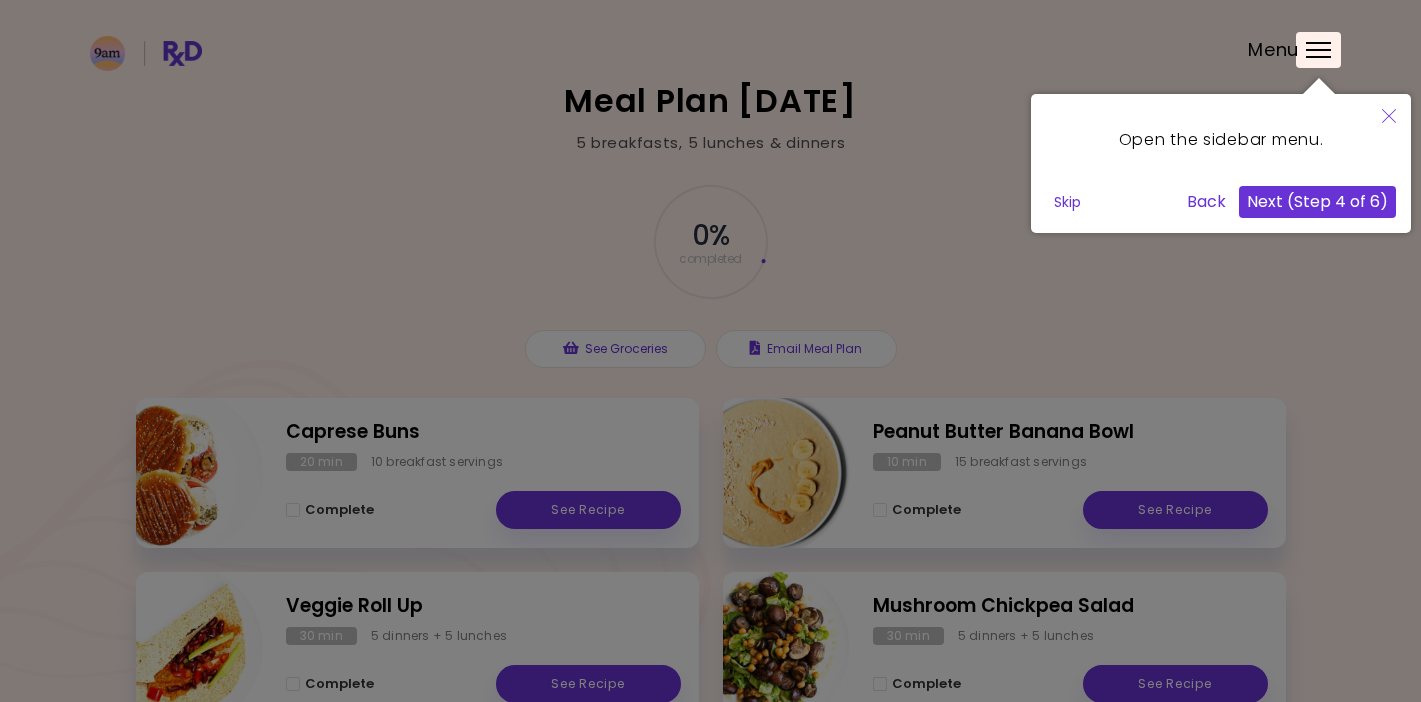 click on "Next (Step 4 of 6)" at bounding box center (1317, 202) 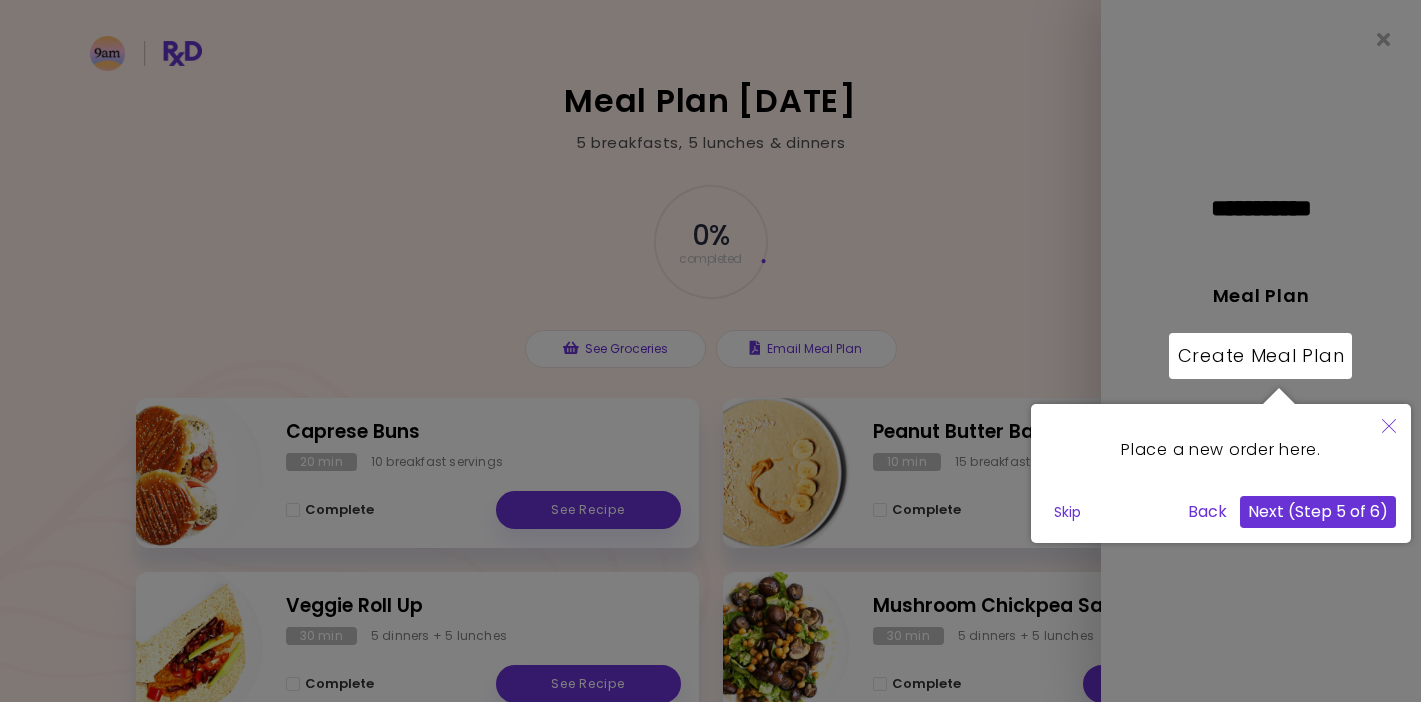 click at bounding box center [710, 589] 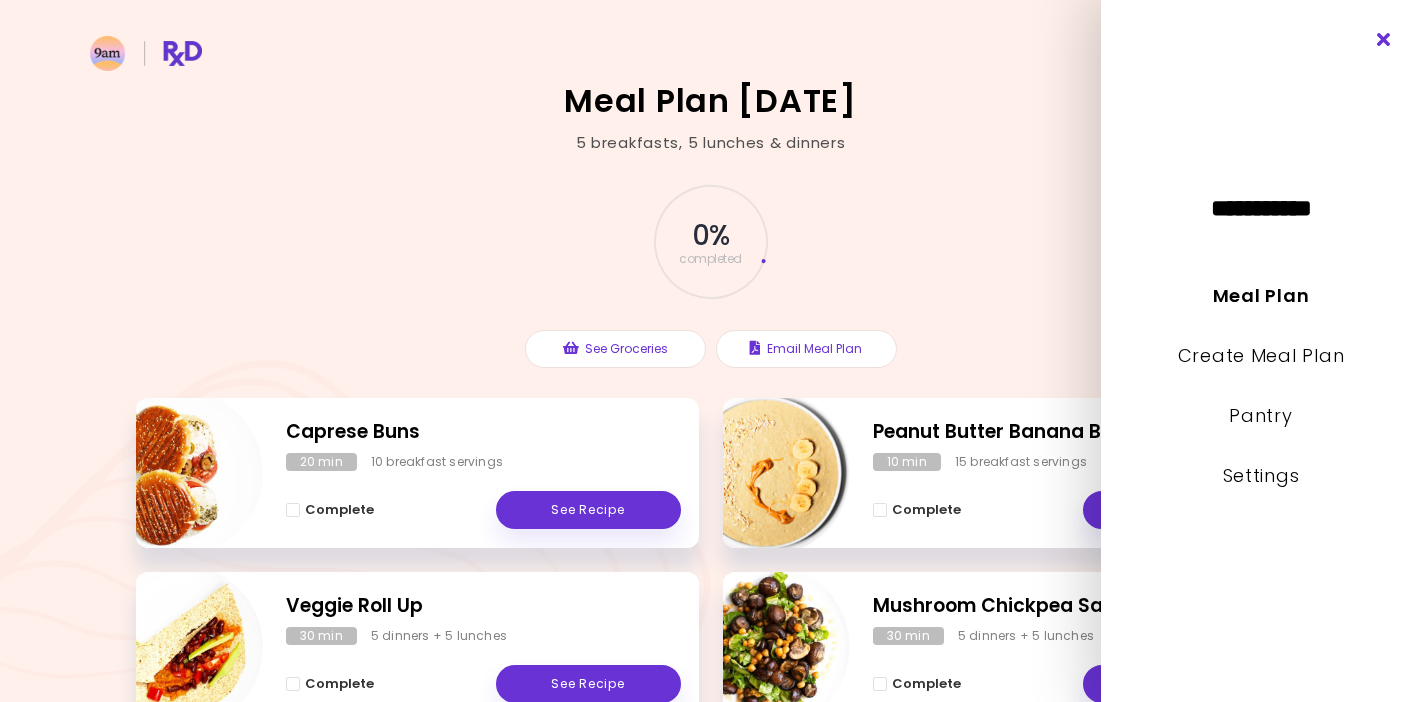 click at bounding box center [1384, 40] 